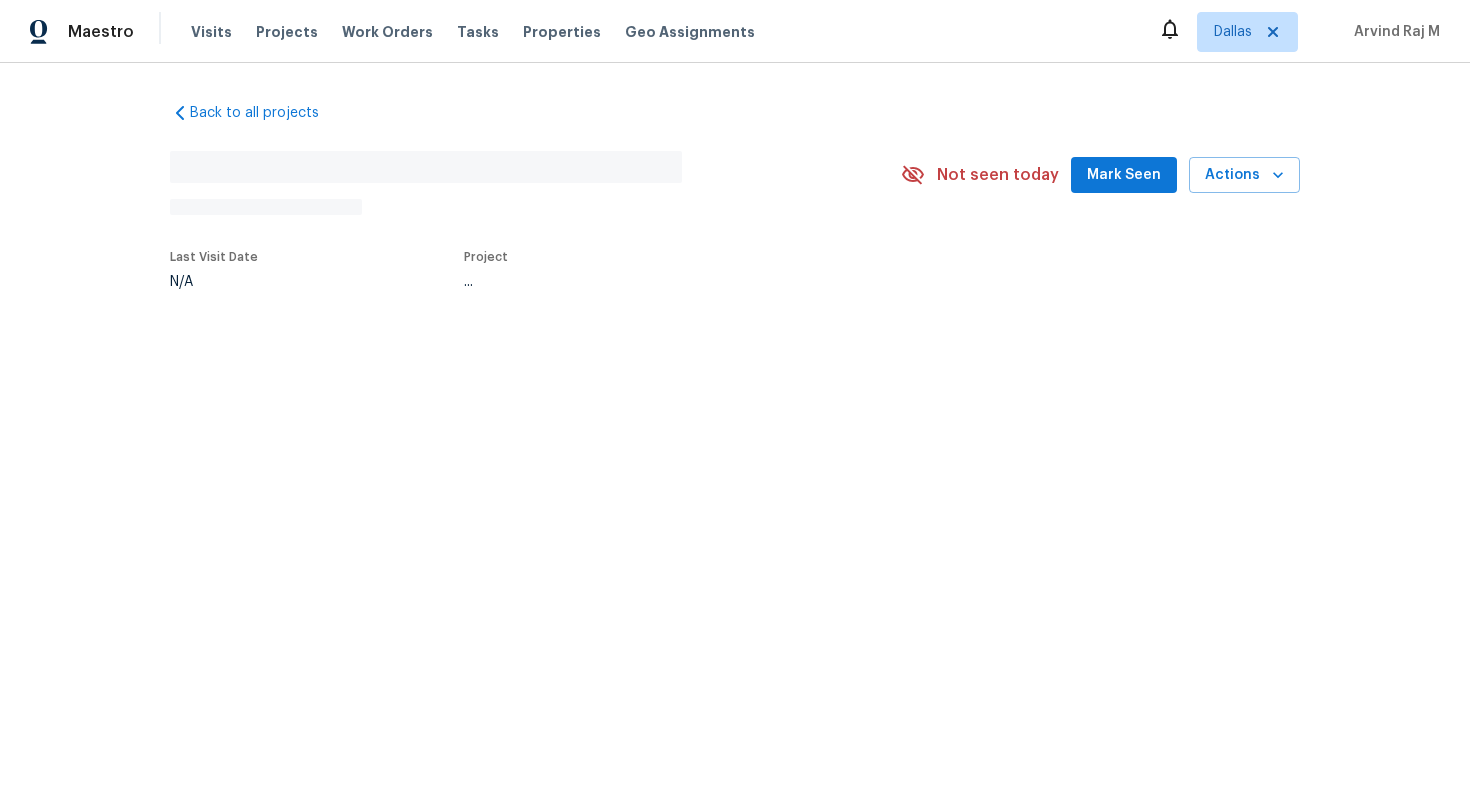 scroll, scrollTop: 0, scrollLeft: 0, axis: both 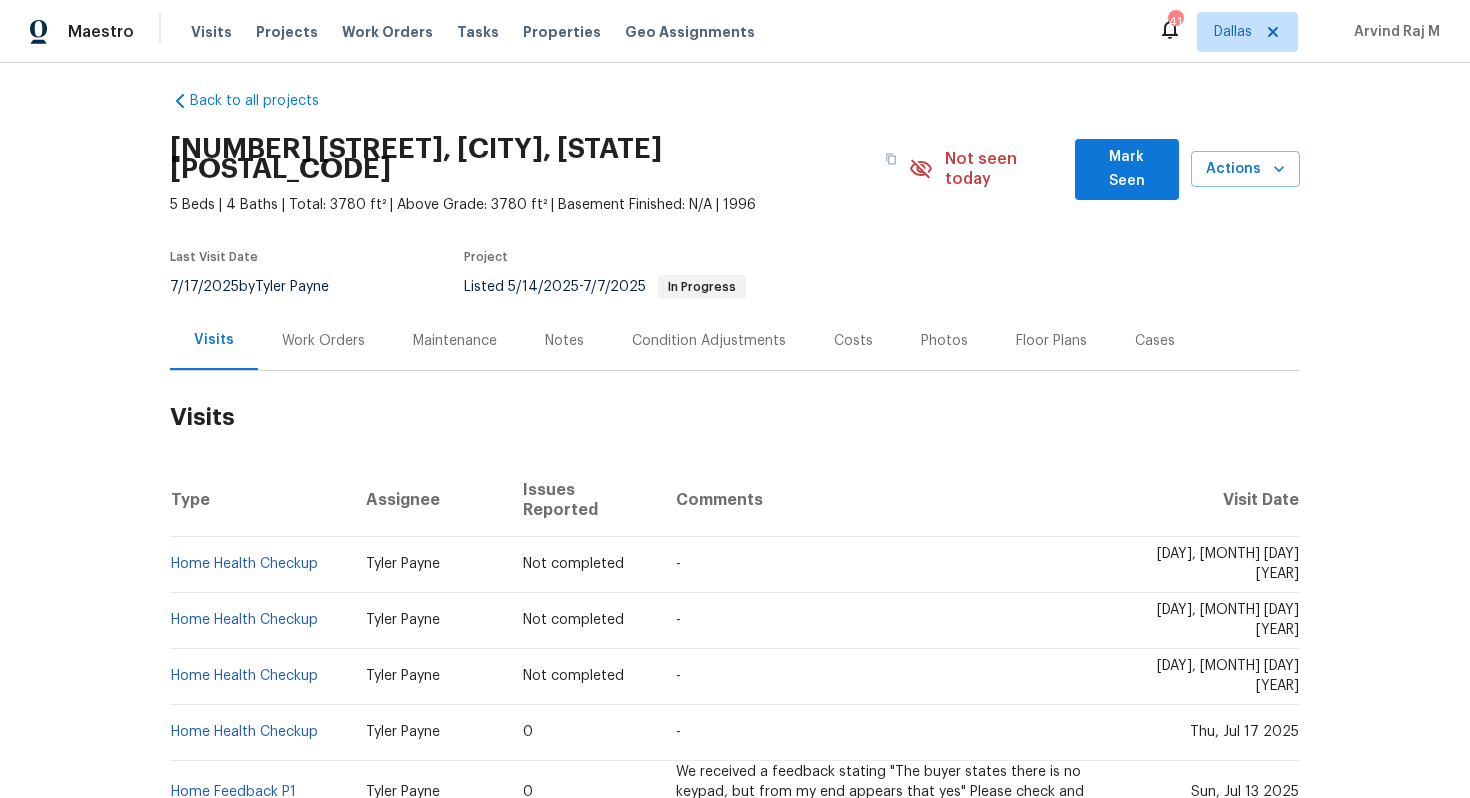 click on "Work Orders" at bounding box center (323, 340) 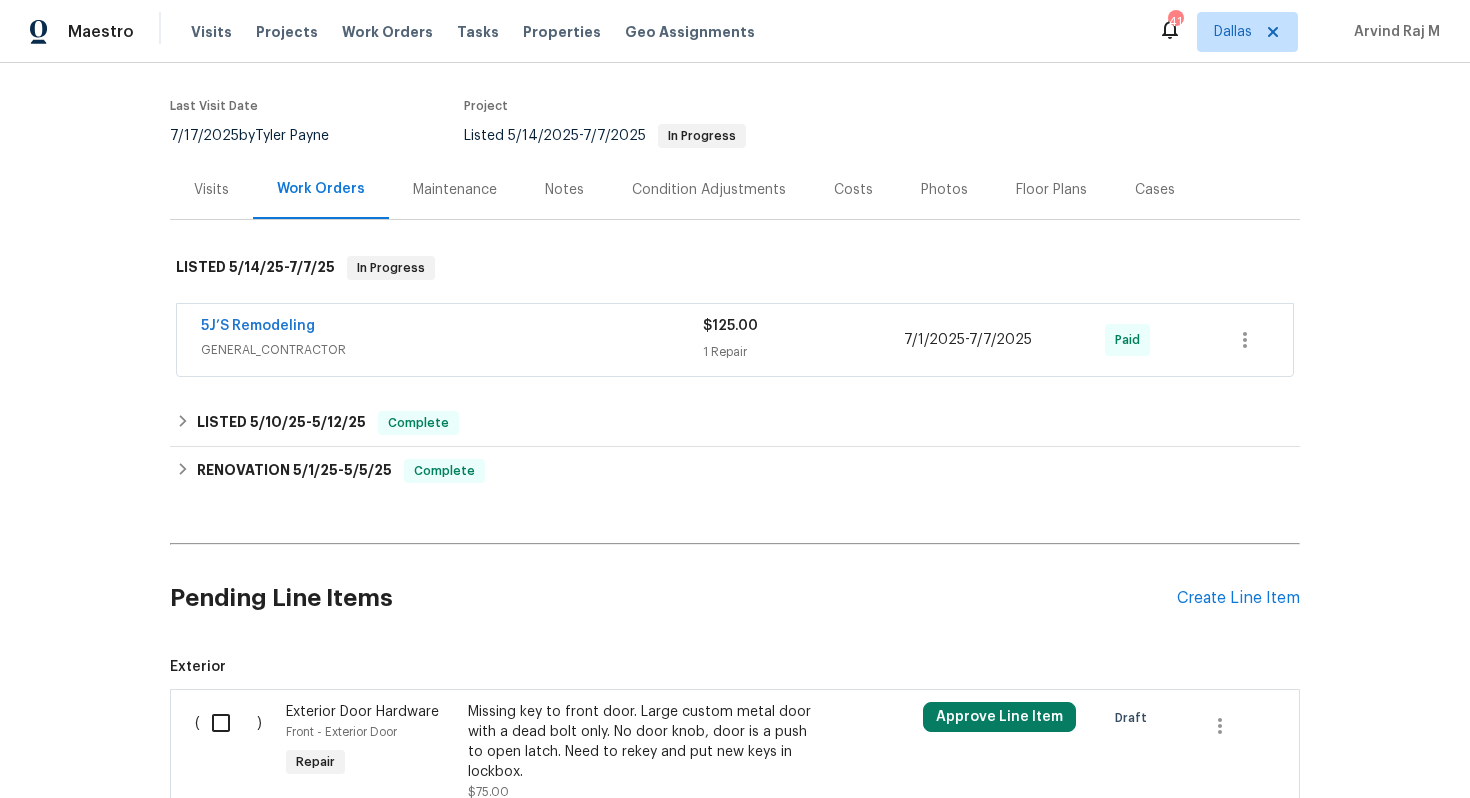 scroll, scrollTop: 150, scrollLeft: 0, axis: vertical 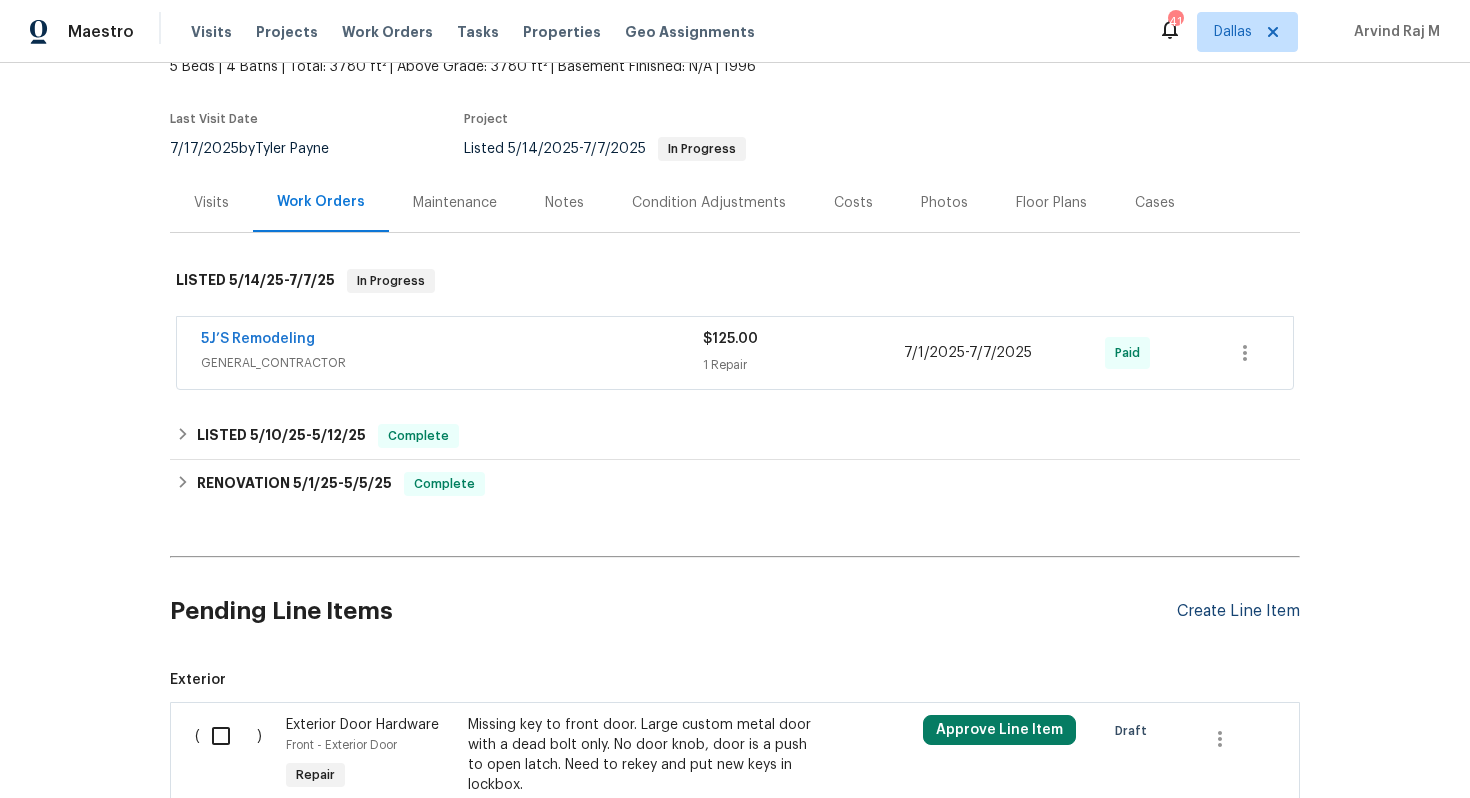 click on "Create Line Item" at bounding box center [1238, 611] 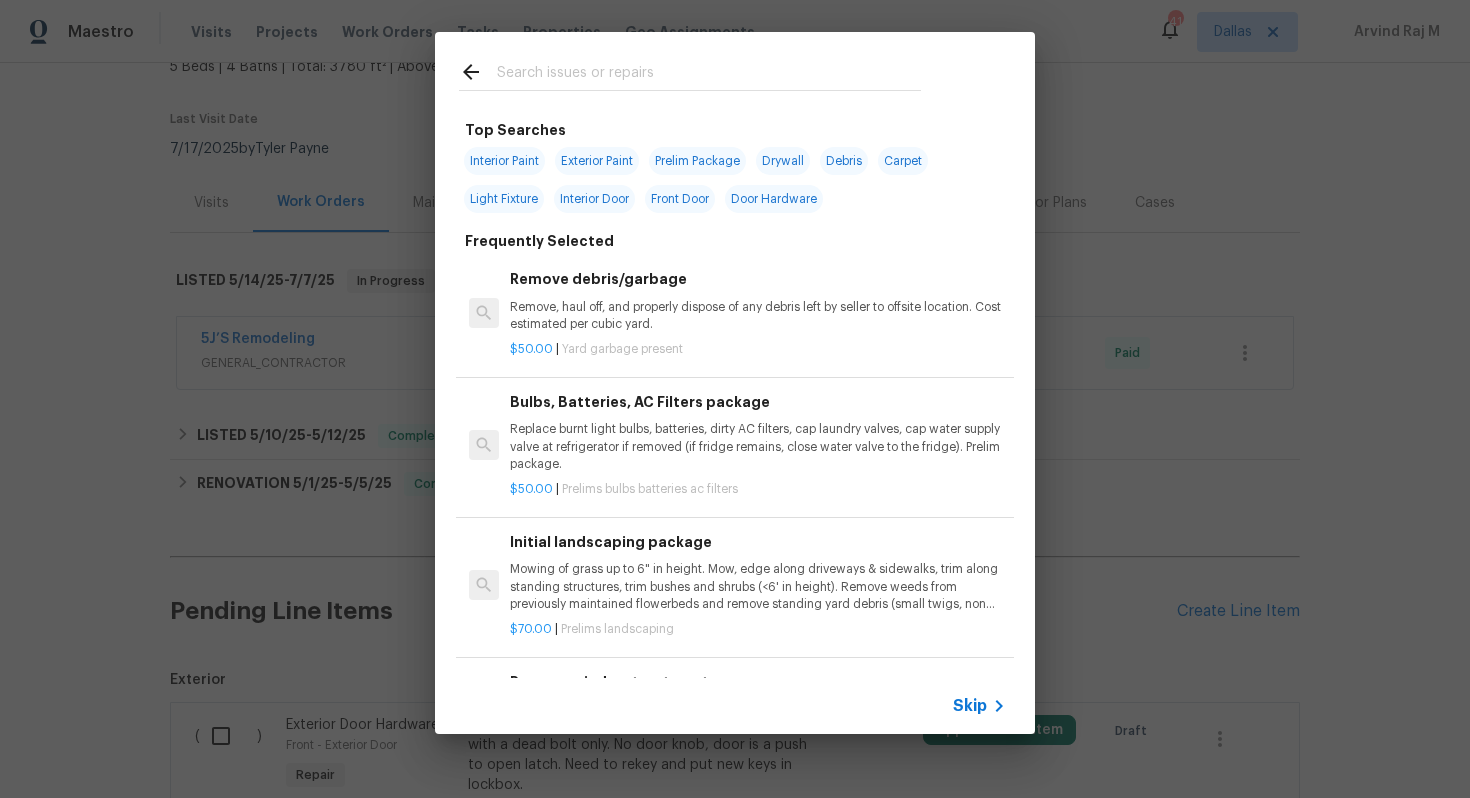 click at bounding box center (709, 75) 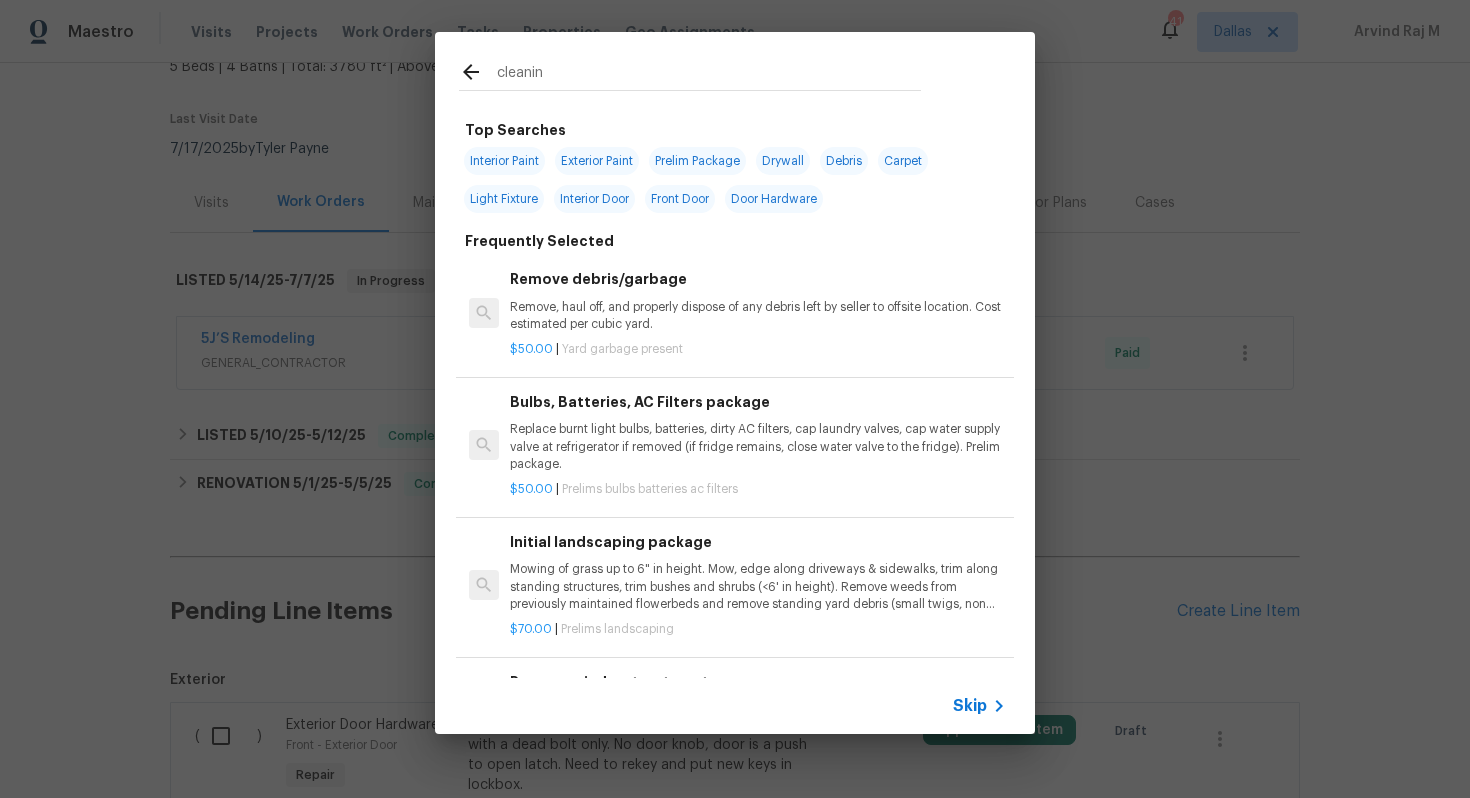 type on "cleaning" 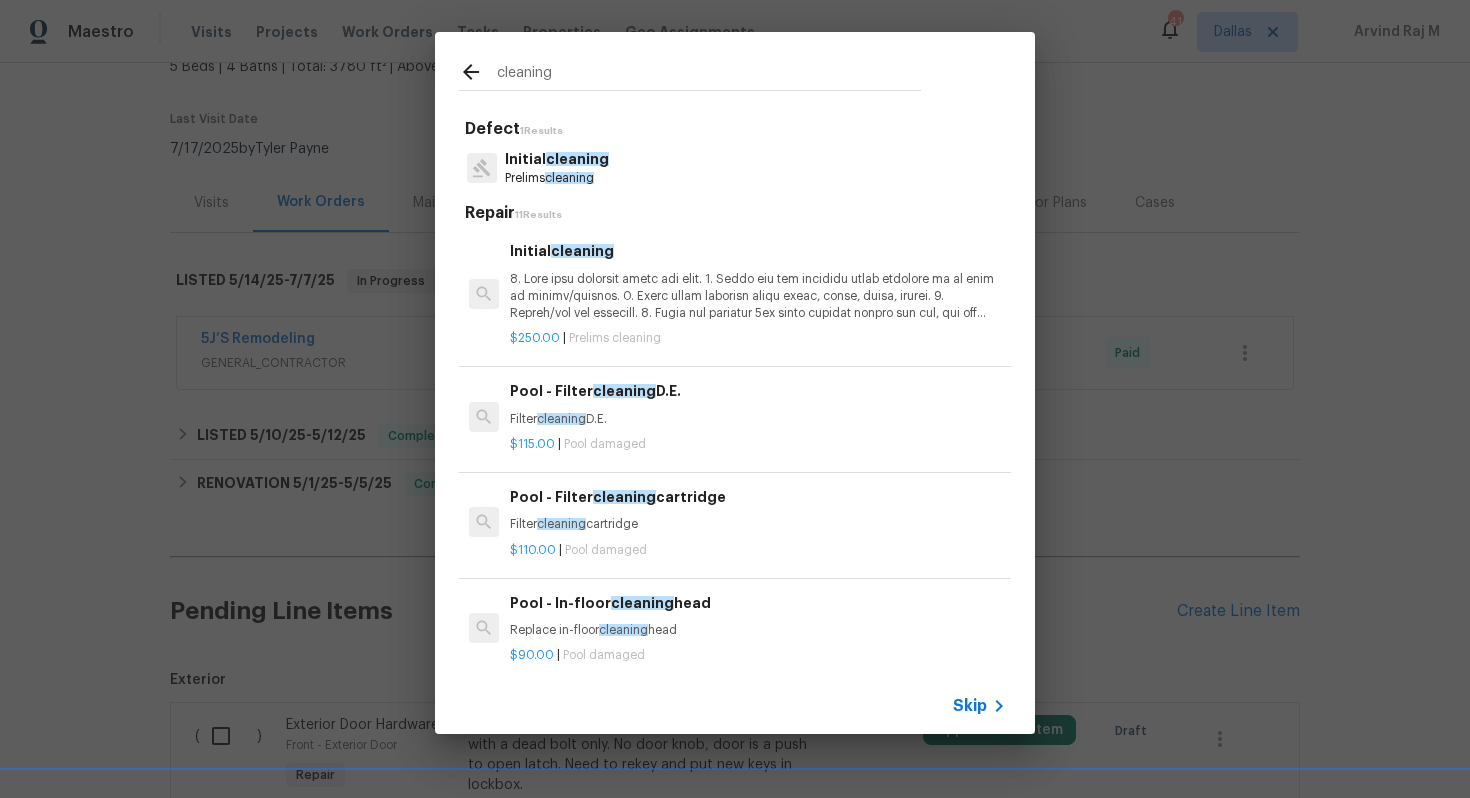 click on "Prelims  cleaning" at bounding box center (557, 178) 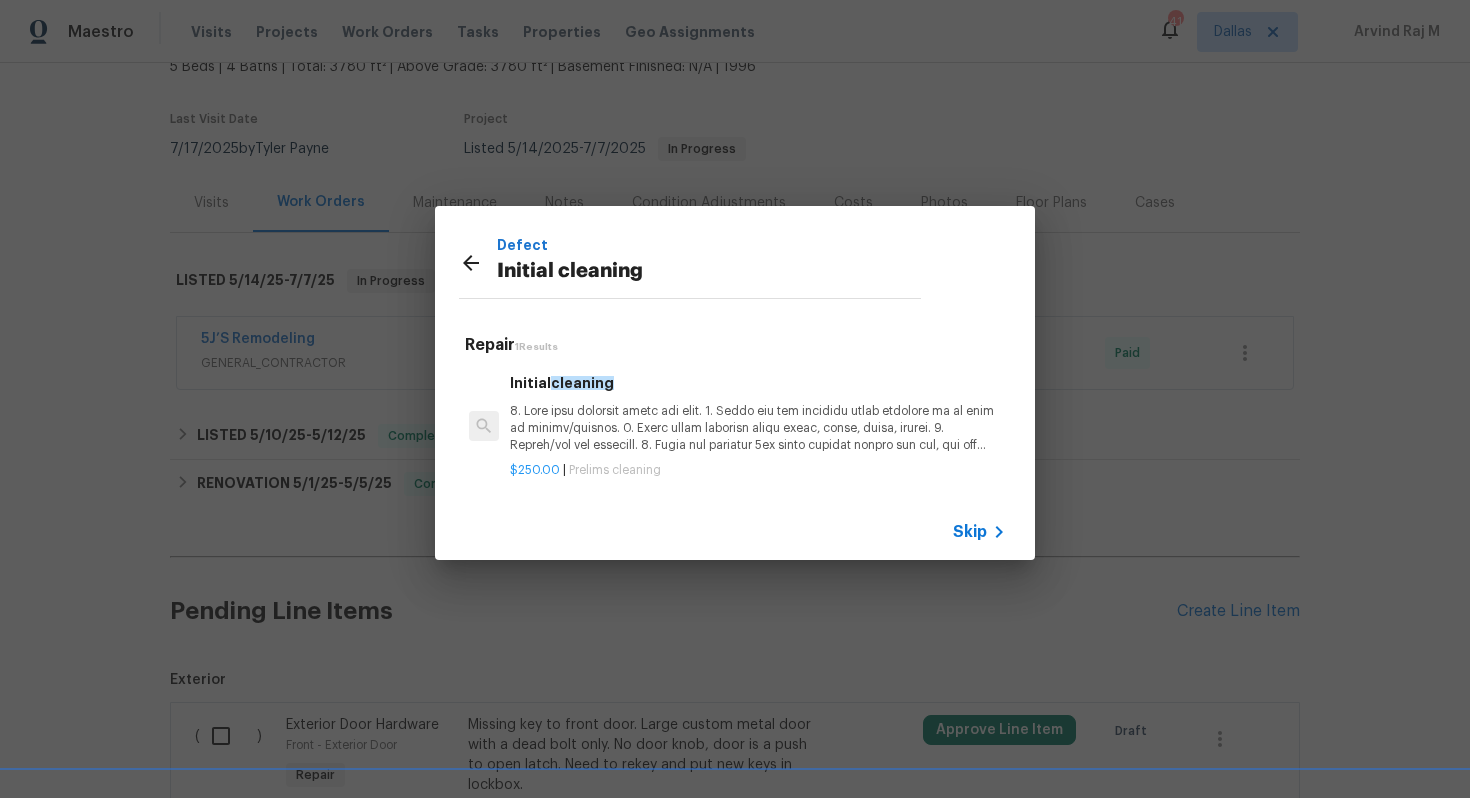 click at bounding box center [758, 428] 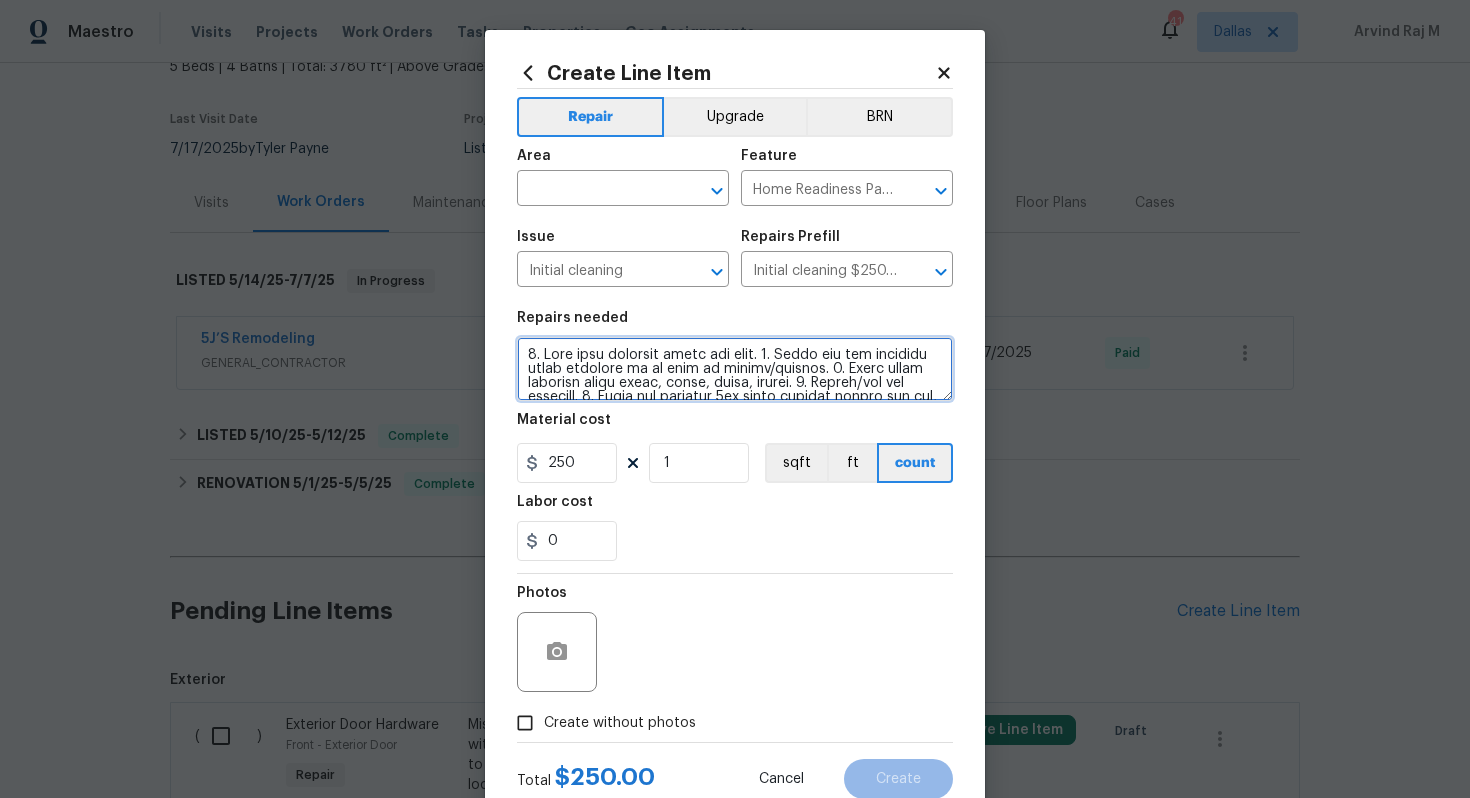 click at bounding box center (735, 369) 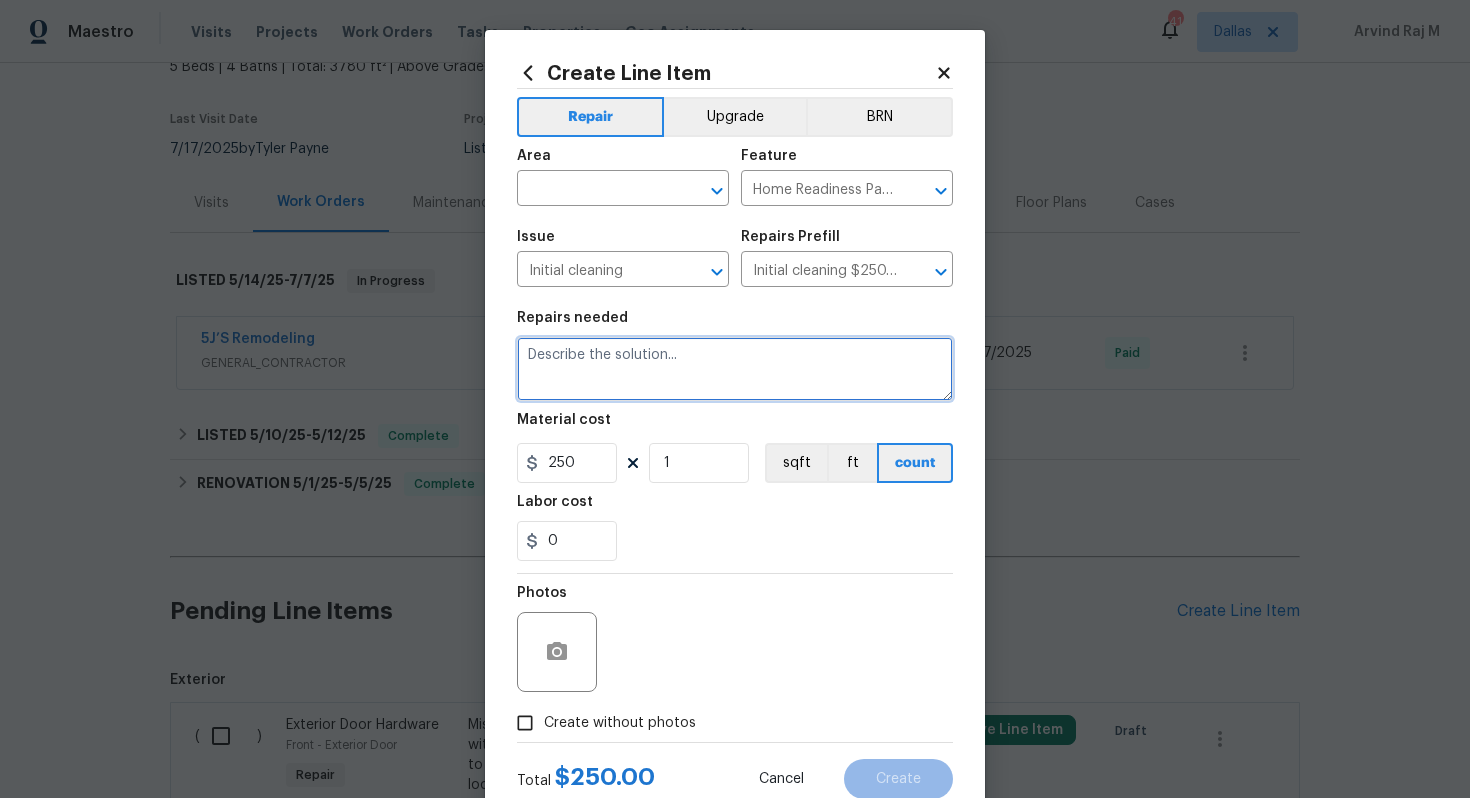 paste on "Please contact the cleaner to investigate regarding the report of a locked dead bolt. The cleaner was just there today cleaning. The system shows a keypad code. "The deadbolt on the door is locked and there is no keypad at the property."" 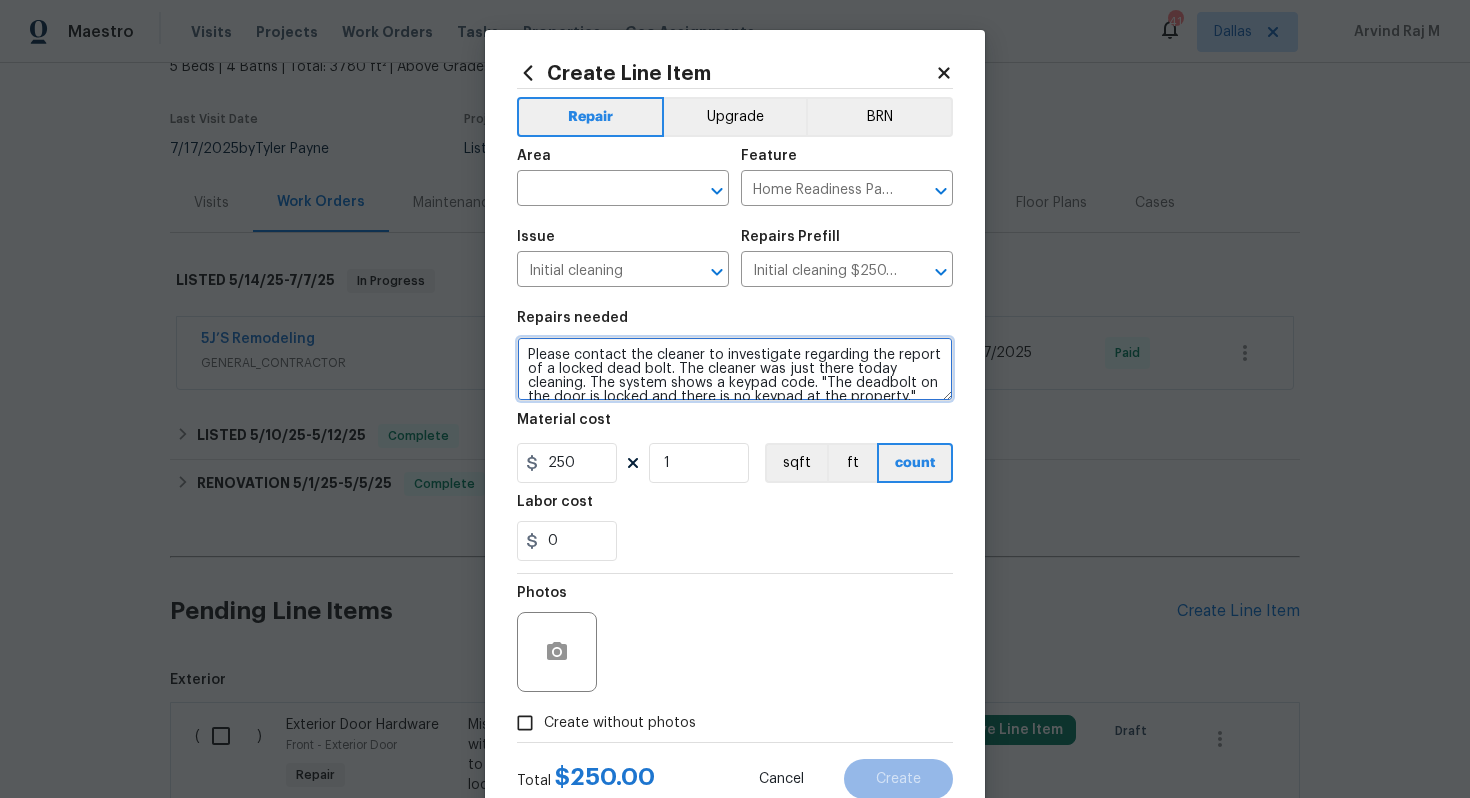 scroll, scrollTop: 4, scrollLeft: 0, axis: vertical 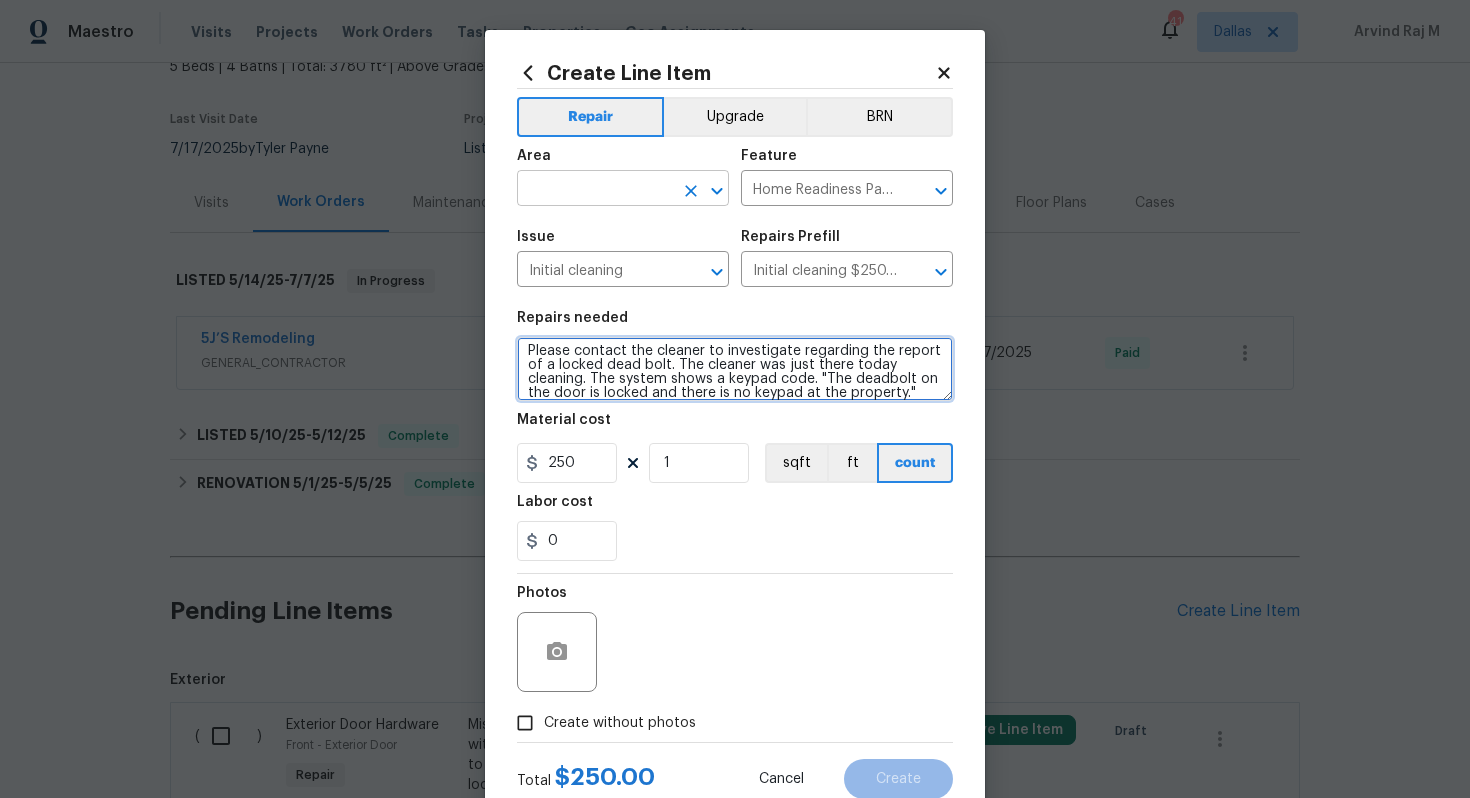 type on "Please contact the cleaner to investigate regarding the report of a locked dead bolt. The cleaner was just there today cleaning. The system shows a keypad code. "The deadbolt on the door is locked and there is no keypad at the property."" 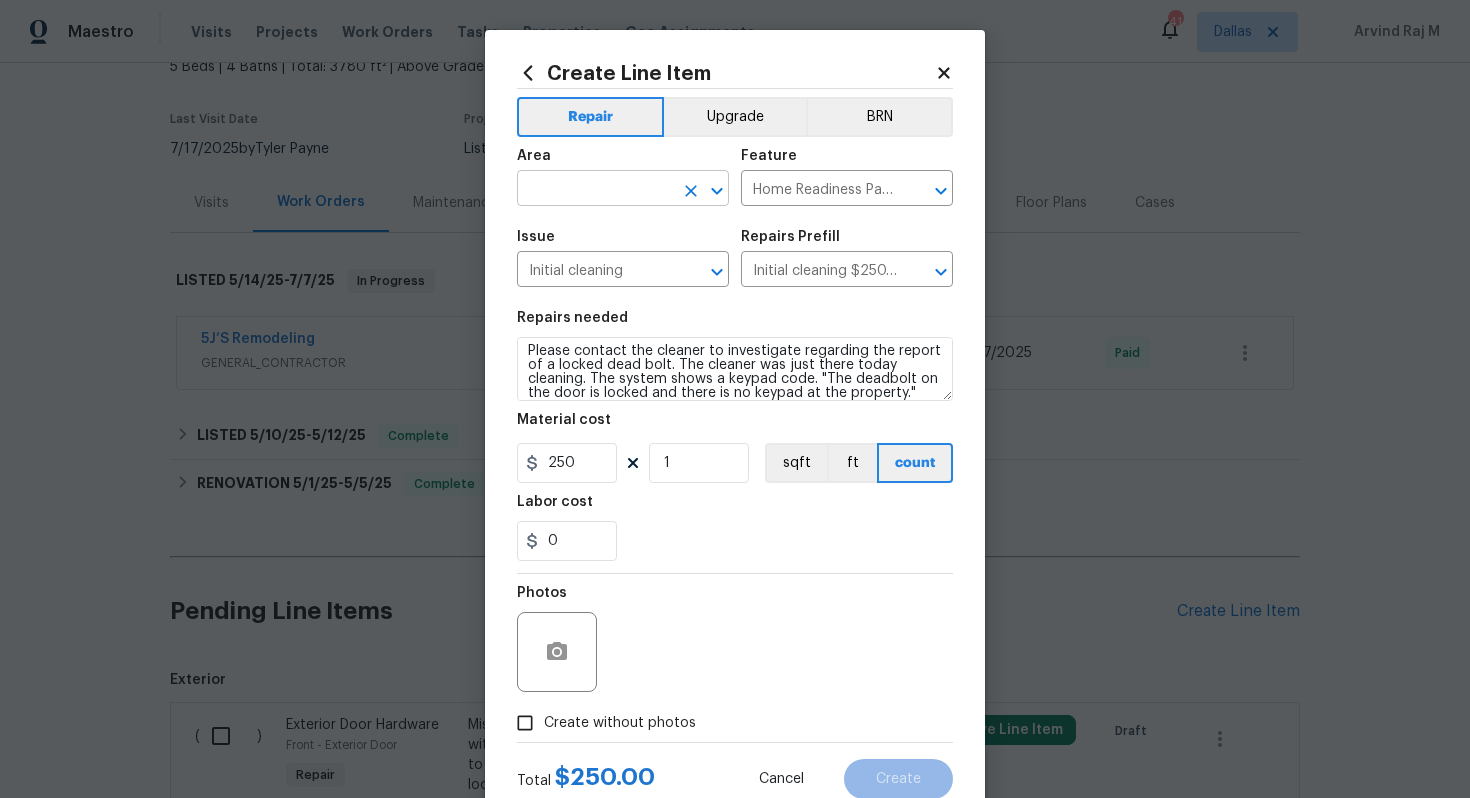 click at bounding box center [595, 190] 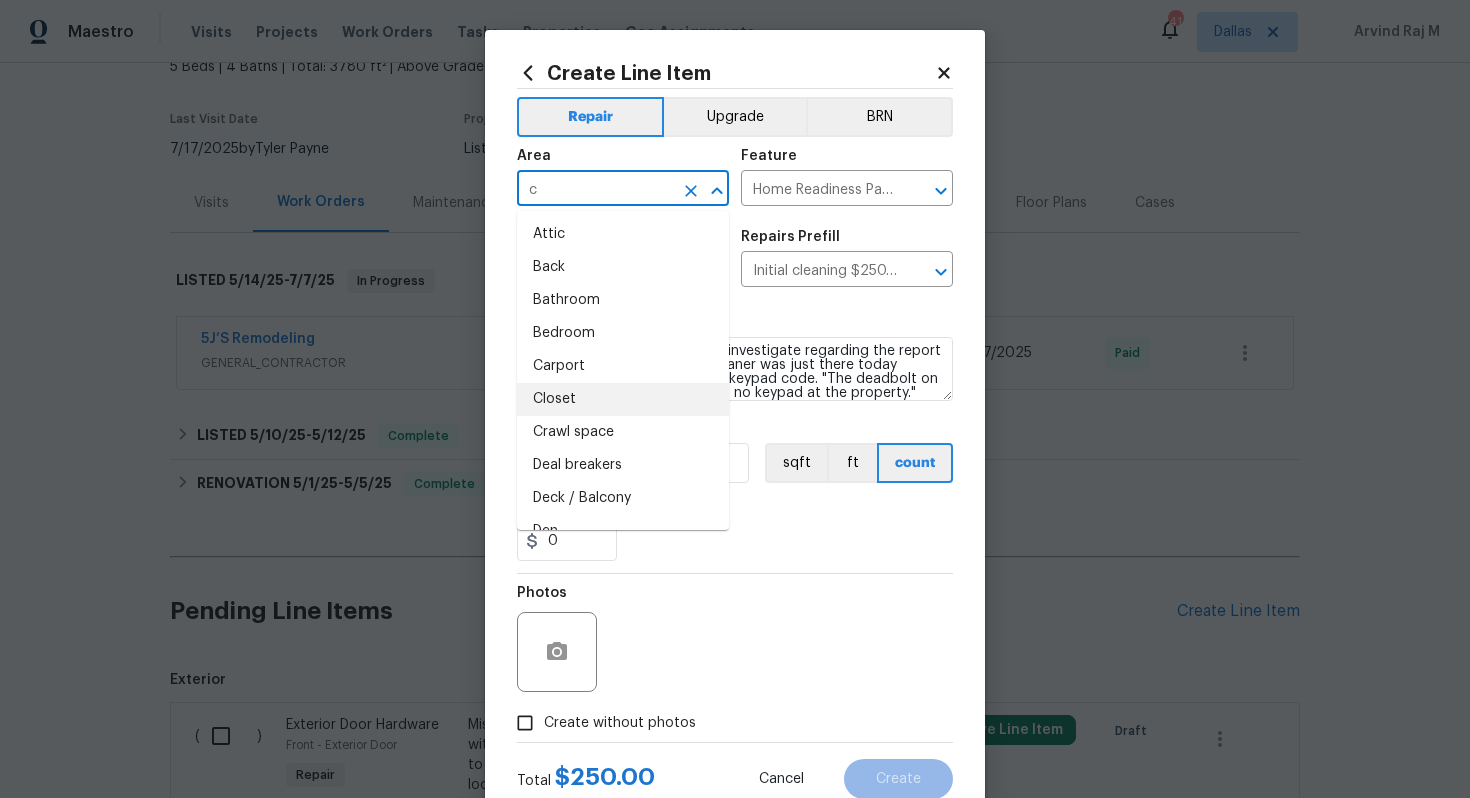 scroll, scrollTop: 0, scrollLeft: 0, axis: both 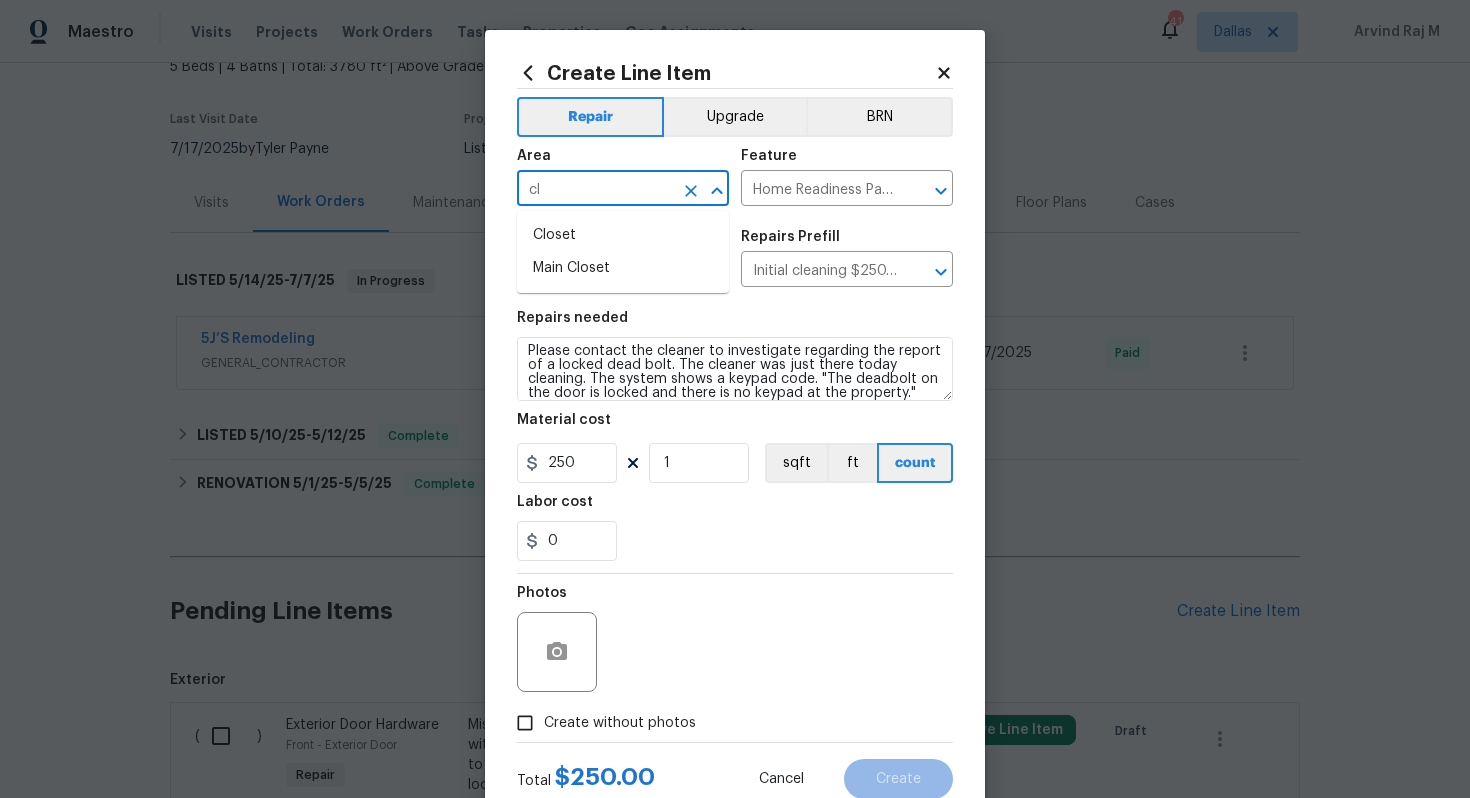type on "c" 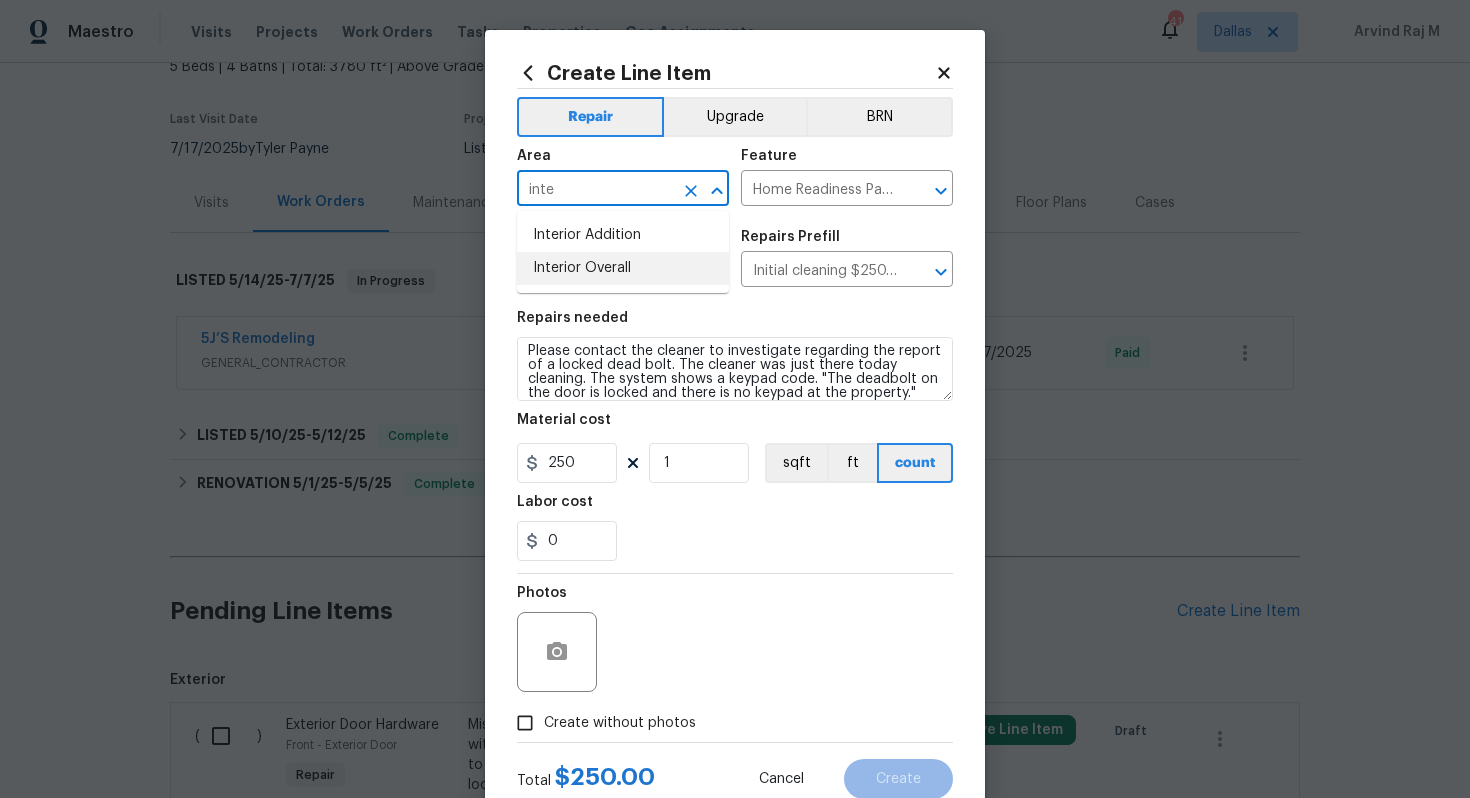 click on "Interior Overall" at bounding box center [623, 268] 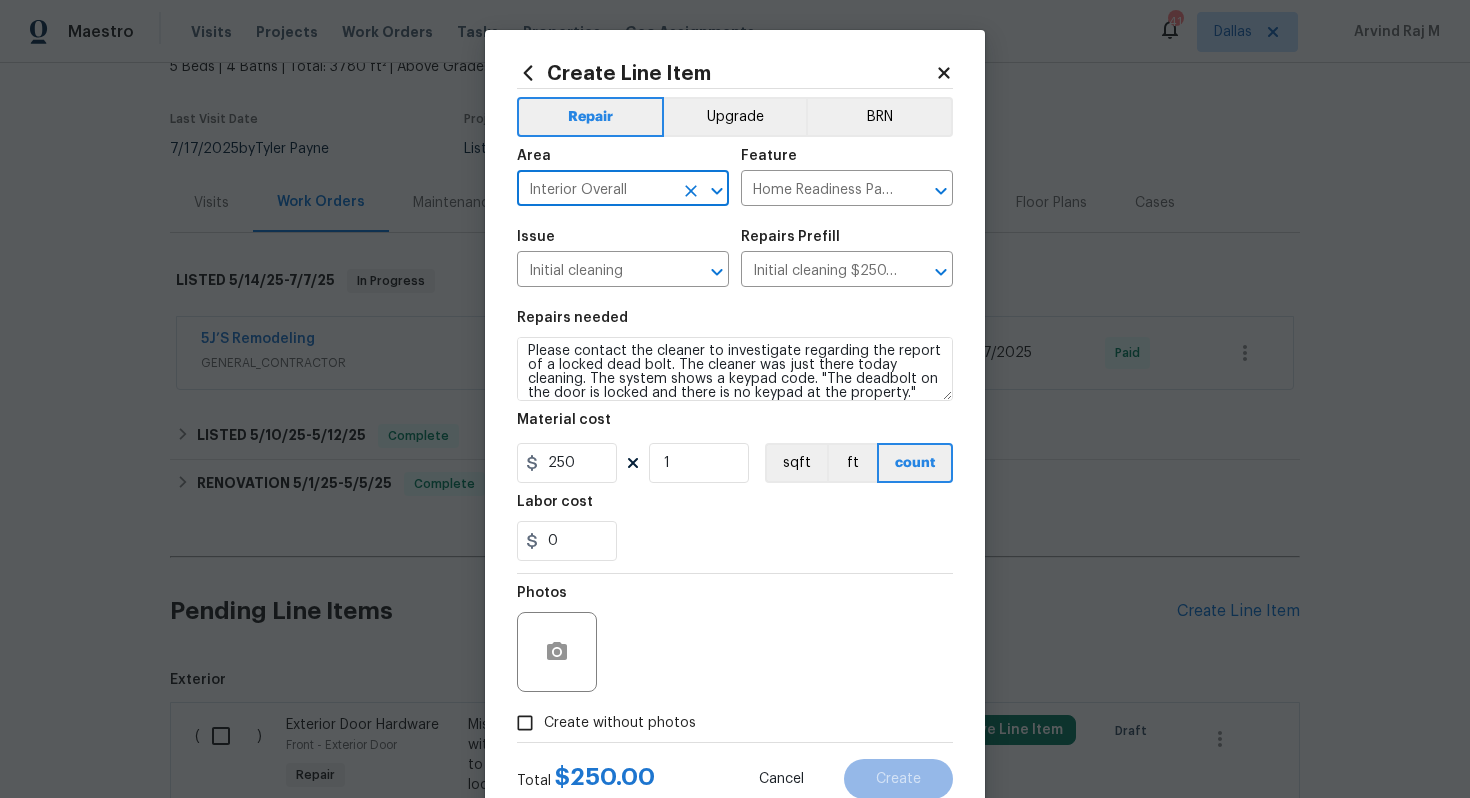 type on "Interior Overall" 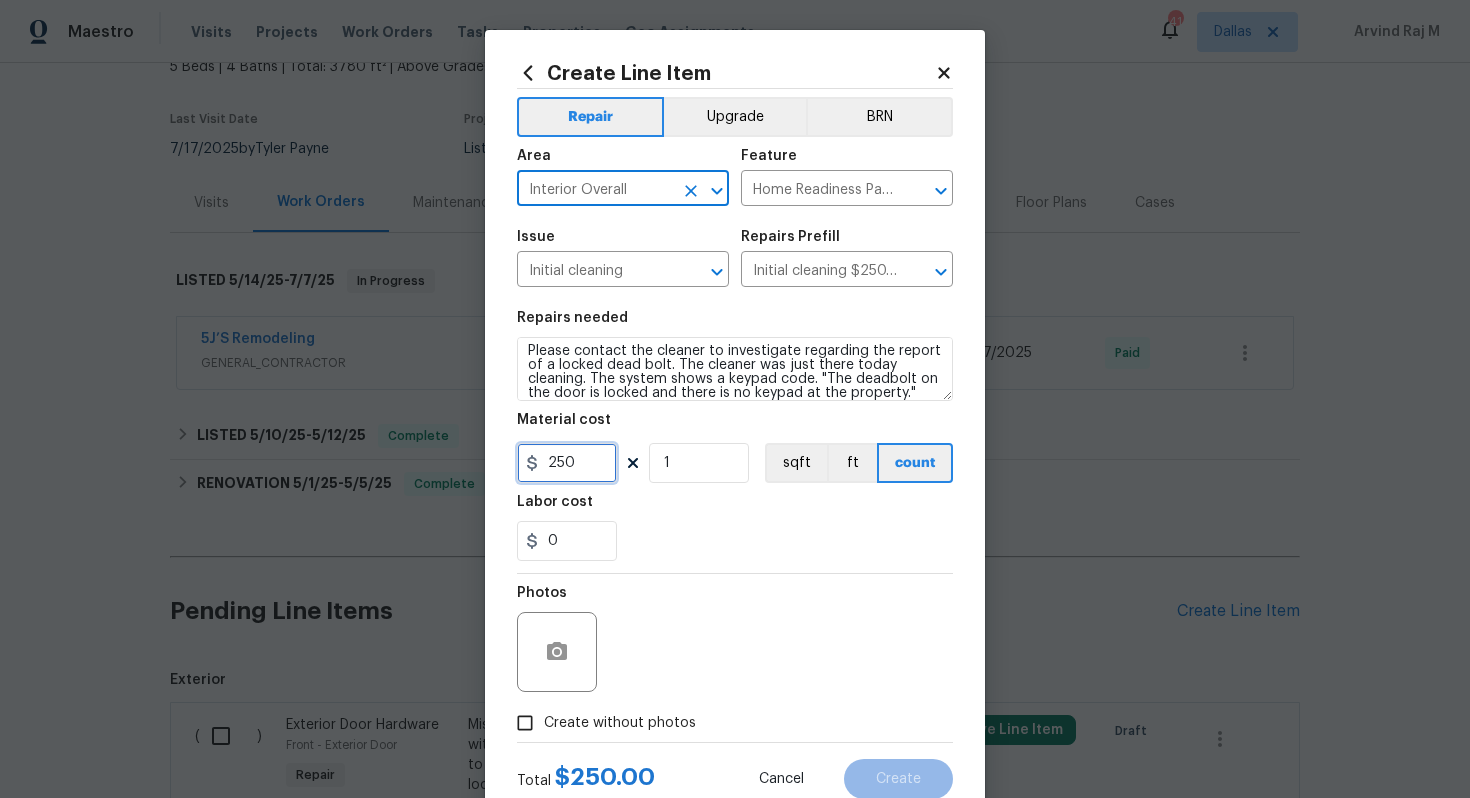 click on "250" at bounding box center [567, 463] 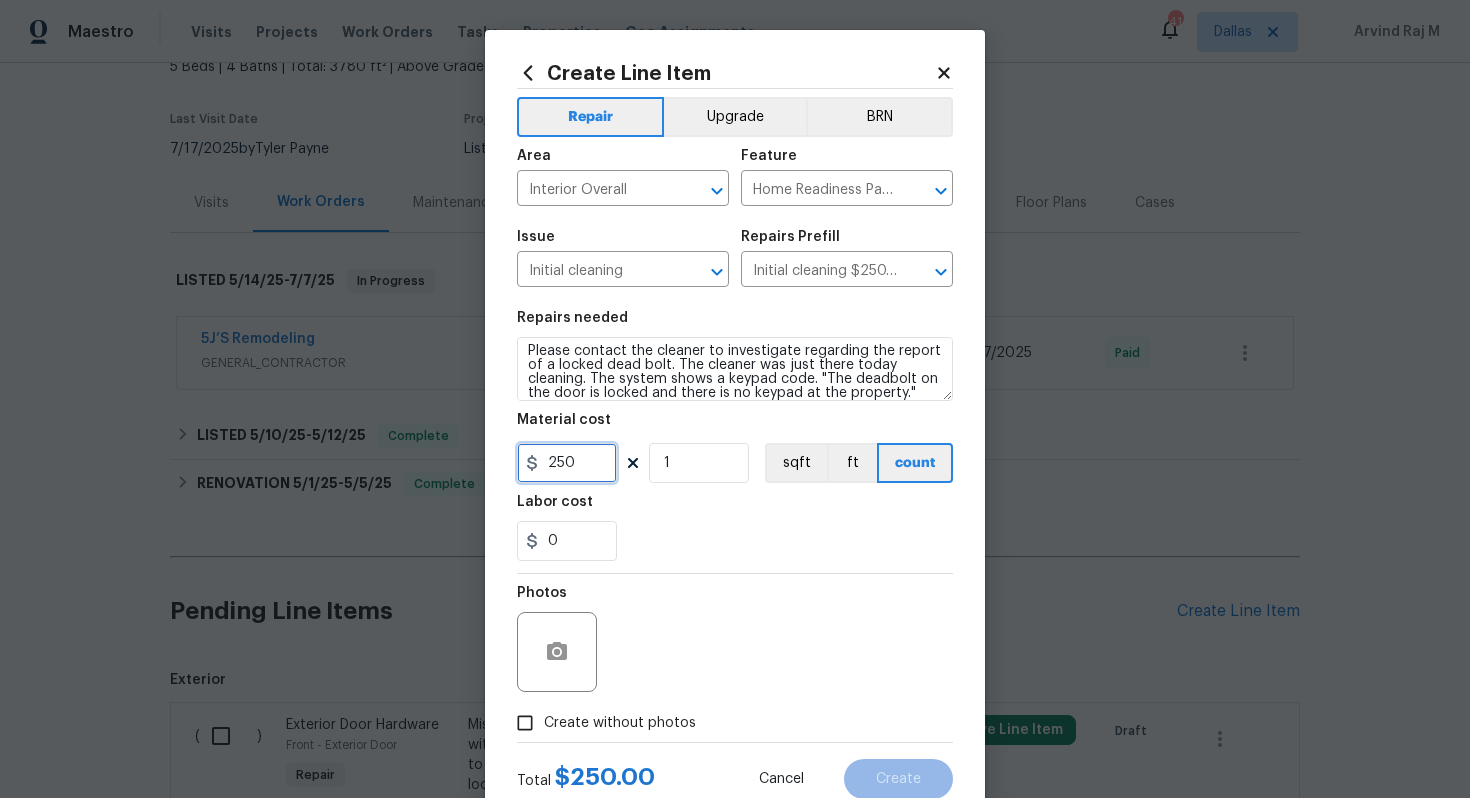 click on "250" at bounding box center [567, 463] 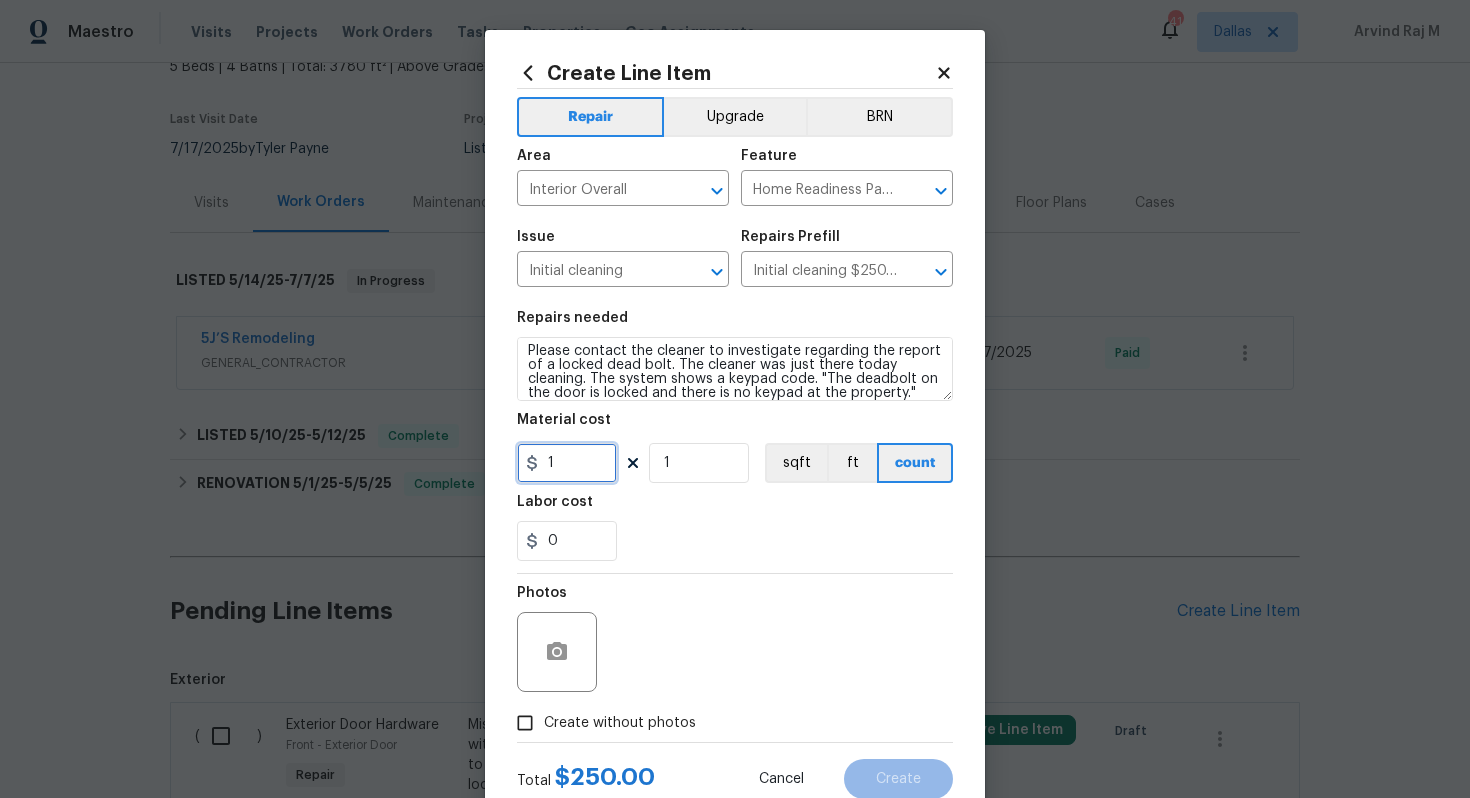 scroll, scrollTop: 64, scrollLeft: 0, axis: vertical 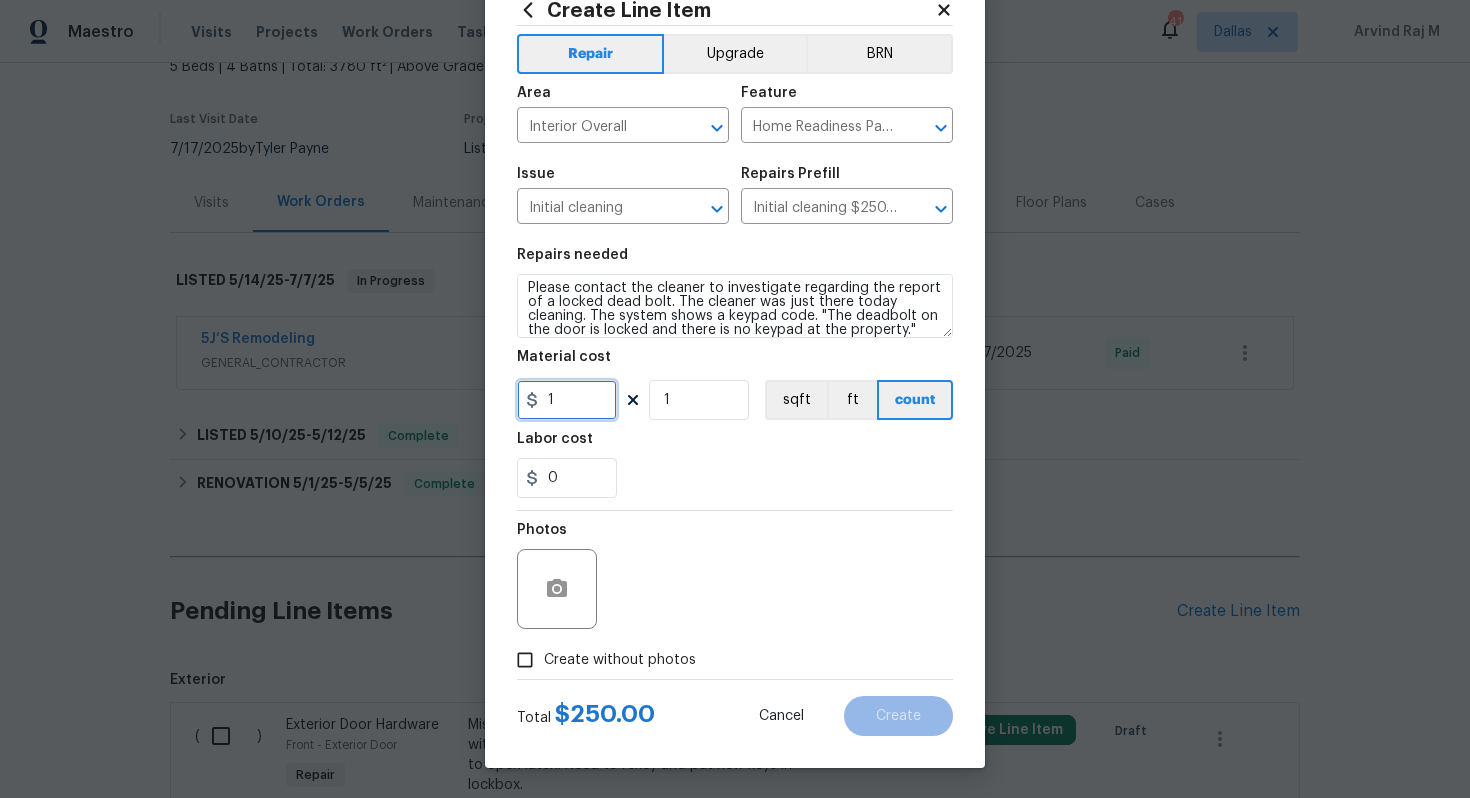 type on "1" 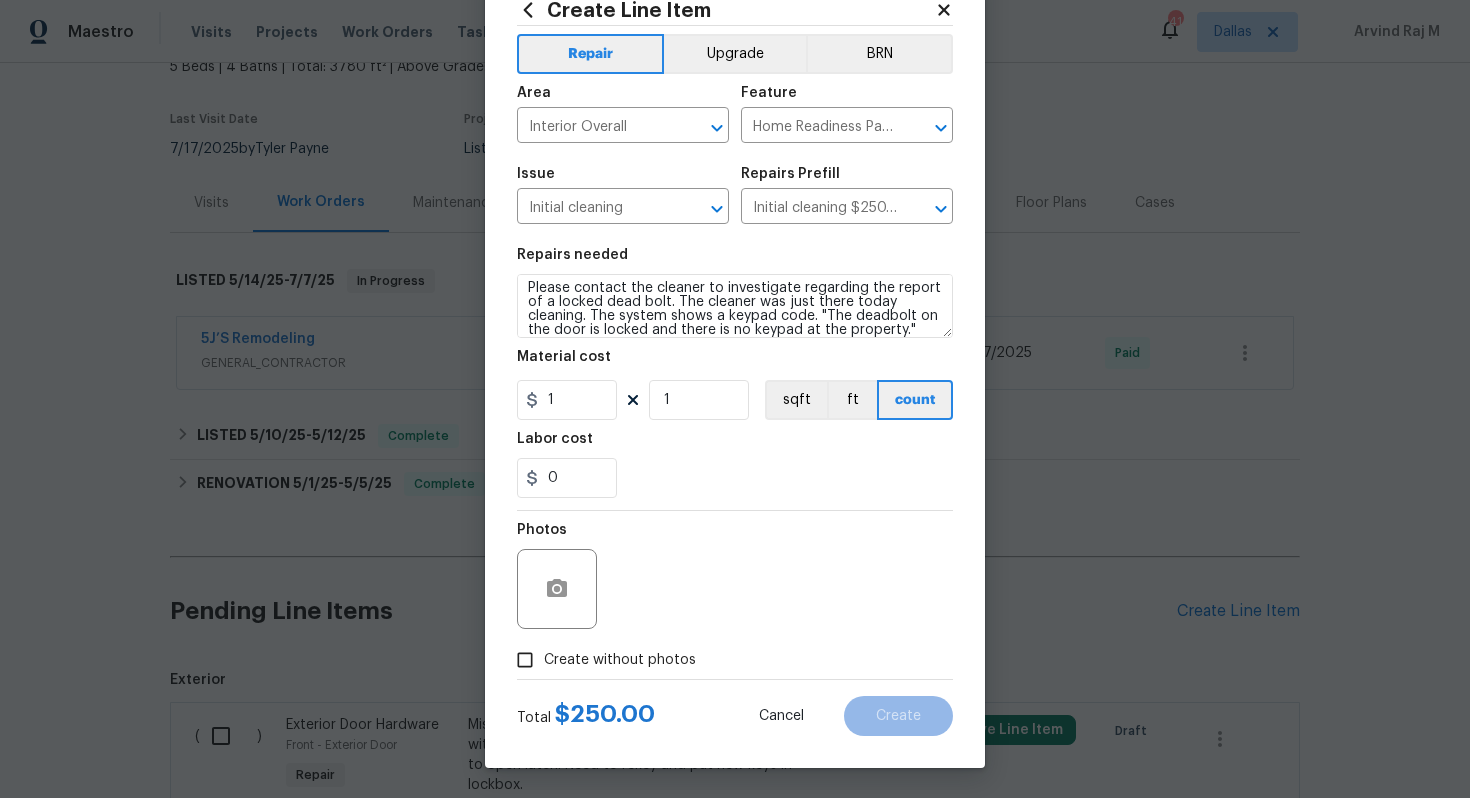 click on "Create without photos" at bounding box center (601, 660) 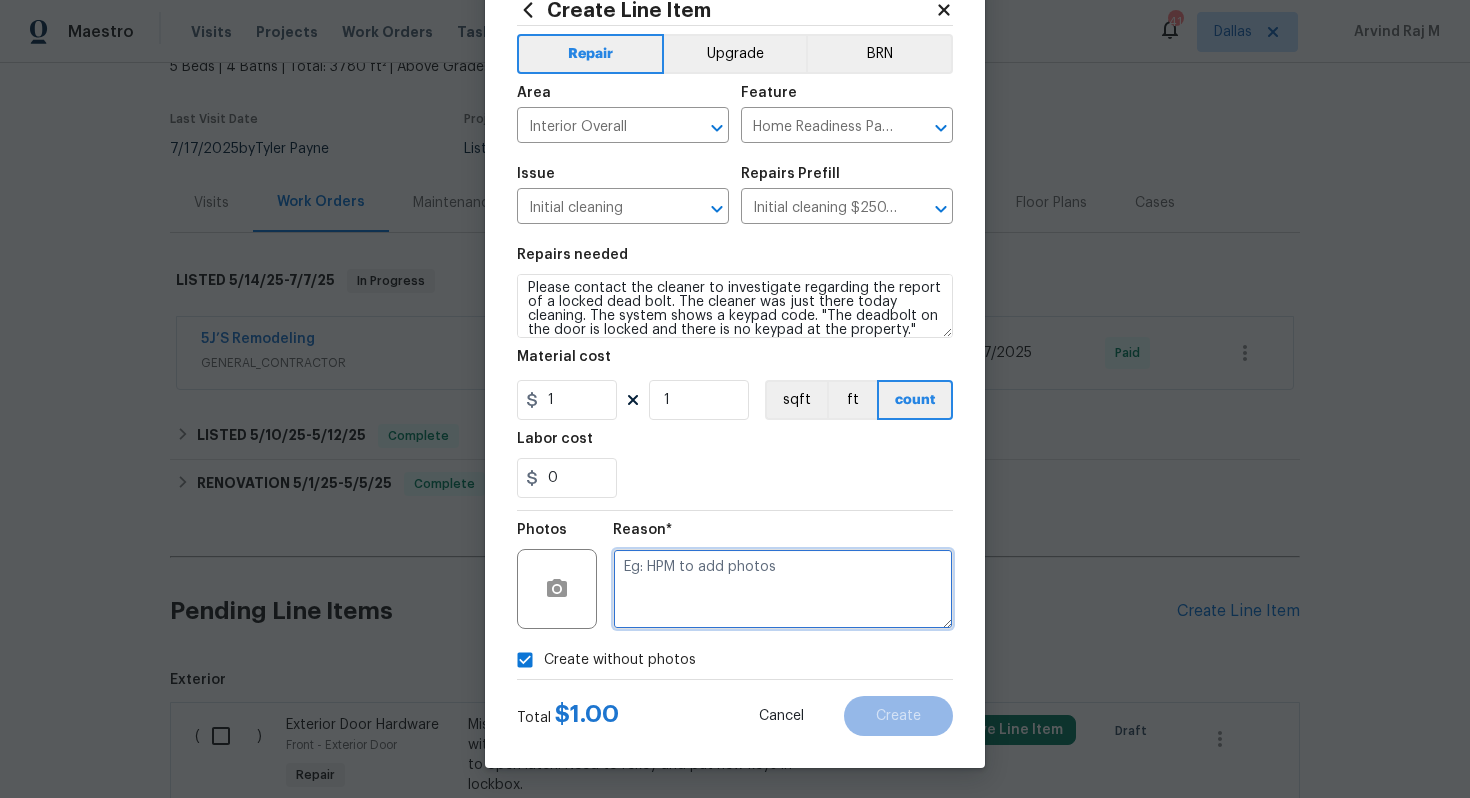 click at bounding box center [783, 589] 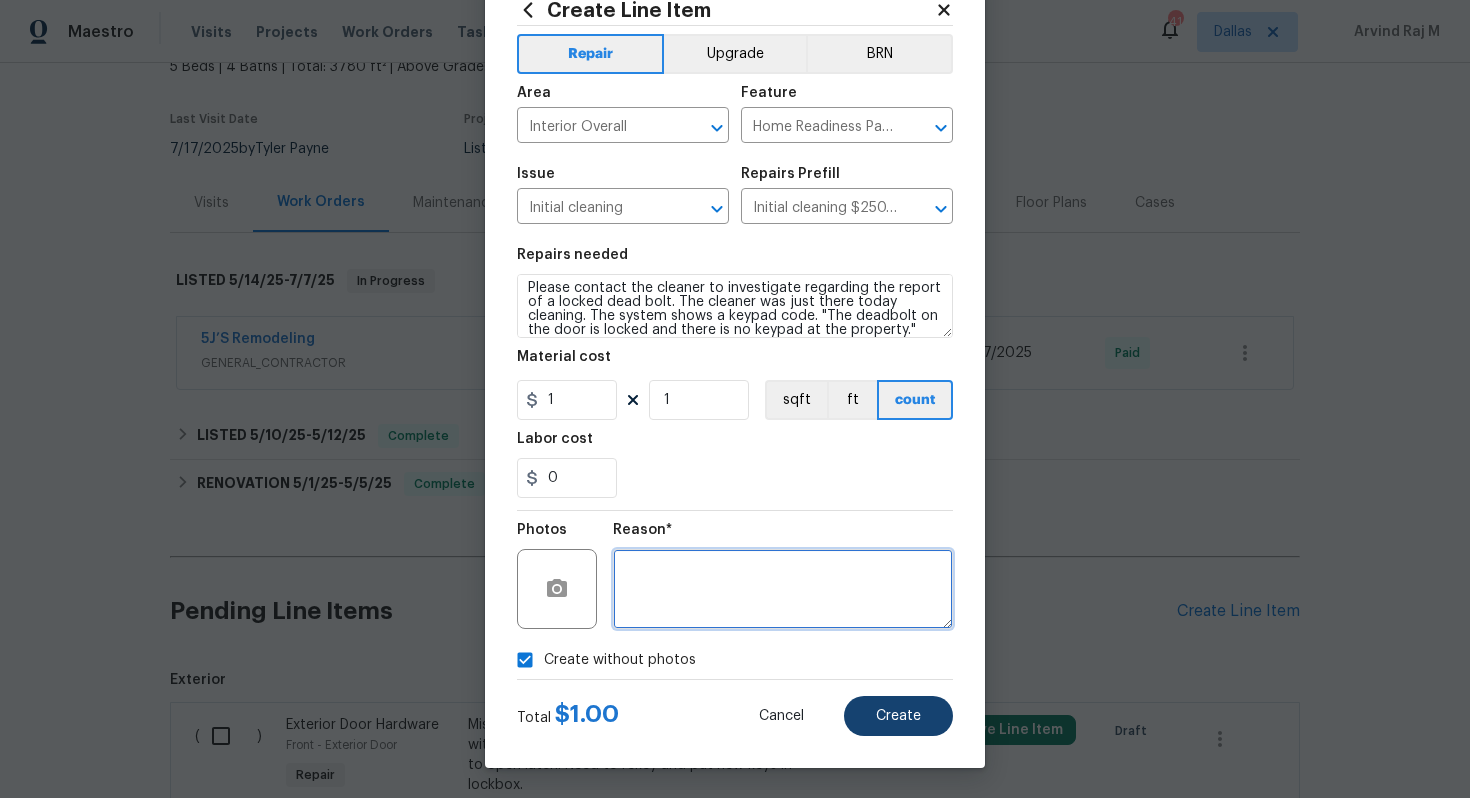 type 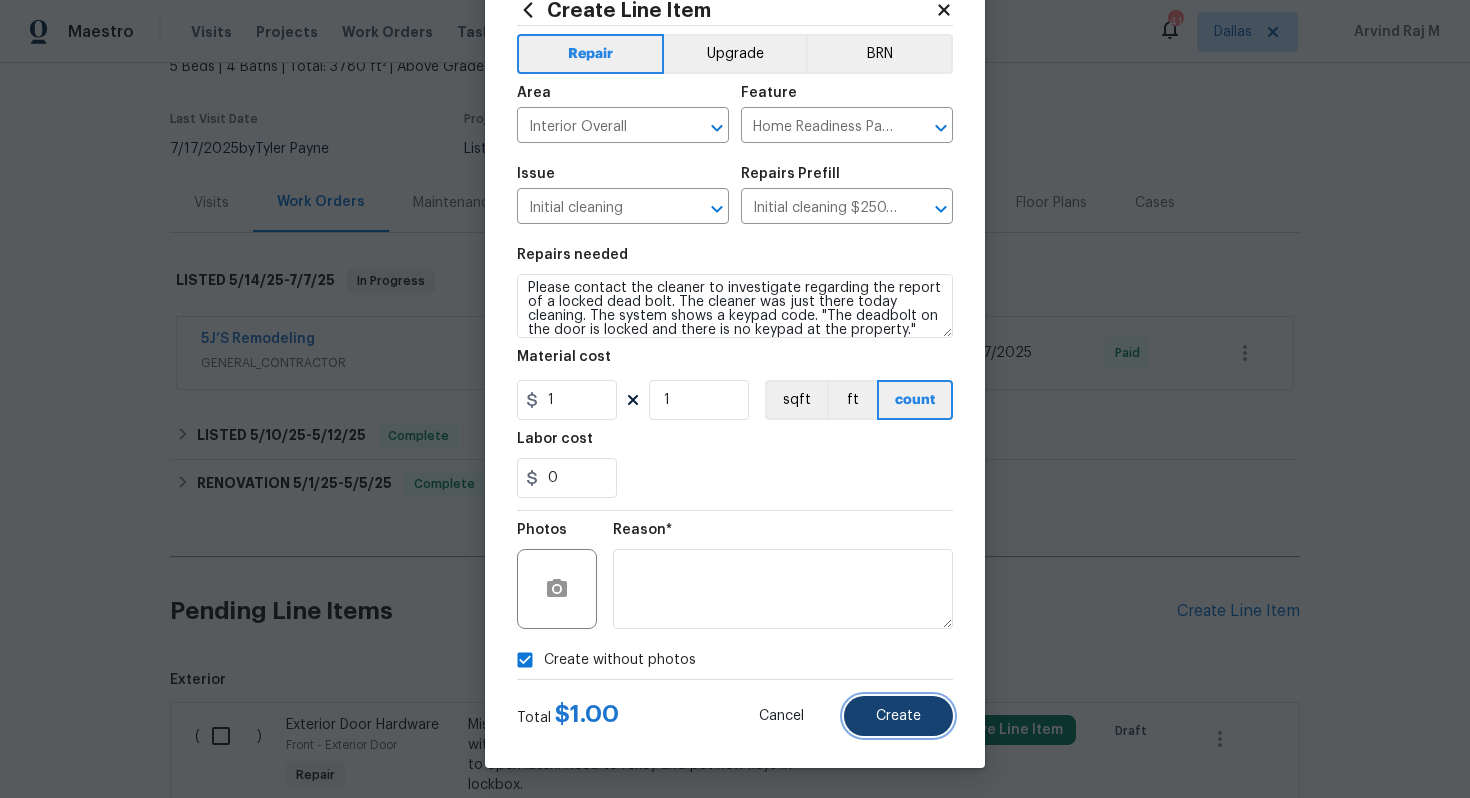 click on "Create" at bounding box center (898, 716) 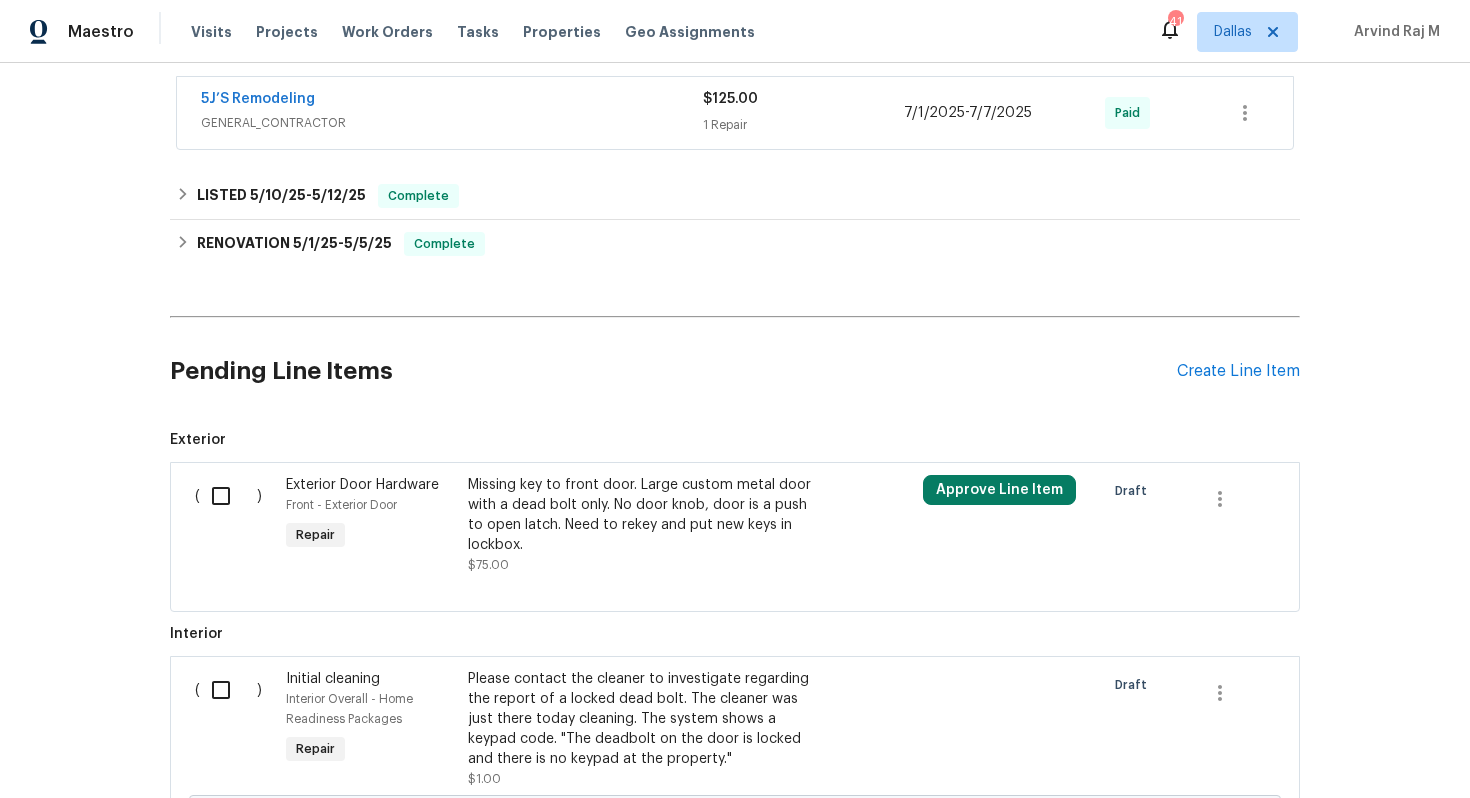 scroll, scrollTop: 452, scrollLeft: 0, axis: vertical 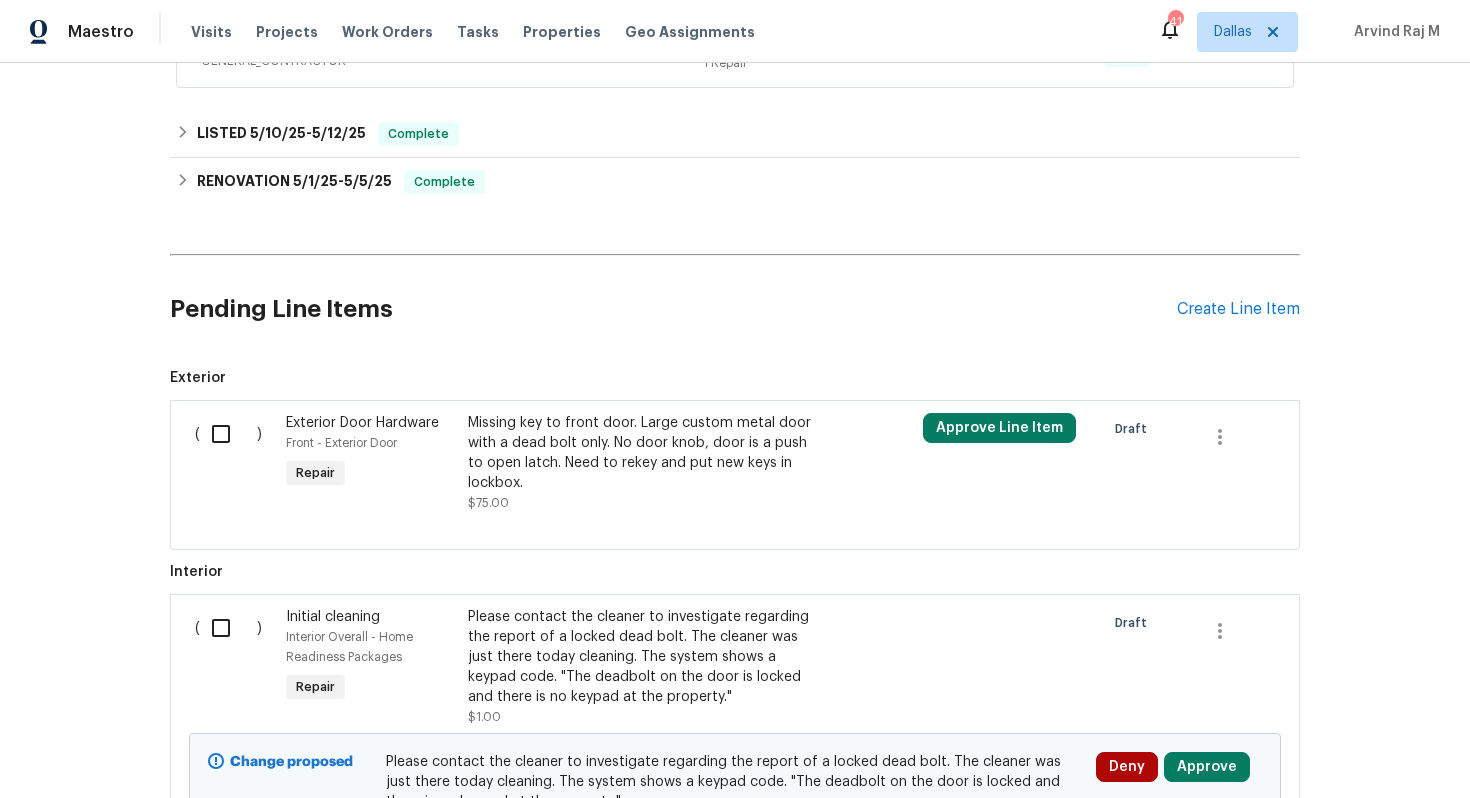 click at bounding box center [228, 628] 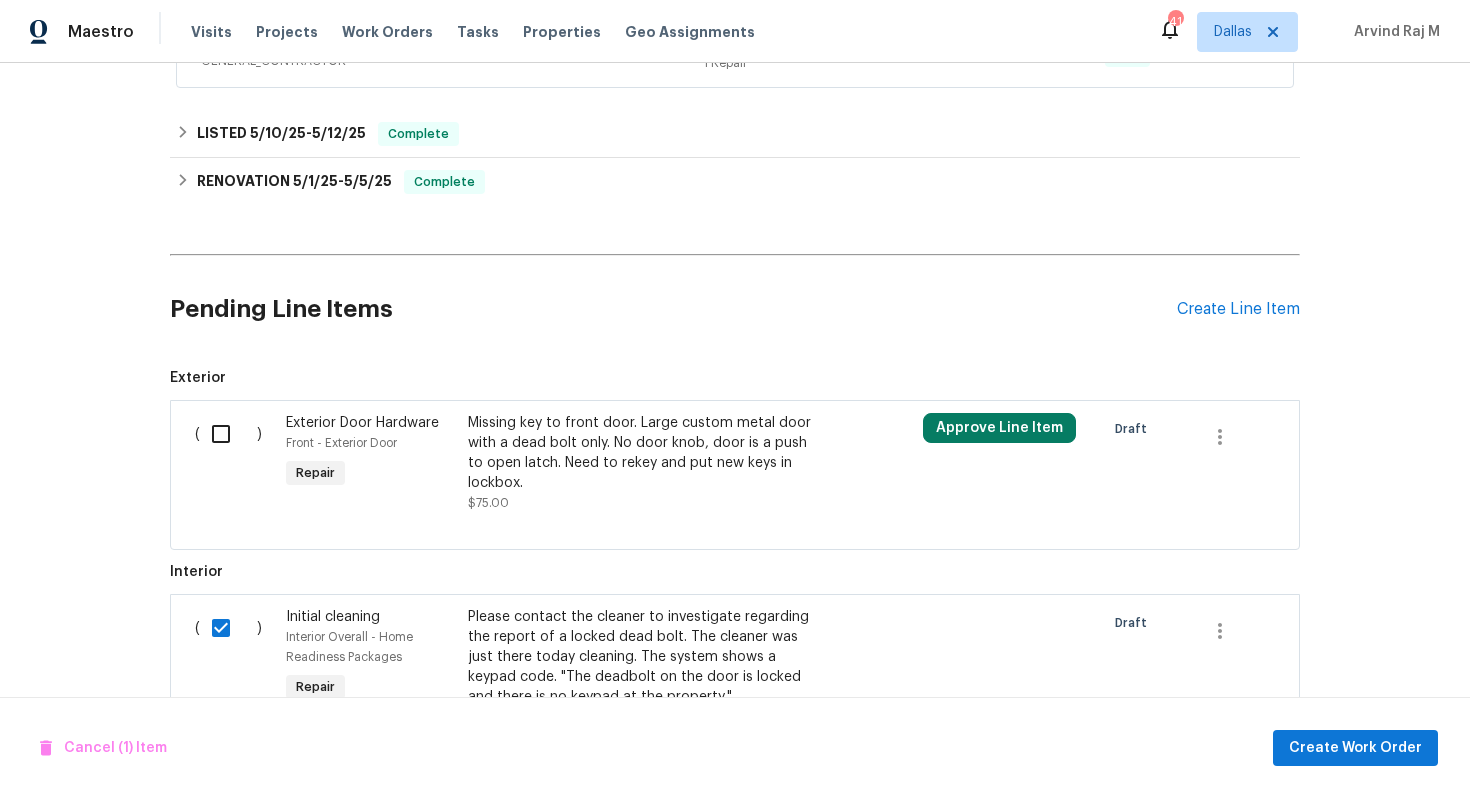scroll, scrollTop: 649, scrollLeft: 0, axis: vertical 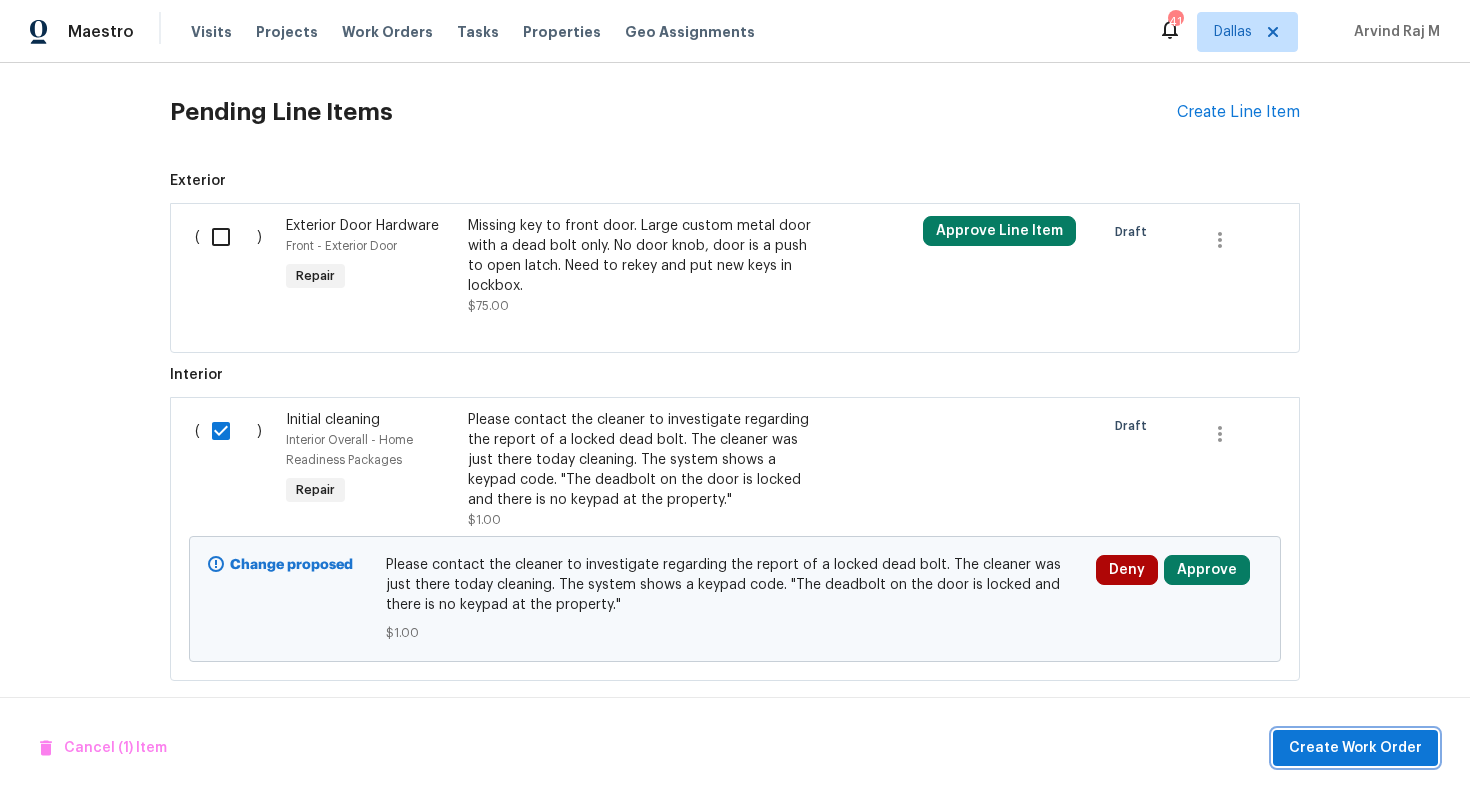click on "Create Work Order" at bounding box center [1355, 748] 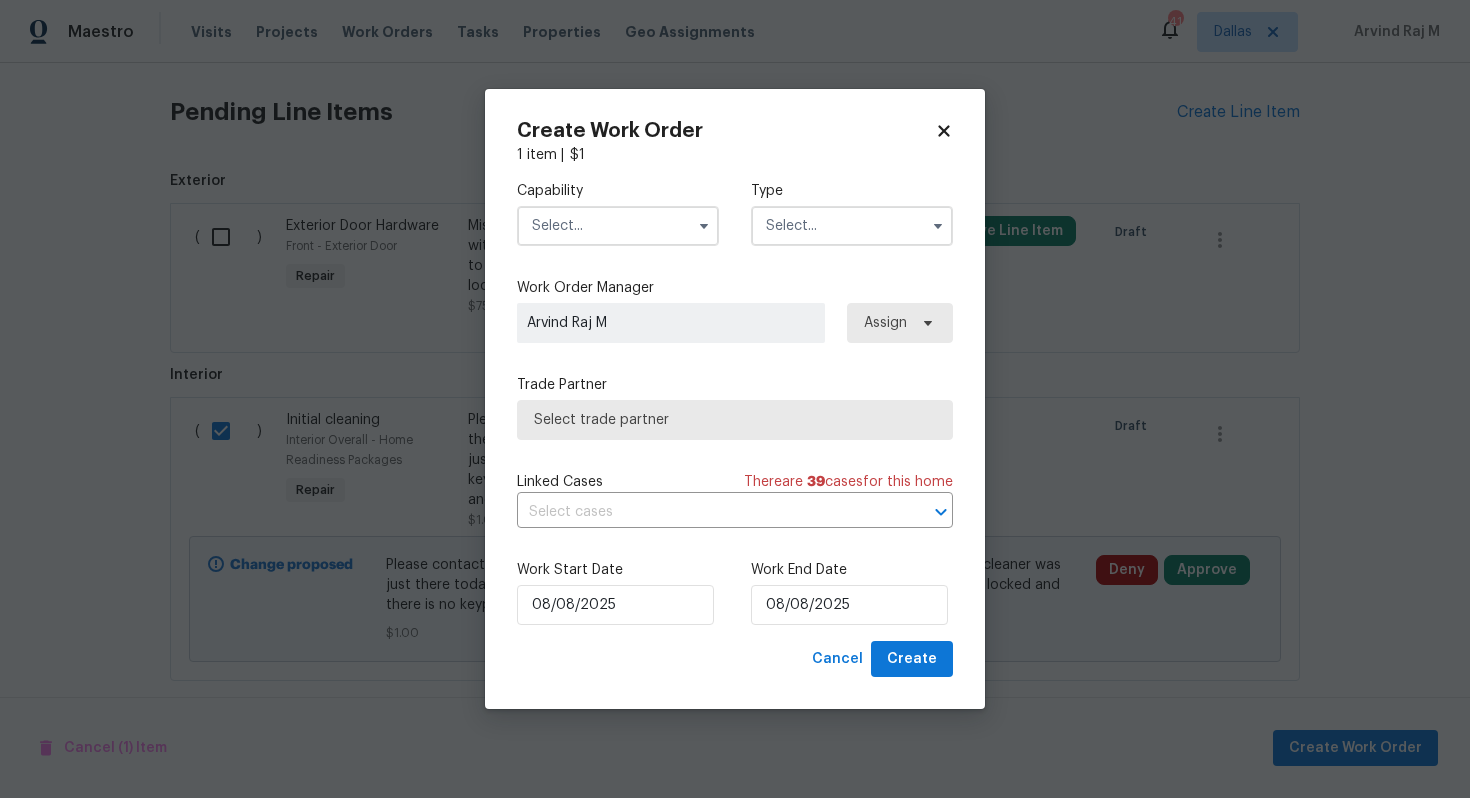 click at bounding box center (618, 226) 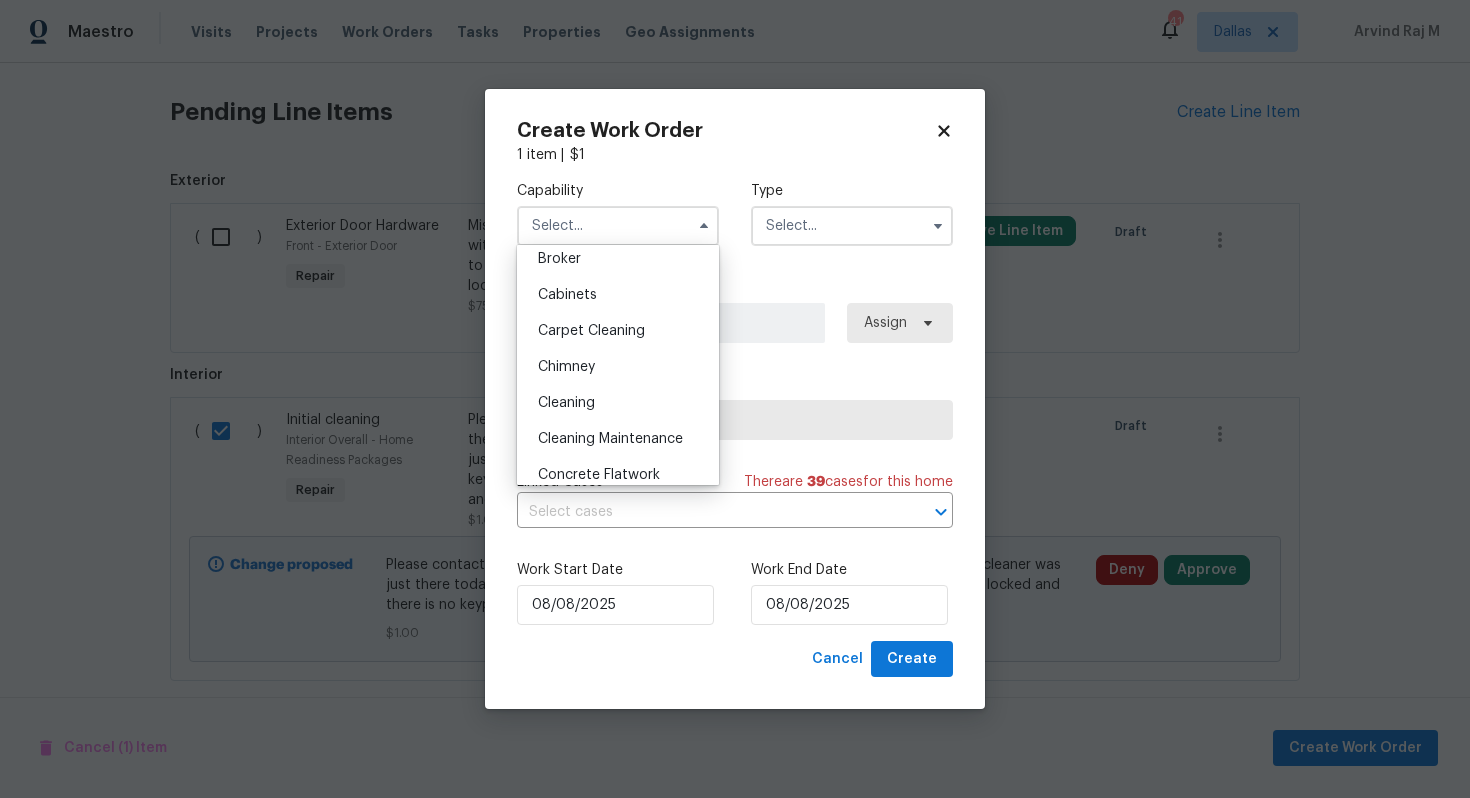 scroll, scrollTop: 154, scrollLeft: 0, axis: vertical 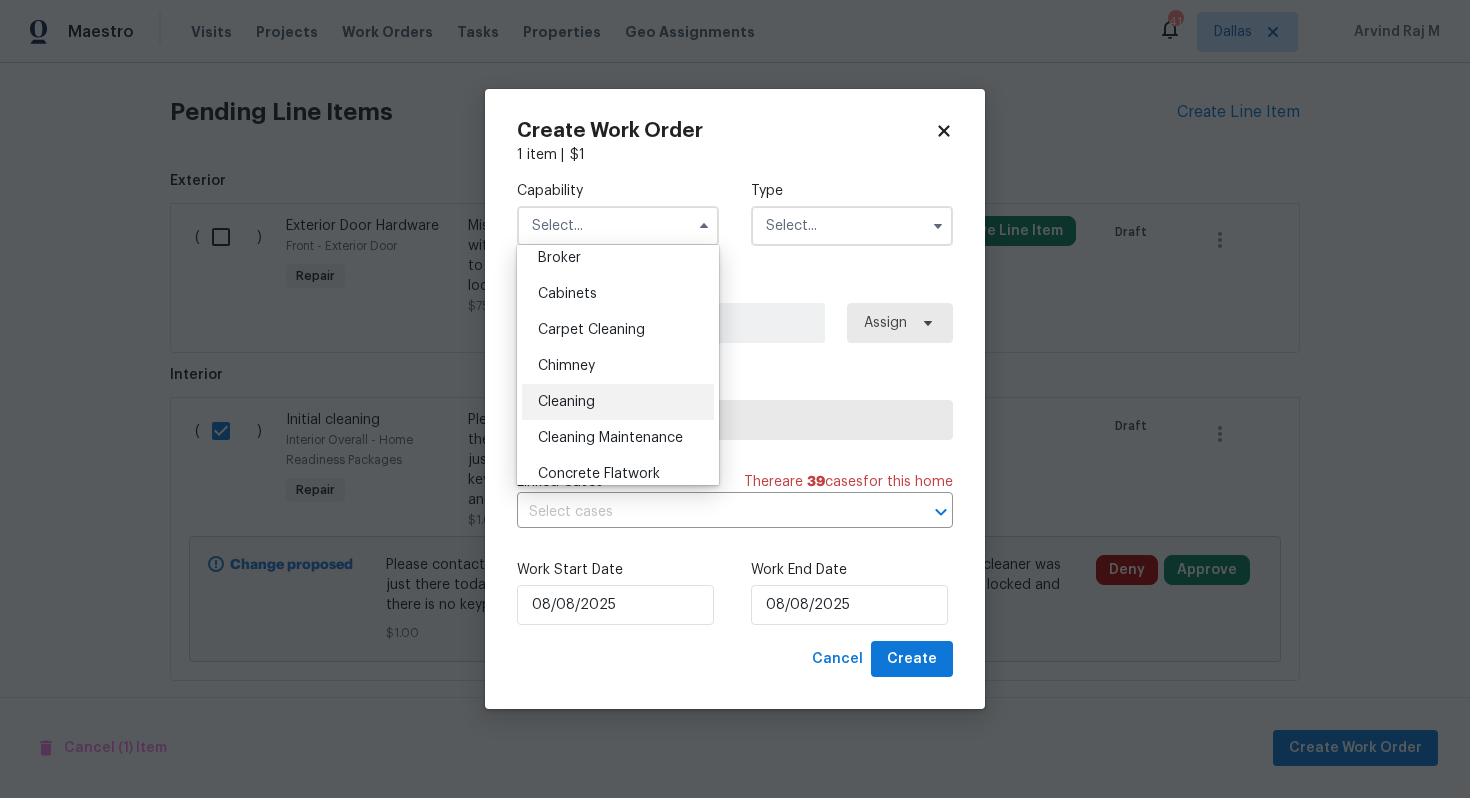 click on "Cleaning" at bounding box center (566, 402) 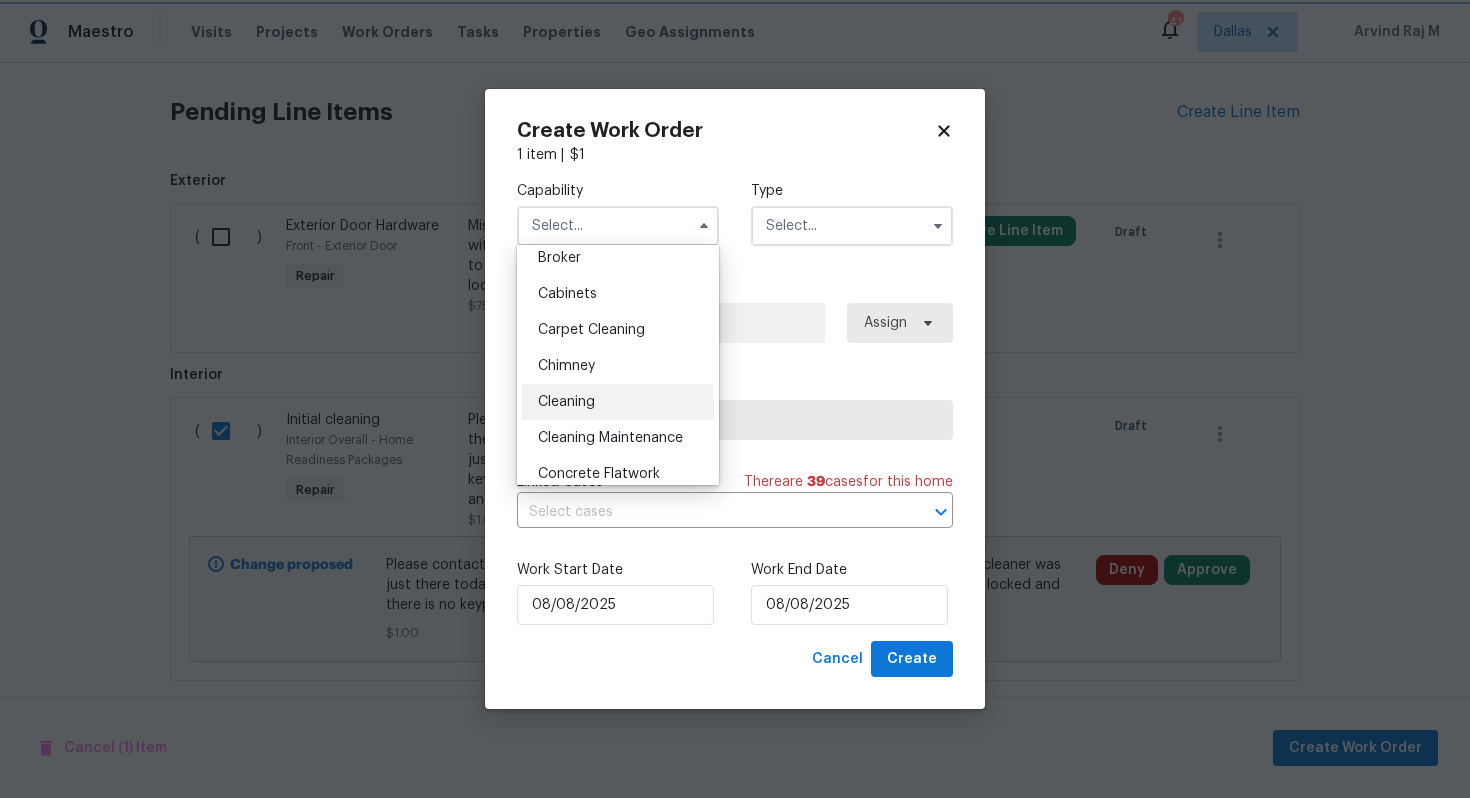 type on "Cleaning" 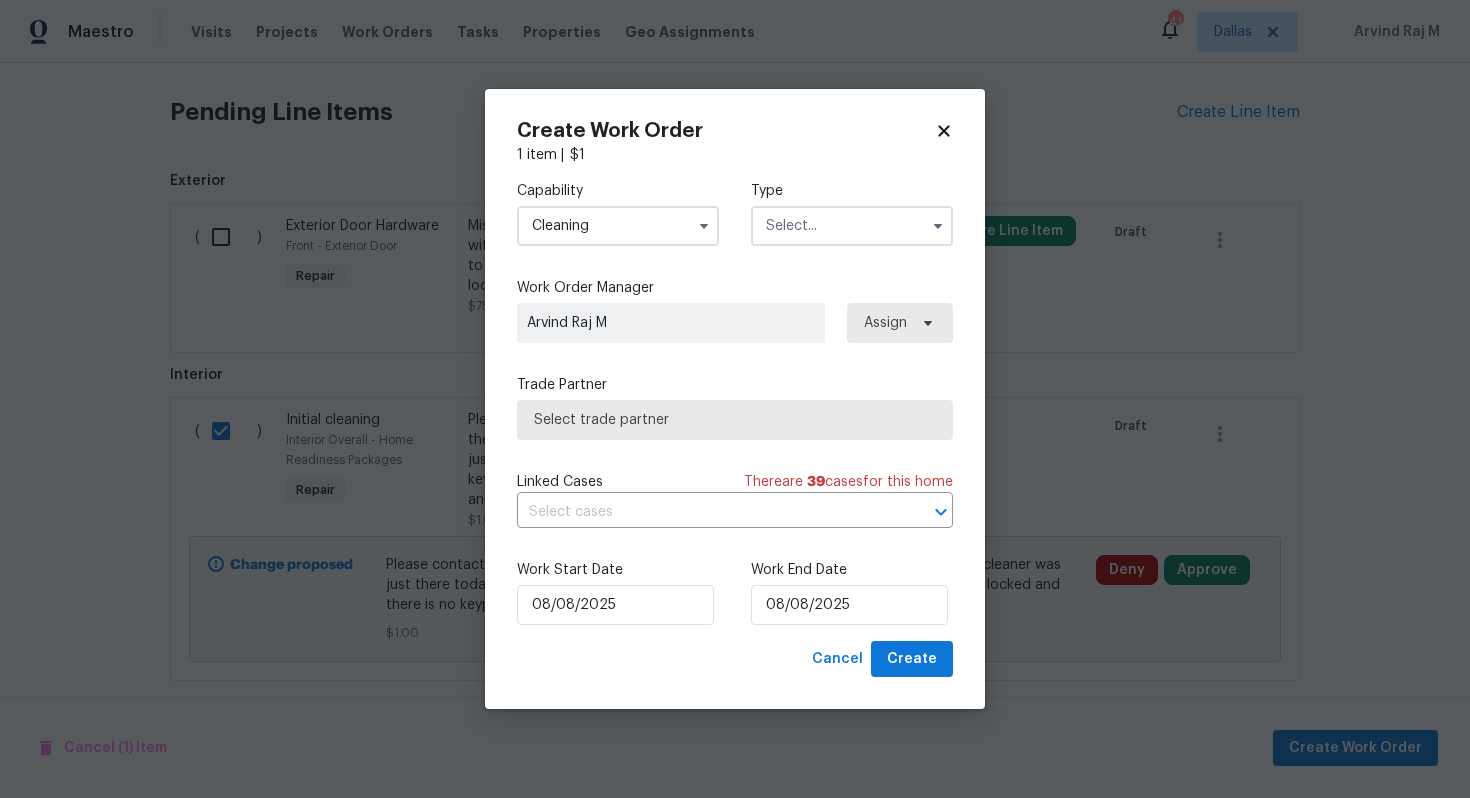 click at bounding box center (852, 226) 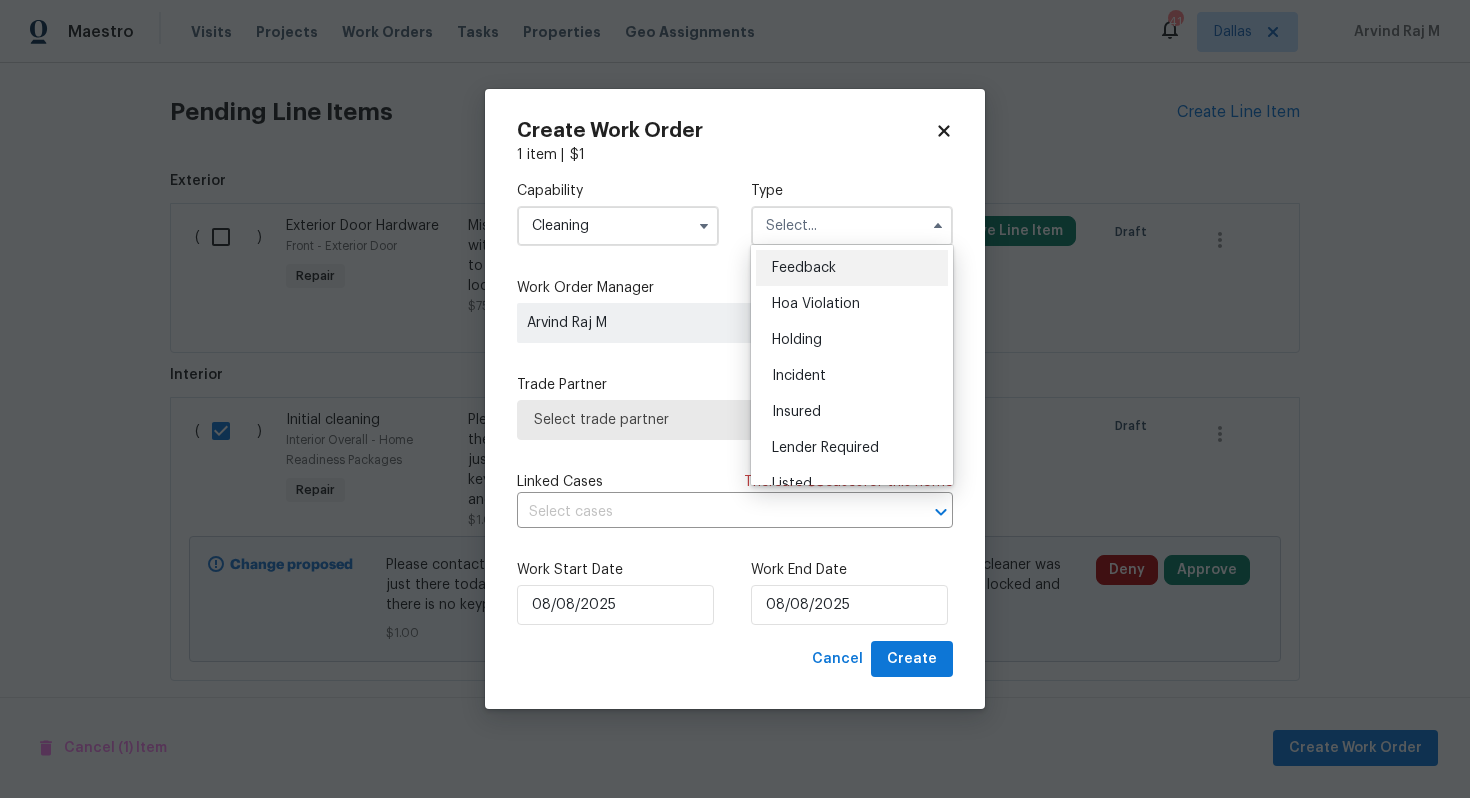 click on "Feedback" at bounding box center (852, 268) 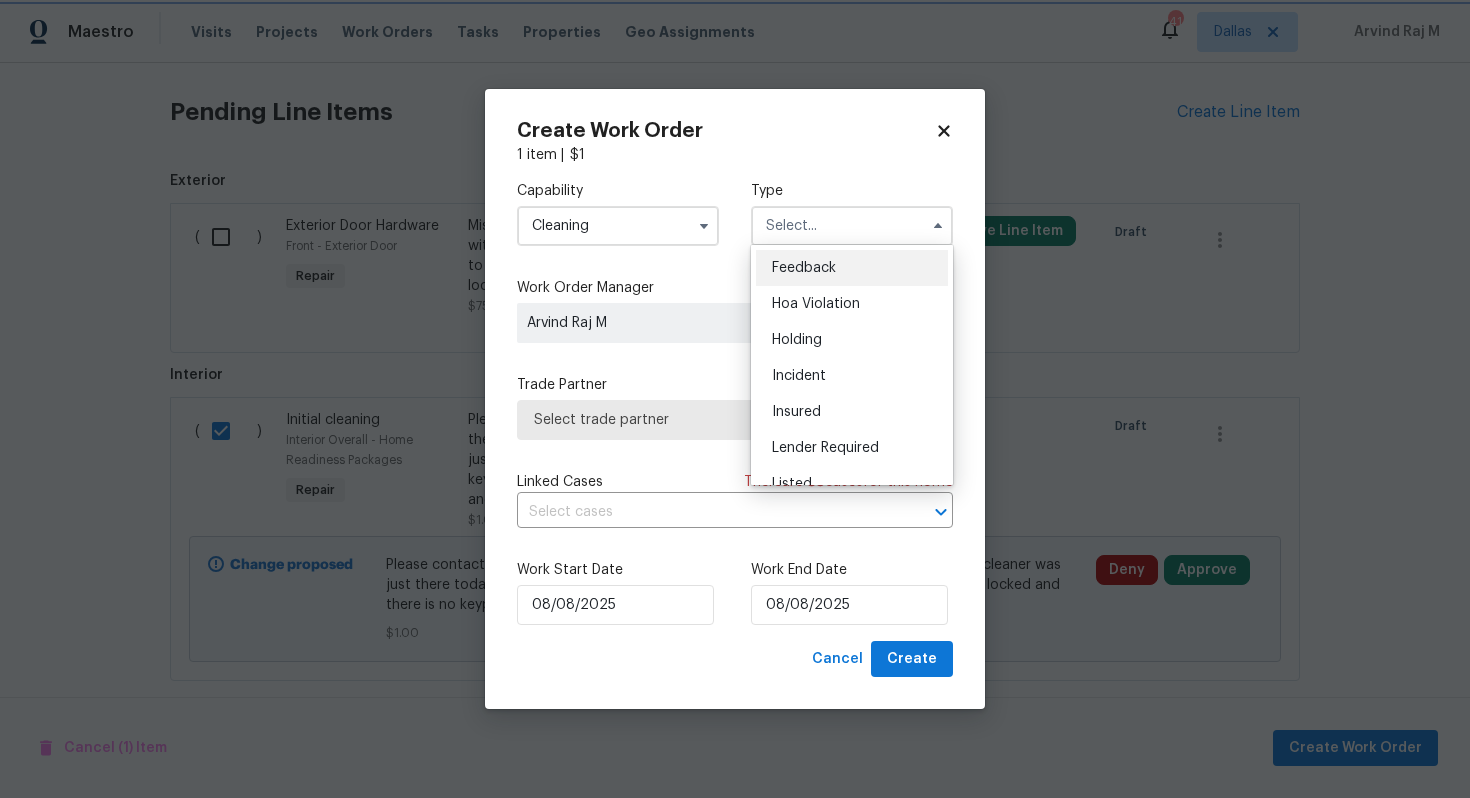 type on "Feedback" 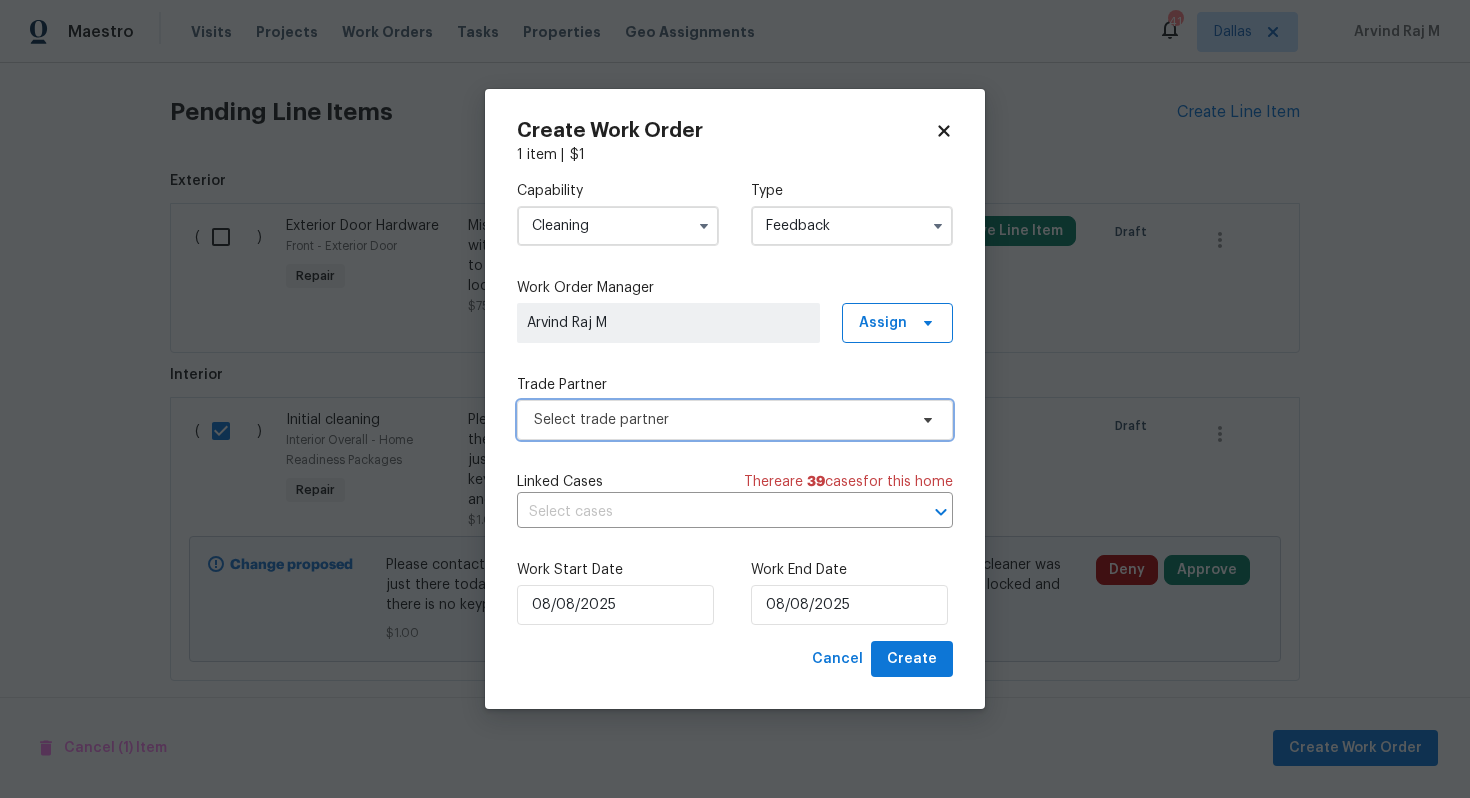 click on "Select trade partner" at bounding box center (720, 420) 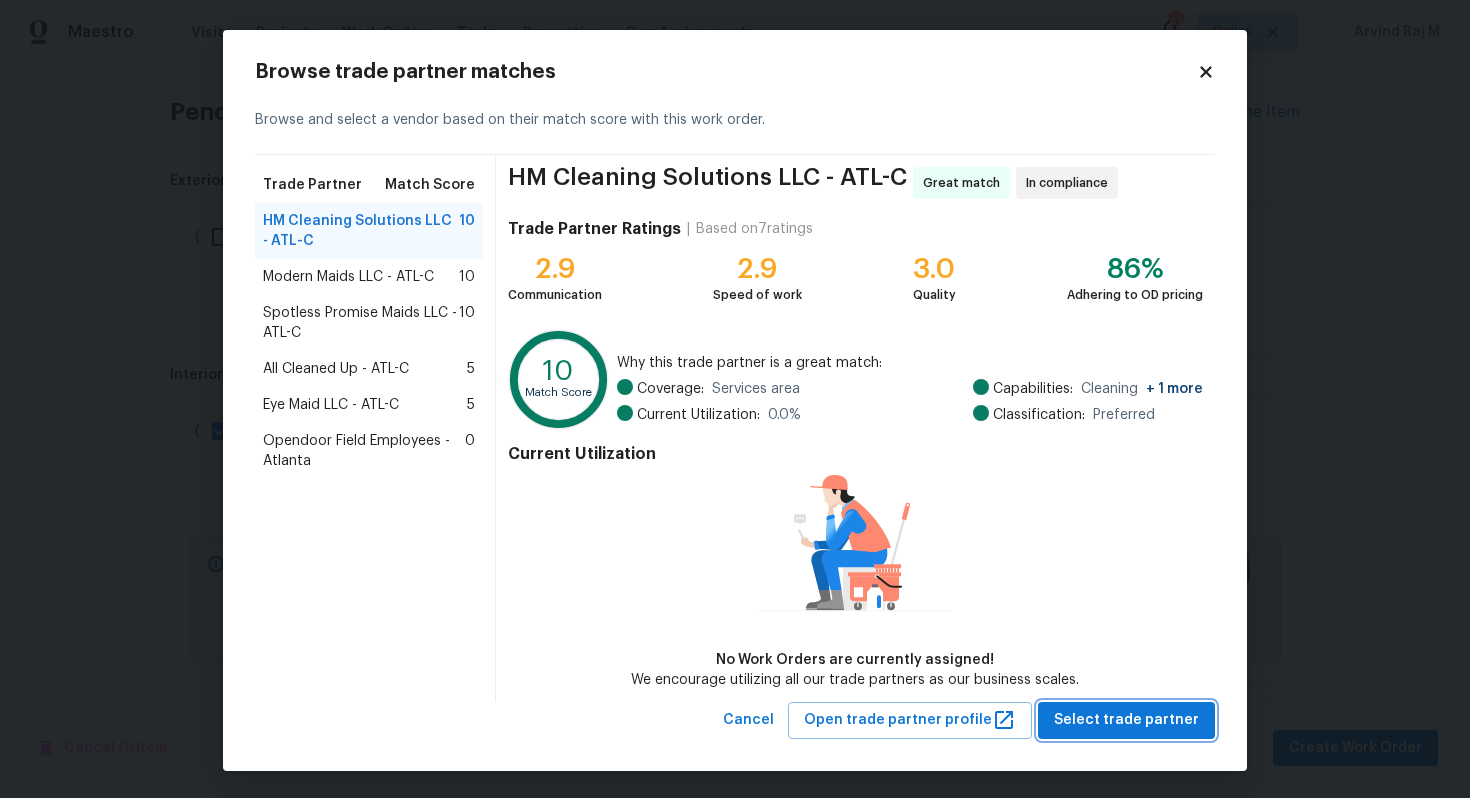 click on "Select trade partner" at bounding box center [1126, 720] 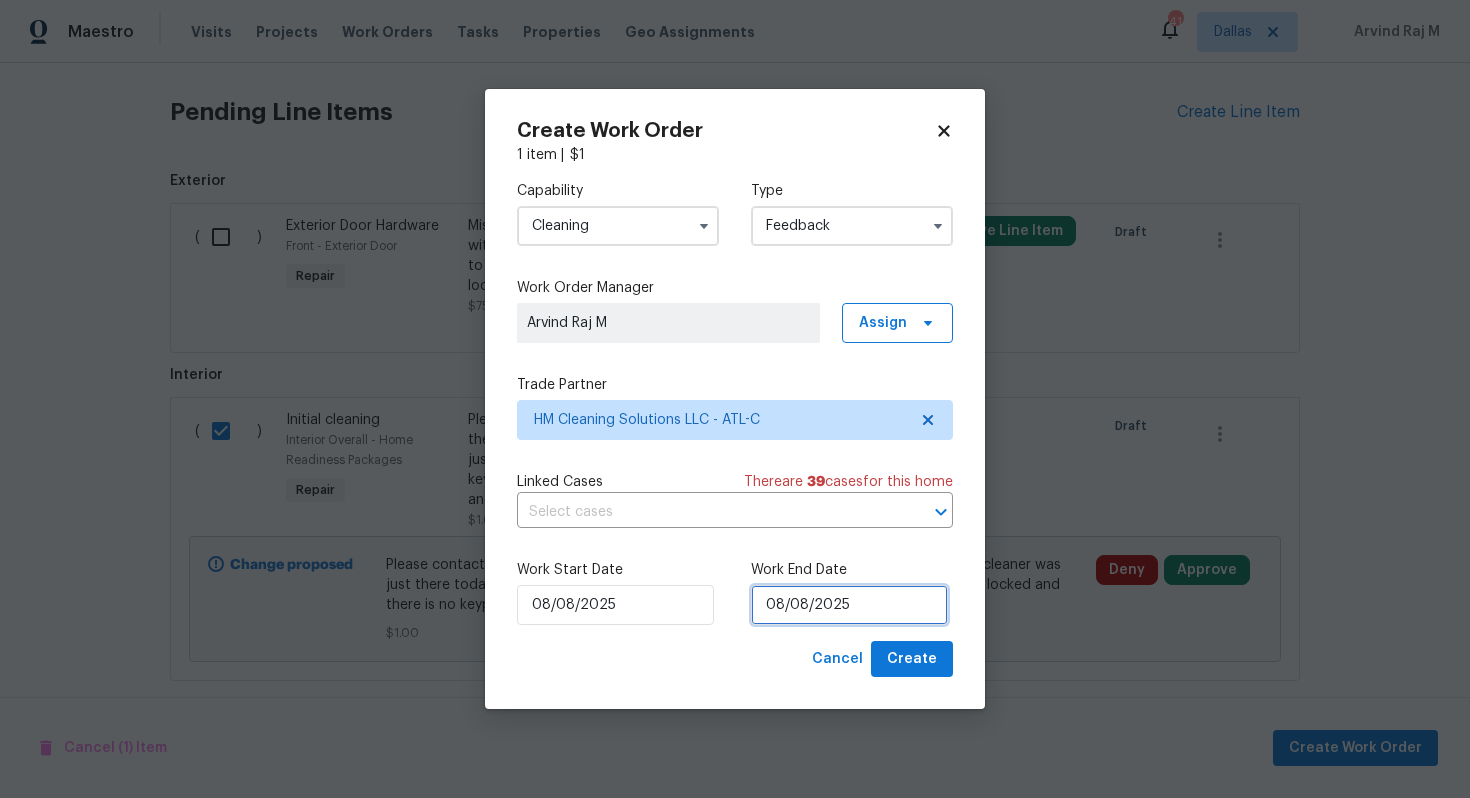 click on "08/08/2025" at bounding box center (849, 605) 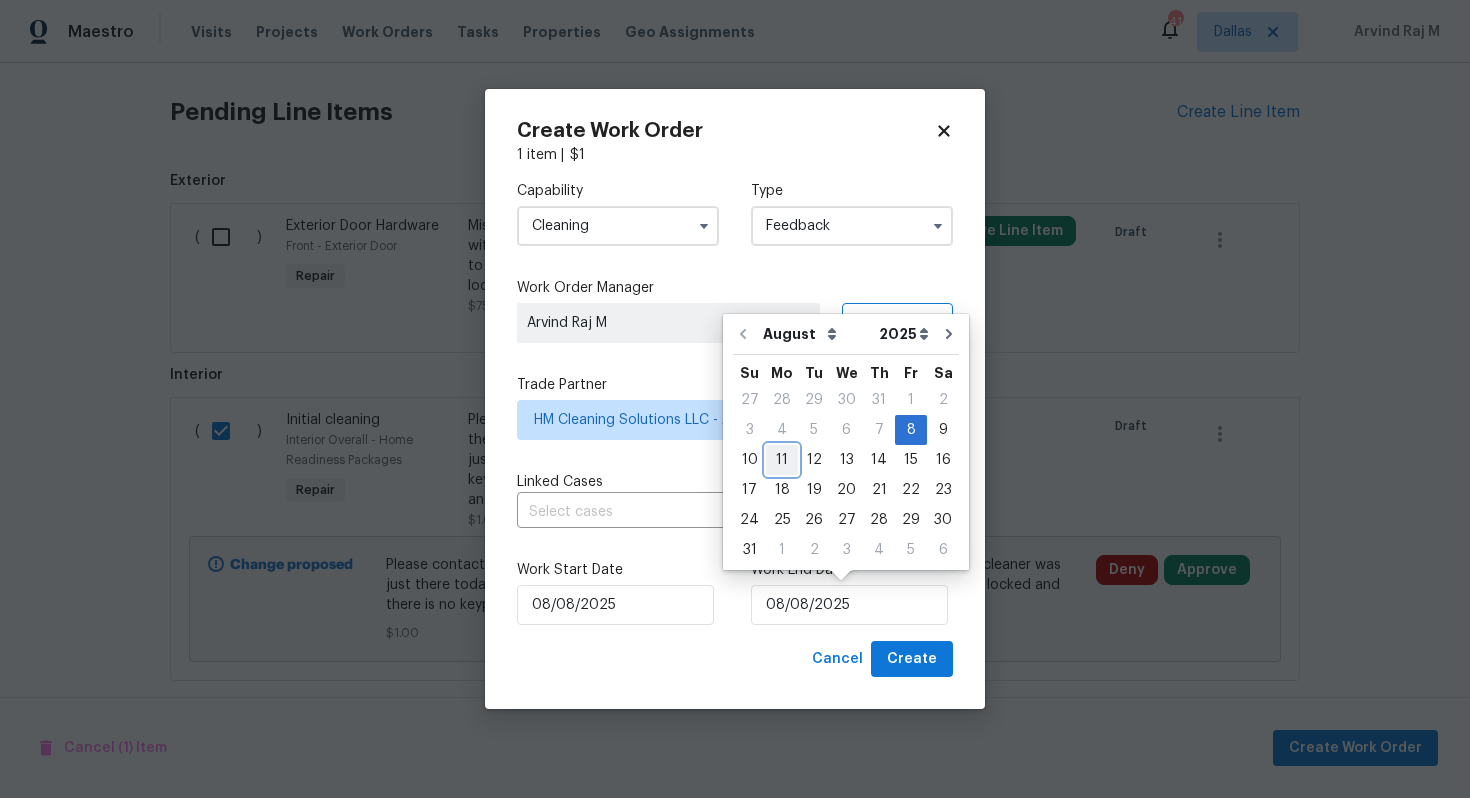 click on "11" at bounding box center (782, 460) 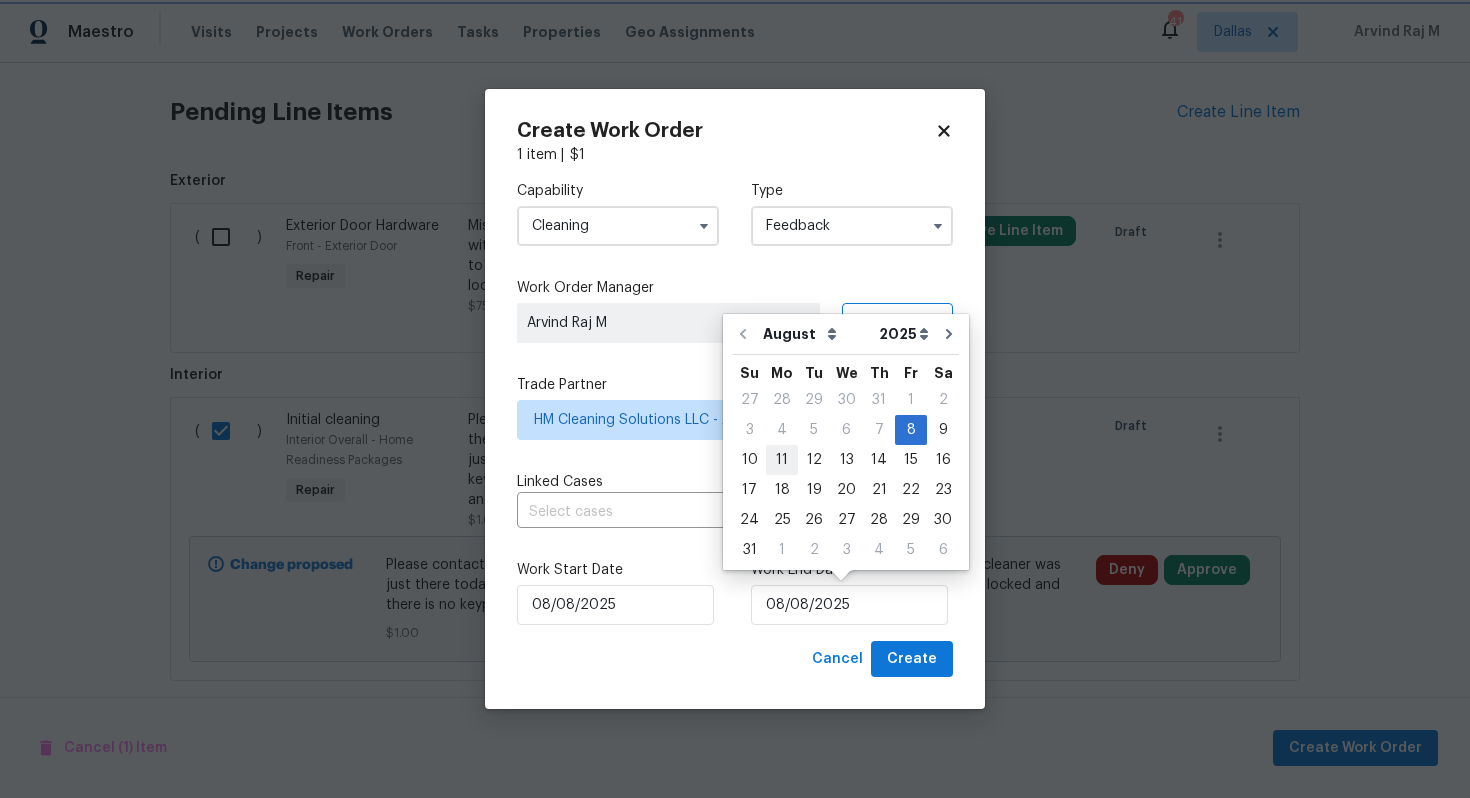 type on "11/08/2025" 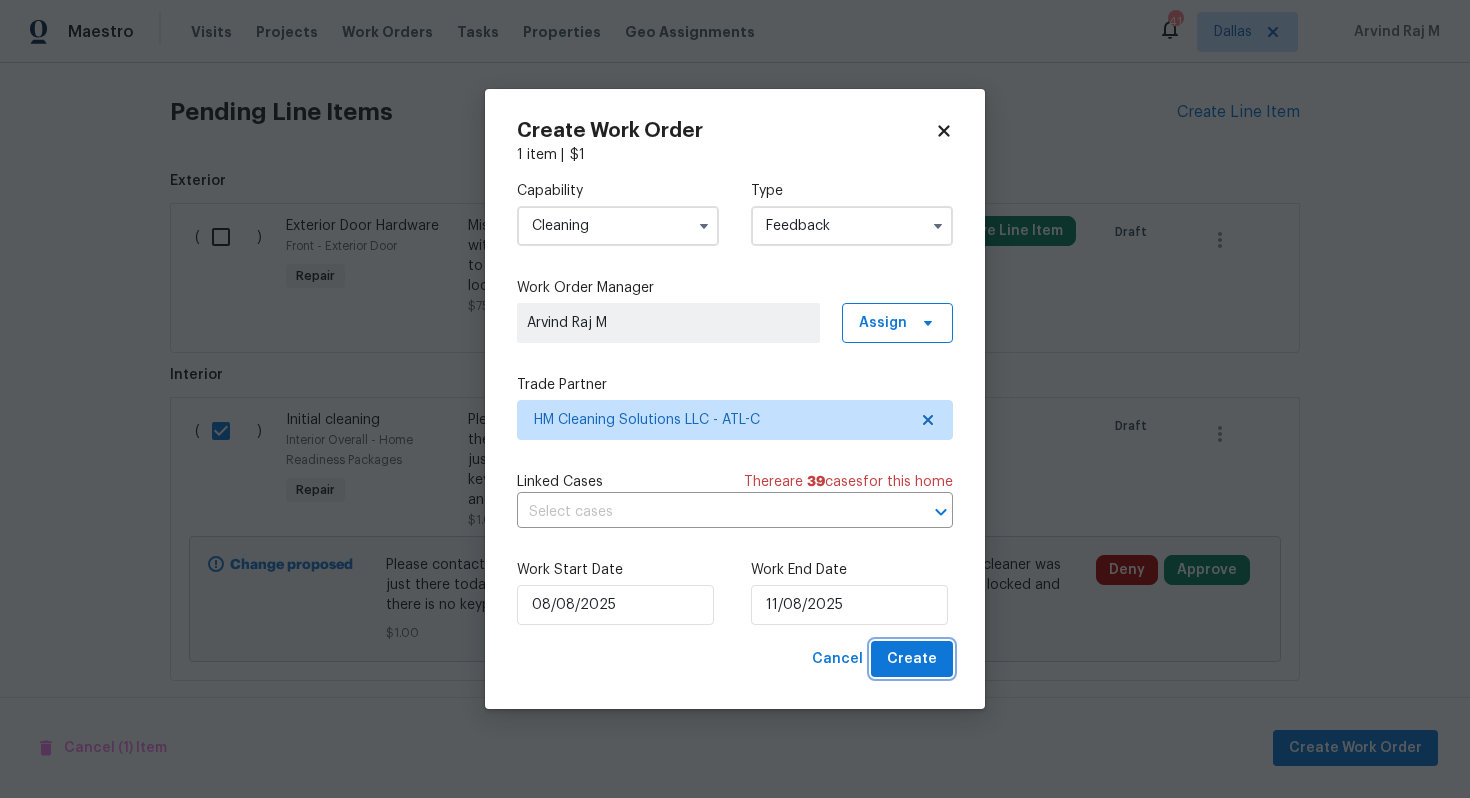 click on "Create" at bounding box center (912, 659) 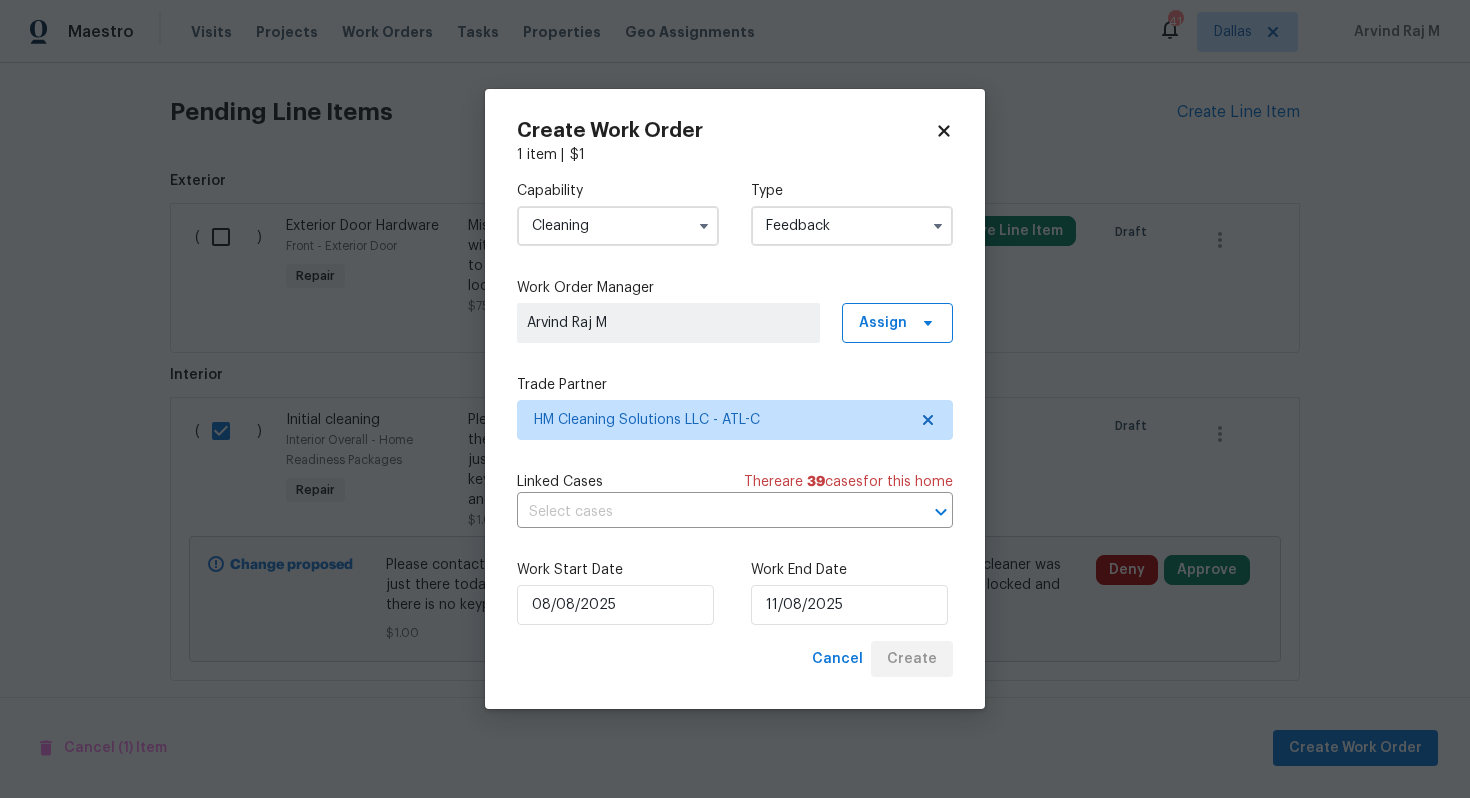 checkbox on "false" 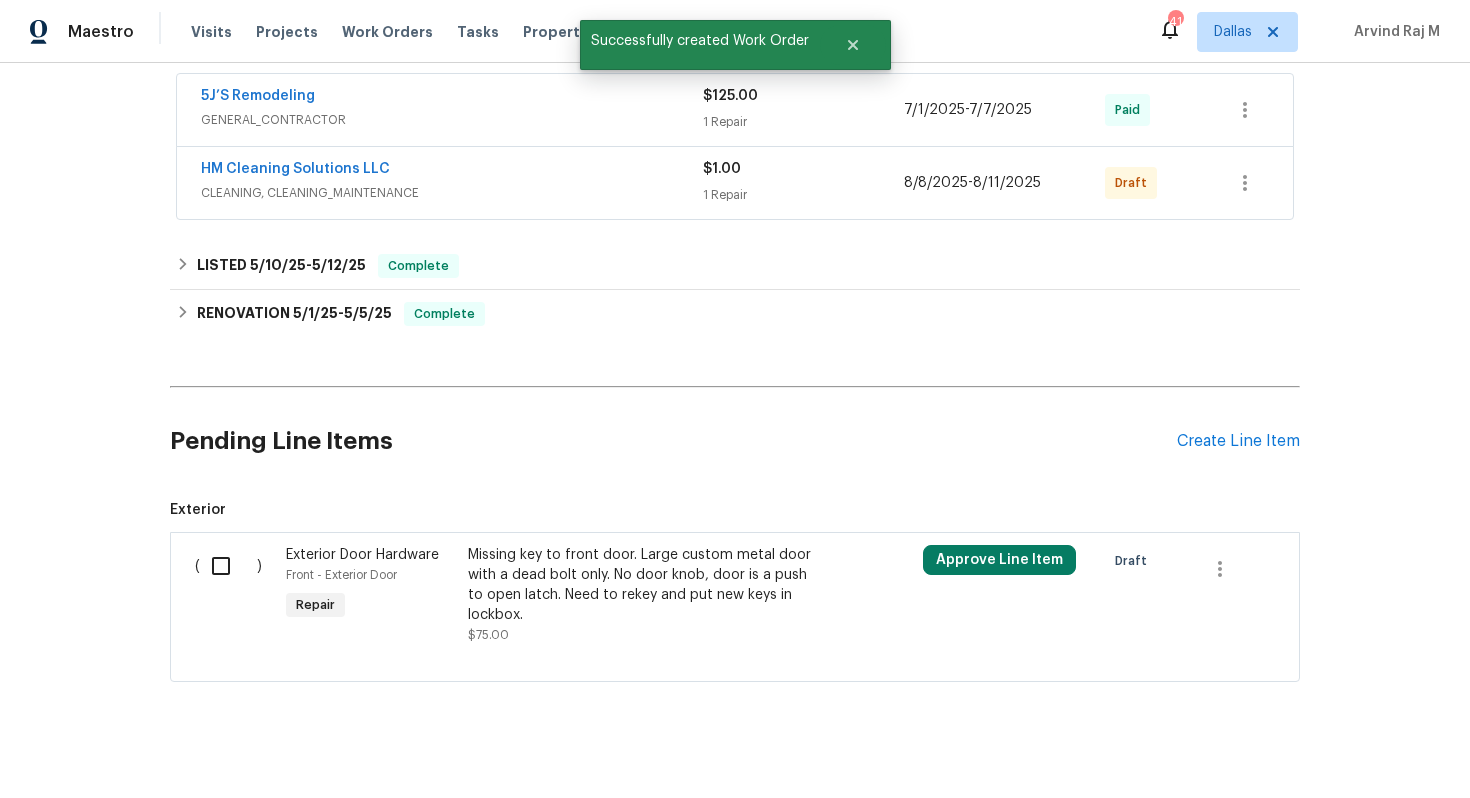 scroll, scrollTop: 0, scrollLeft: 0, axis: both 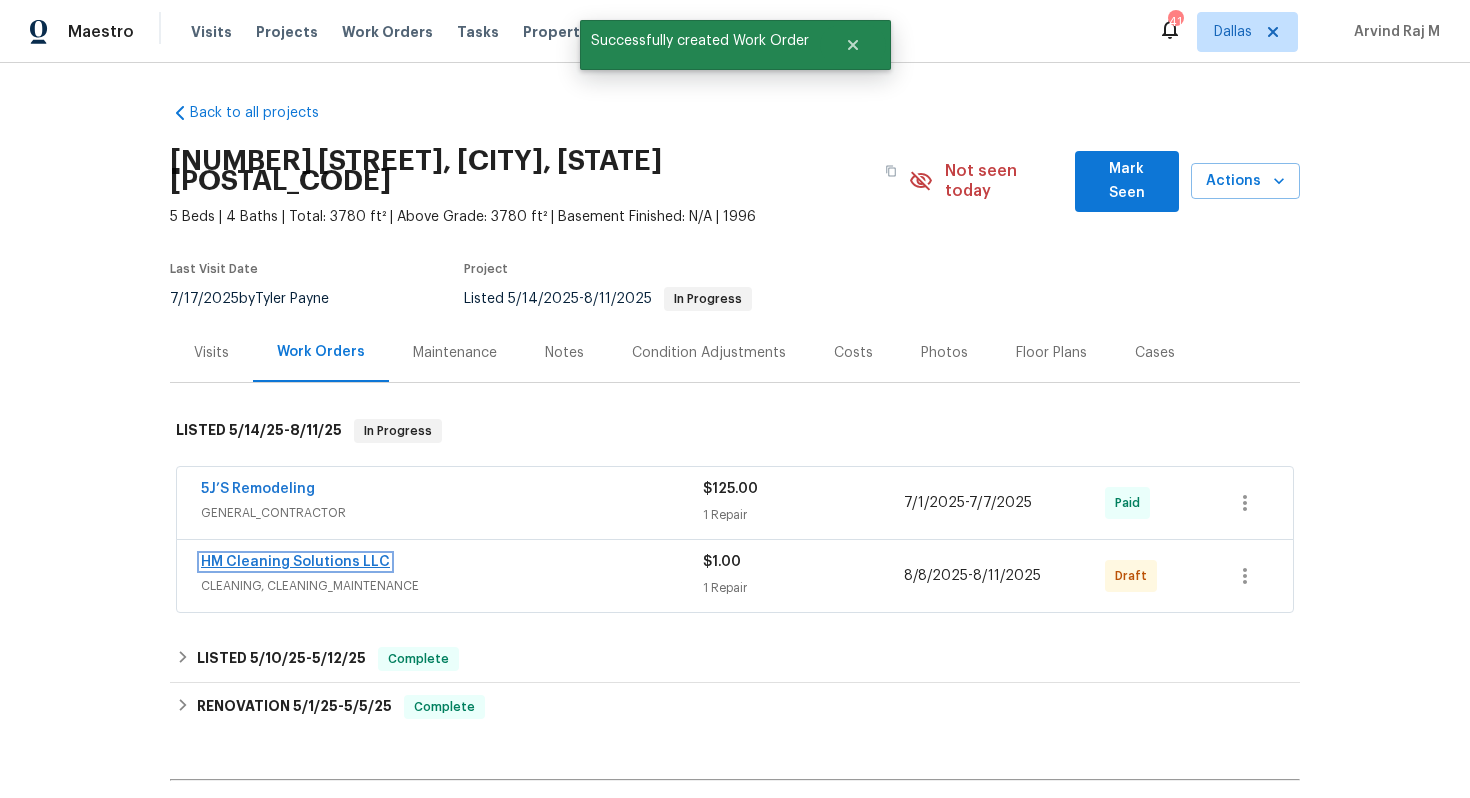 click on "HM Cleaning Solutions LLC" at bounding box center [295, 562] 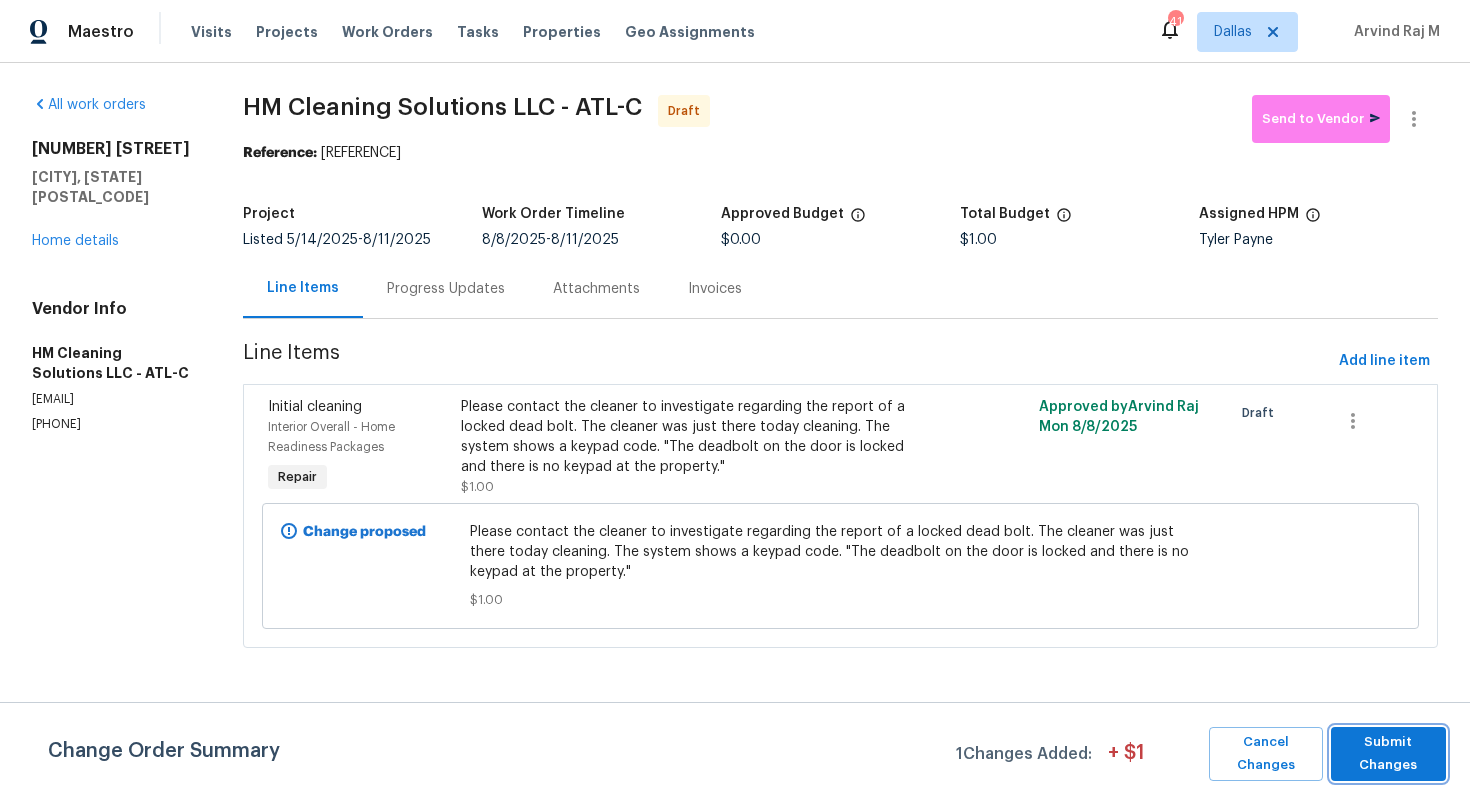 click on "Submit Changes" at bounding box center (1388, 754) 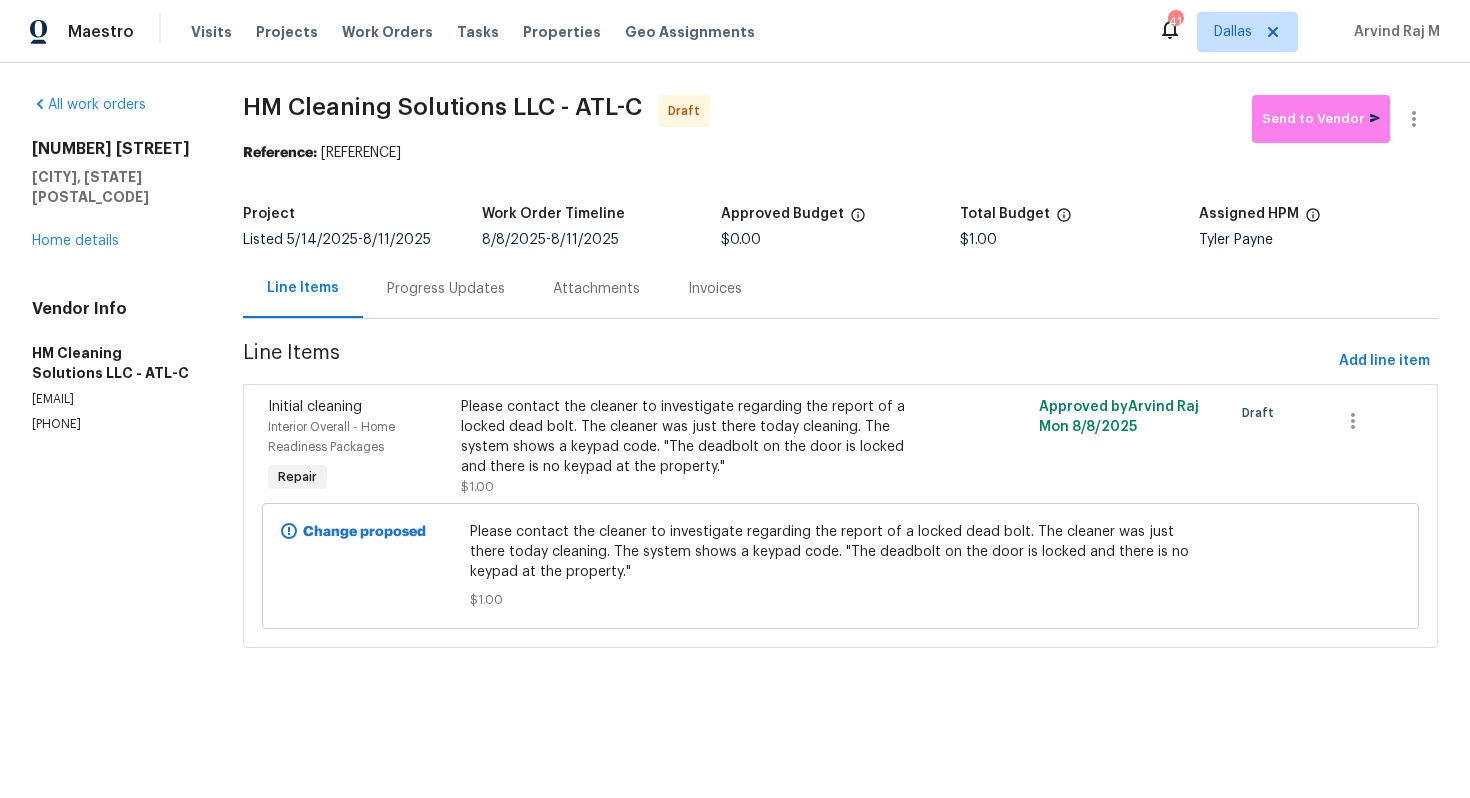 click on "Progress Updates" at bounding box center [446, 289] 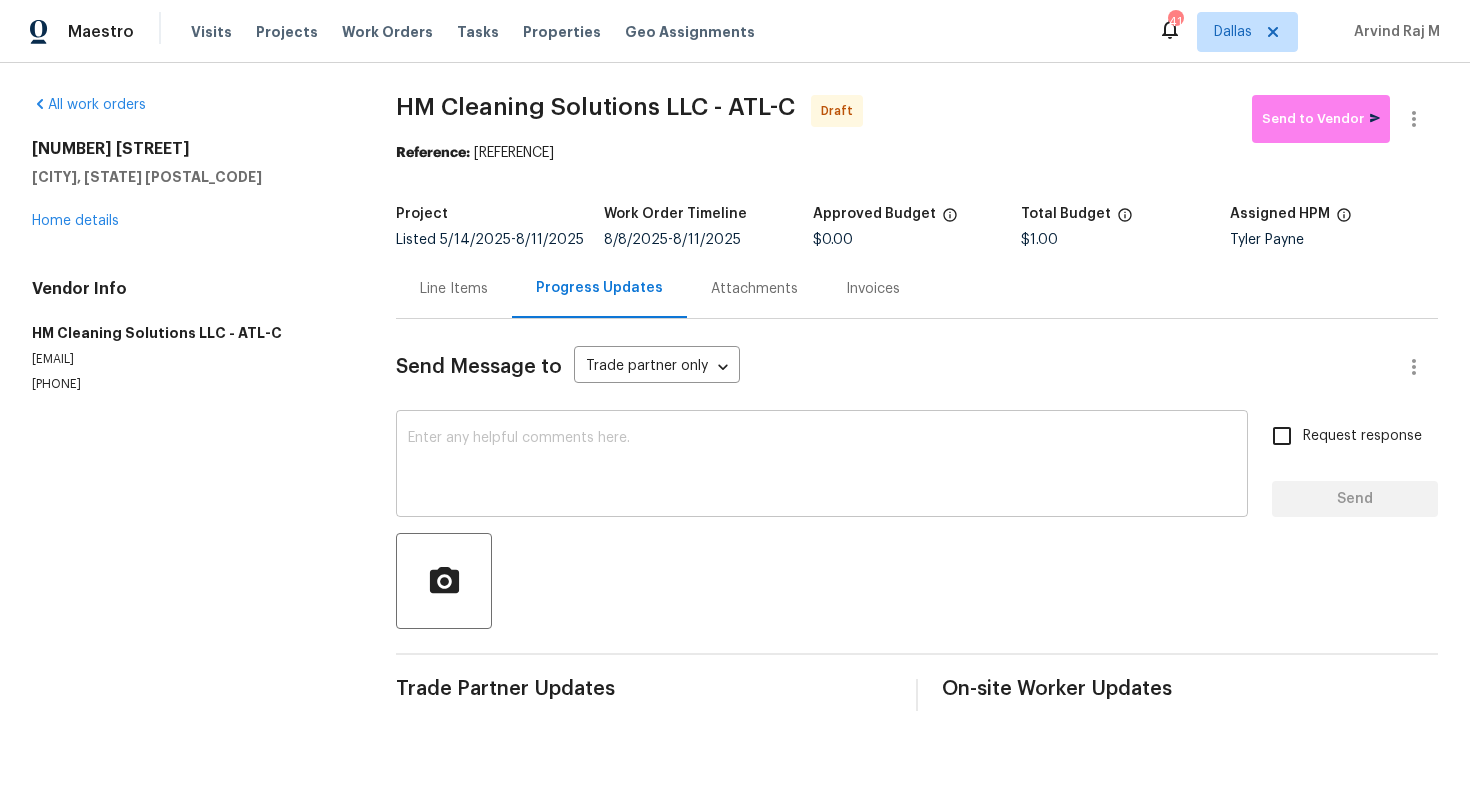 click at bounding box center [822, 466] 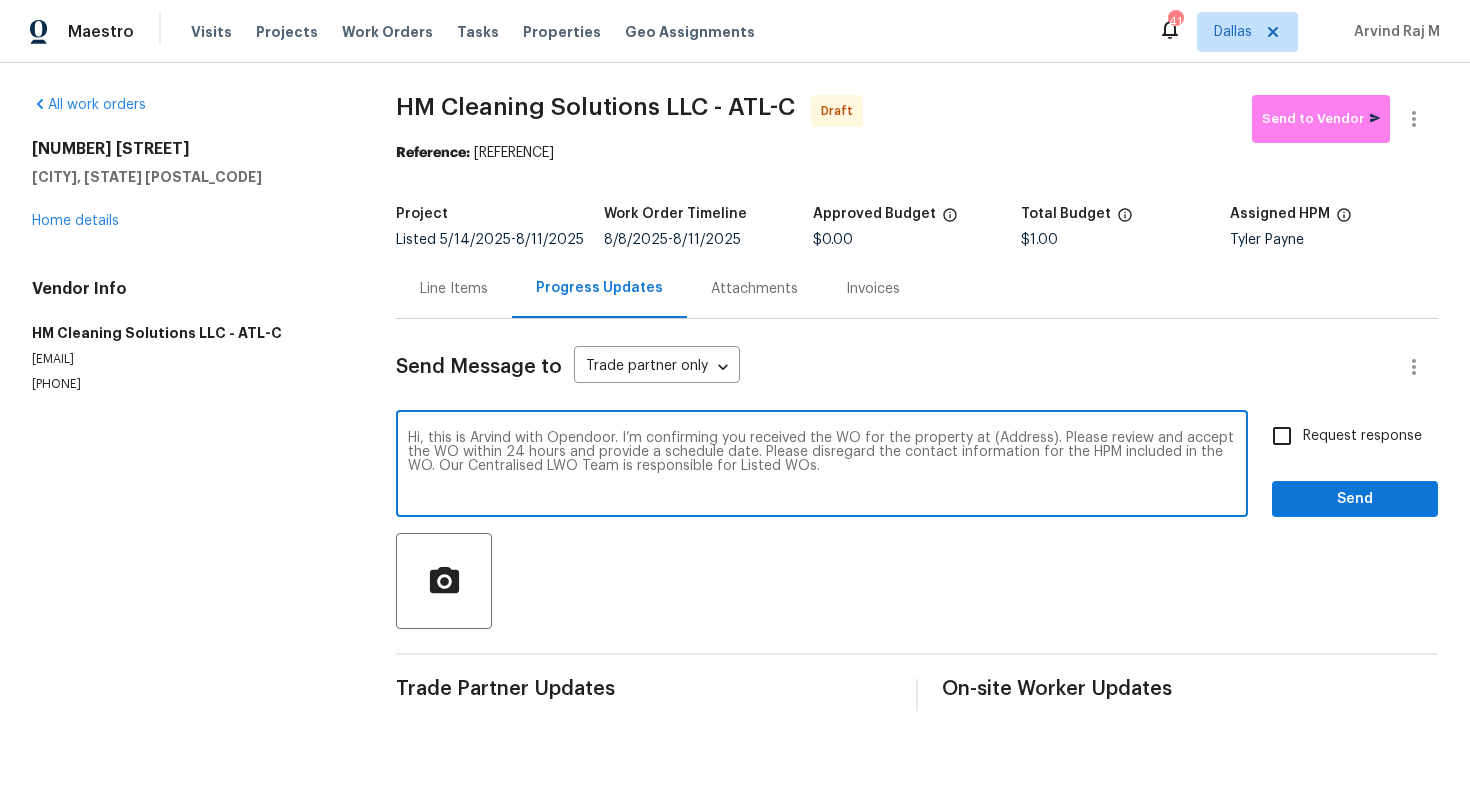 drag, startPoint x: 1048, startPoint y: 438, endPoint x: 987, endPoint y: 435, distance: 61.073727 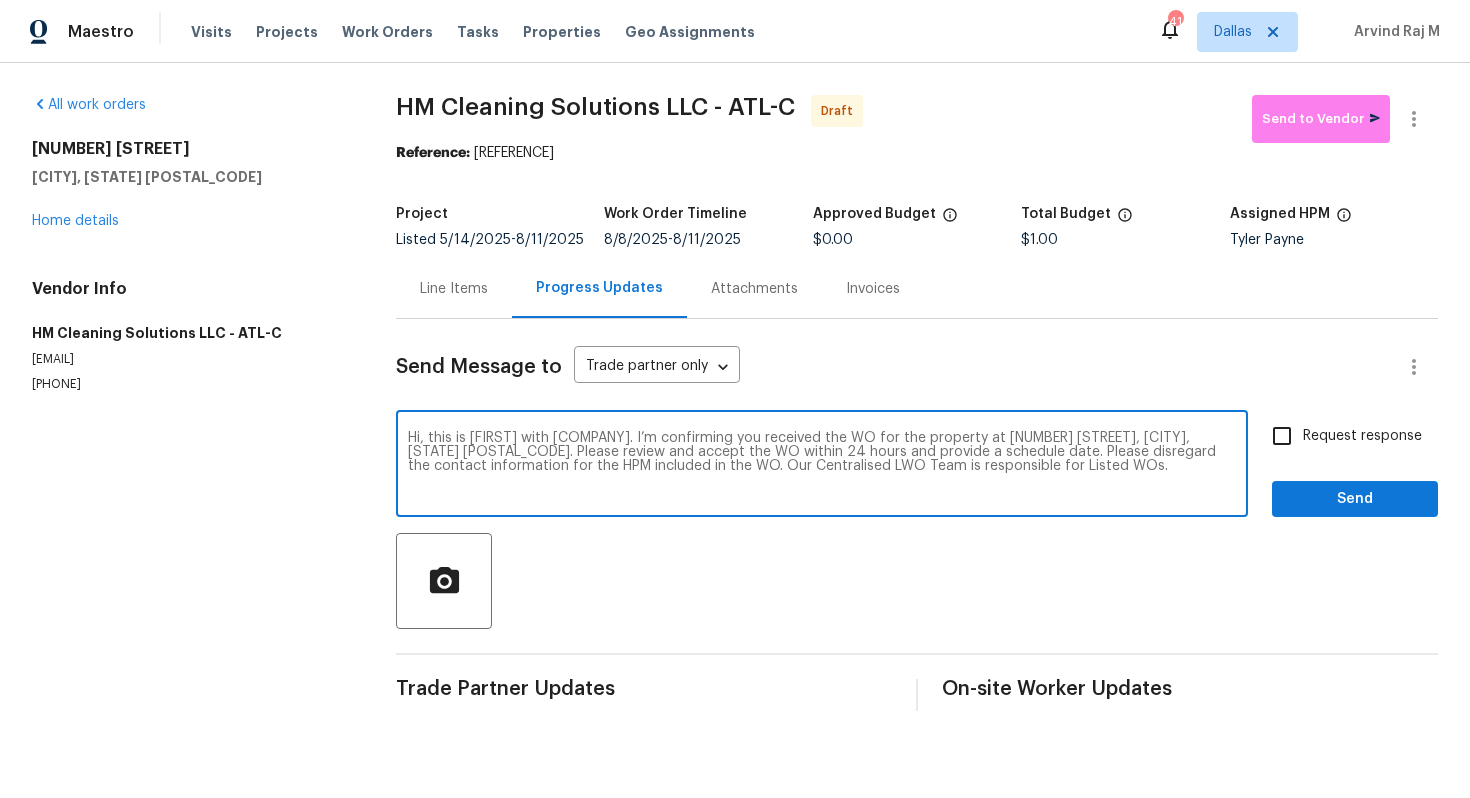 type on "Hi, this is [FIRST] with [COMPANY]. I’m confirming you received the WO for the property at [NUMBER] [STREET], [CITY], [STATE] [POSTAL_CODE]. Please review and accept the WO within 24 hours and provide a schedule date. Please disregard the contact information for the HPM included in the WO. Our Centralised LWO Team is responsible for Listed WOs." 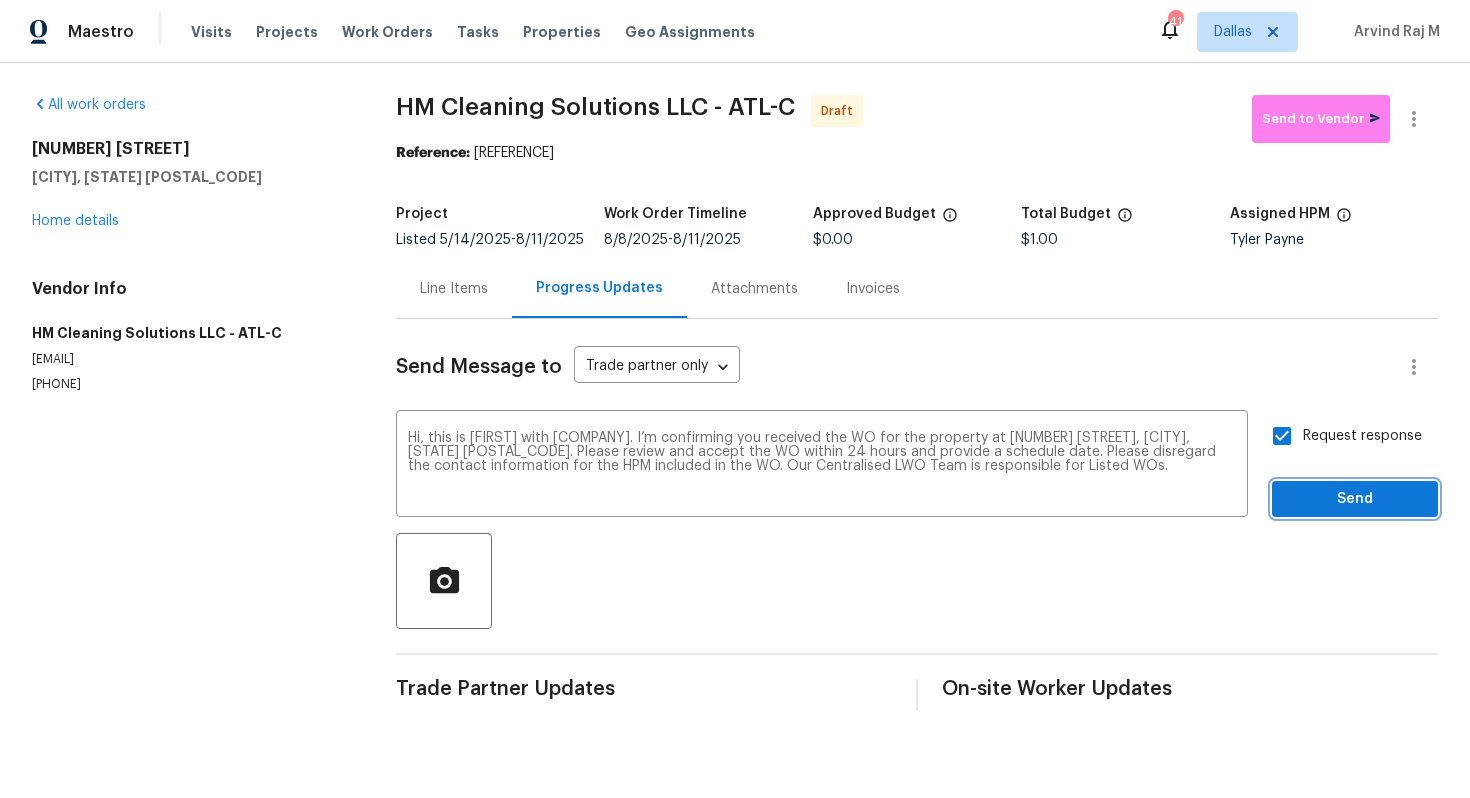 click on "Send" at bounding box center (1355, 499) 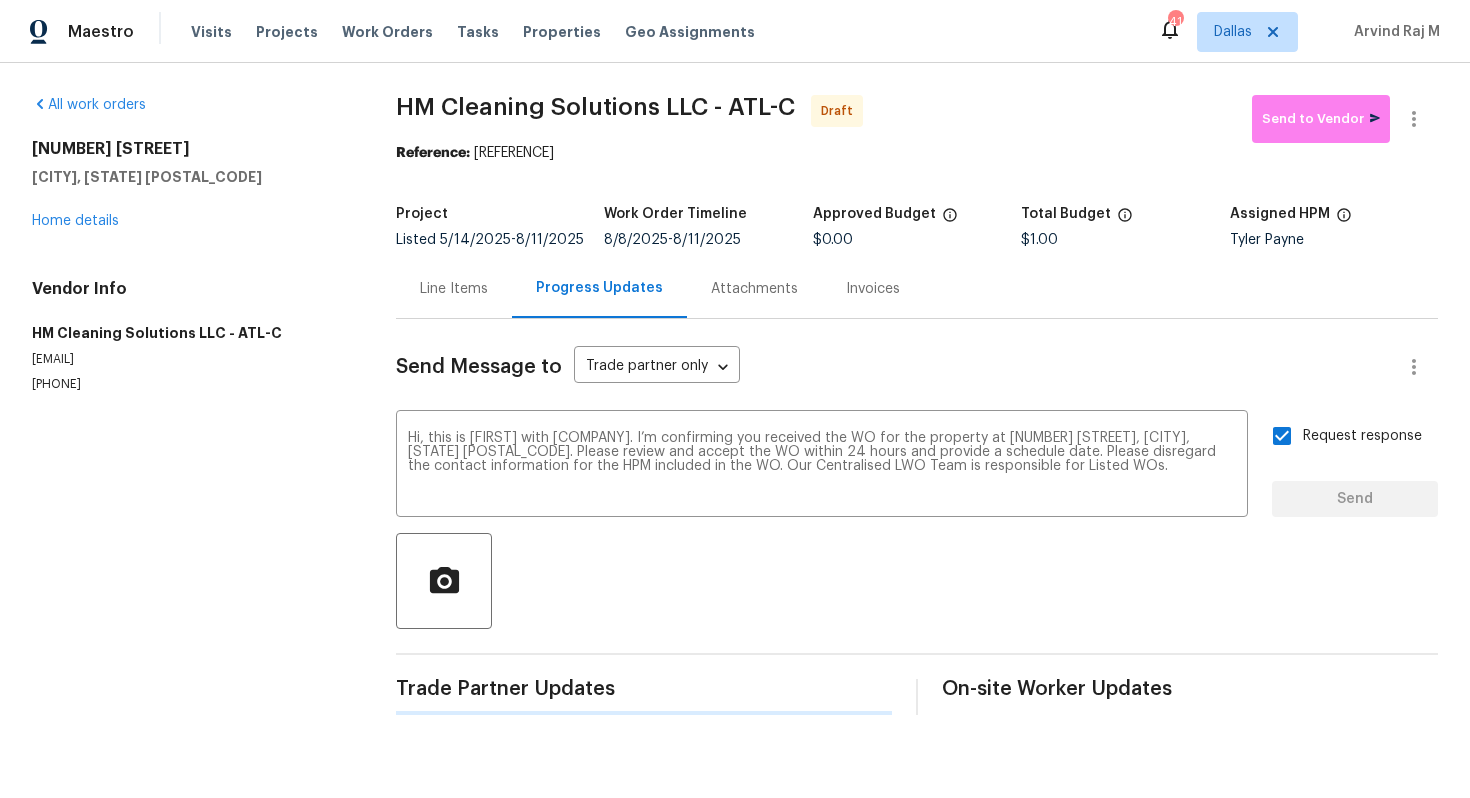 type 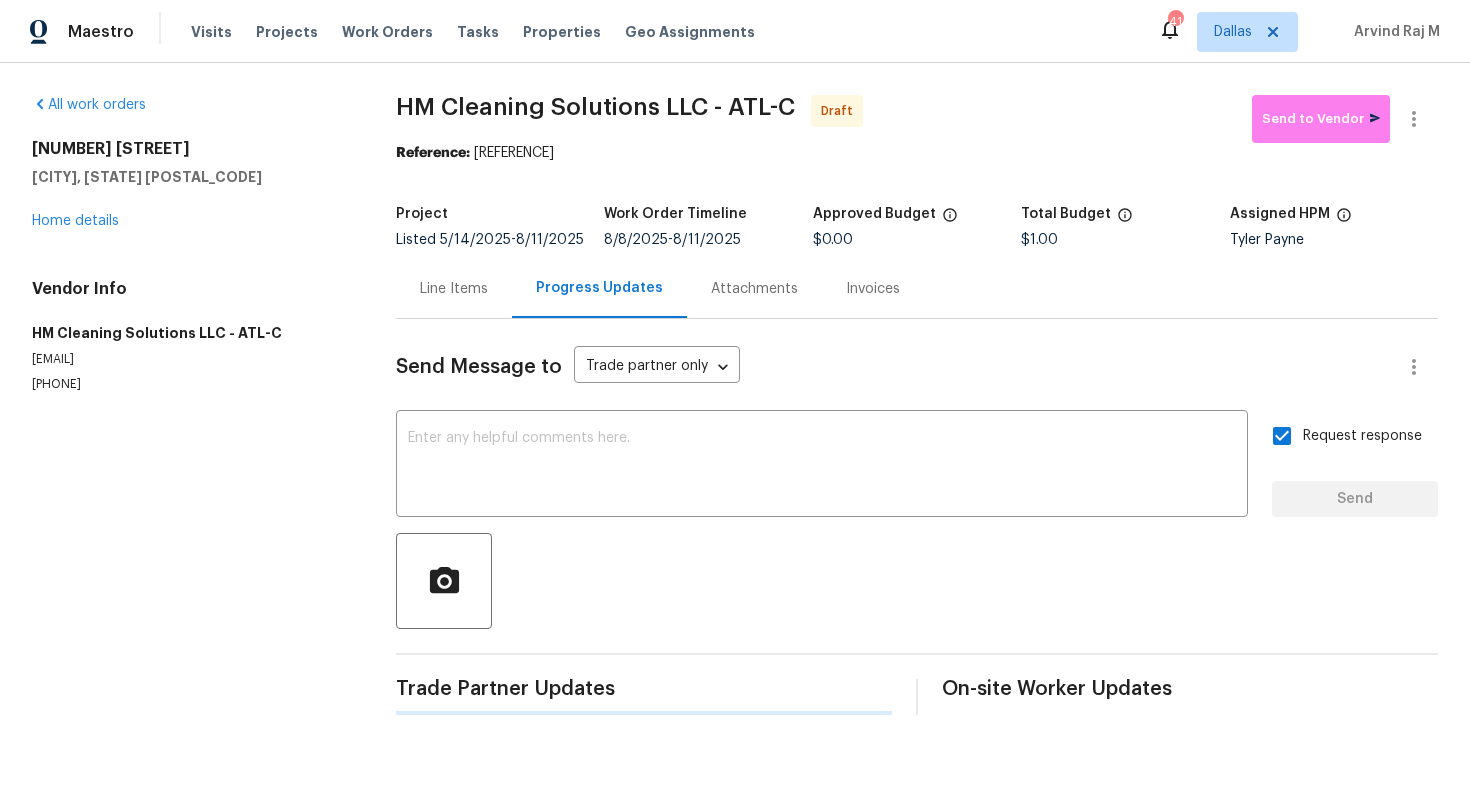 click on "All work orders [NUMBER] [STREET] [CITY], [STATE] [POSTAL_CODE] Home details Vendor Info [COMPANY] - ATL-C [EMAIL] [PHONE] [COMPANY] - ATL-C Draft Send to Vendor   Reference:   [REFERENCE] Project Listed   [MONTH]/[DAY]/[YEAR]  -  [MONTH]/[DAY]/[YEAR] Work Order Timeline [MONTH]/[DAY]/[YEAR]  -  [MONTH]/[DAY]/[YEAR] Approved Budget $0.00 Total Budget $1.00 Assigned HPM [FIRST] [LAST] Line Items Progress Updates Attachments Invoices Send Message to Trade partner only Trade partner only ​ Hi, this is [FIRST] with [COMPANY]. I’m confirming you received the WO for the property at [NUMBER] [STREET], [CITY], [STATE] [POSTAL_CODE]. Please review and accept the WO within 24 hours and provide a schedule date. Please disregard the contact information for the HPM included in the WO. Our Centralised LWO Team is responsible for Listed WOs.
x ​ Request response Send Trade Partner Updates On-site Worker Updates" at bounding box center (735, 405) 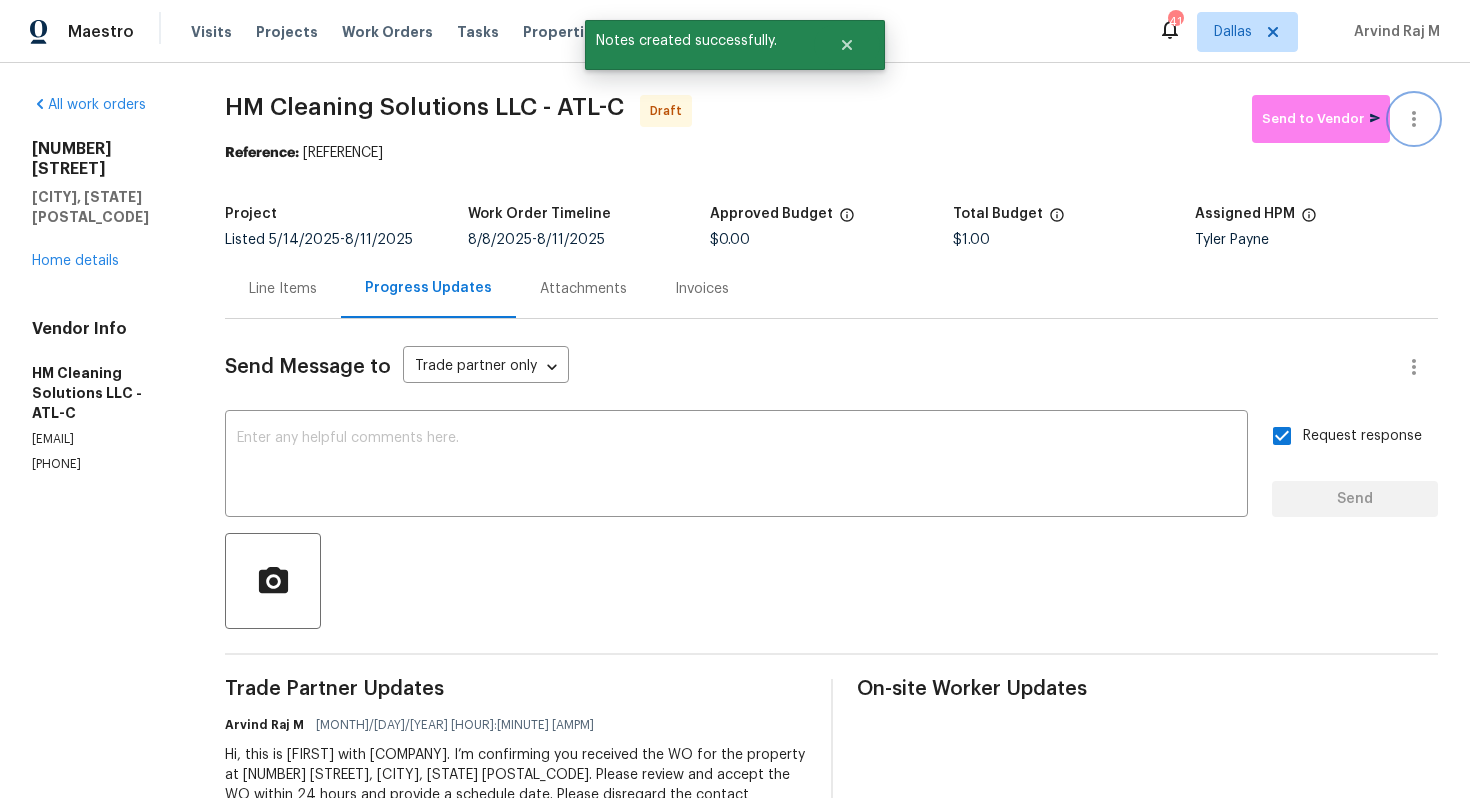 click 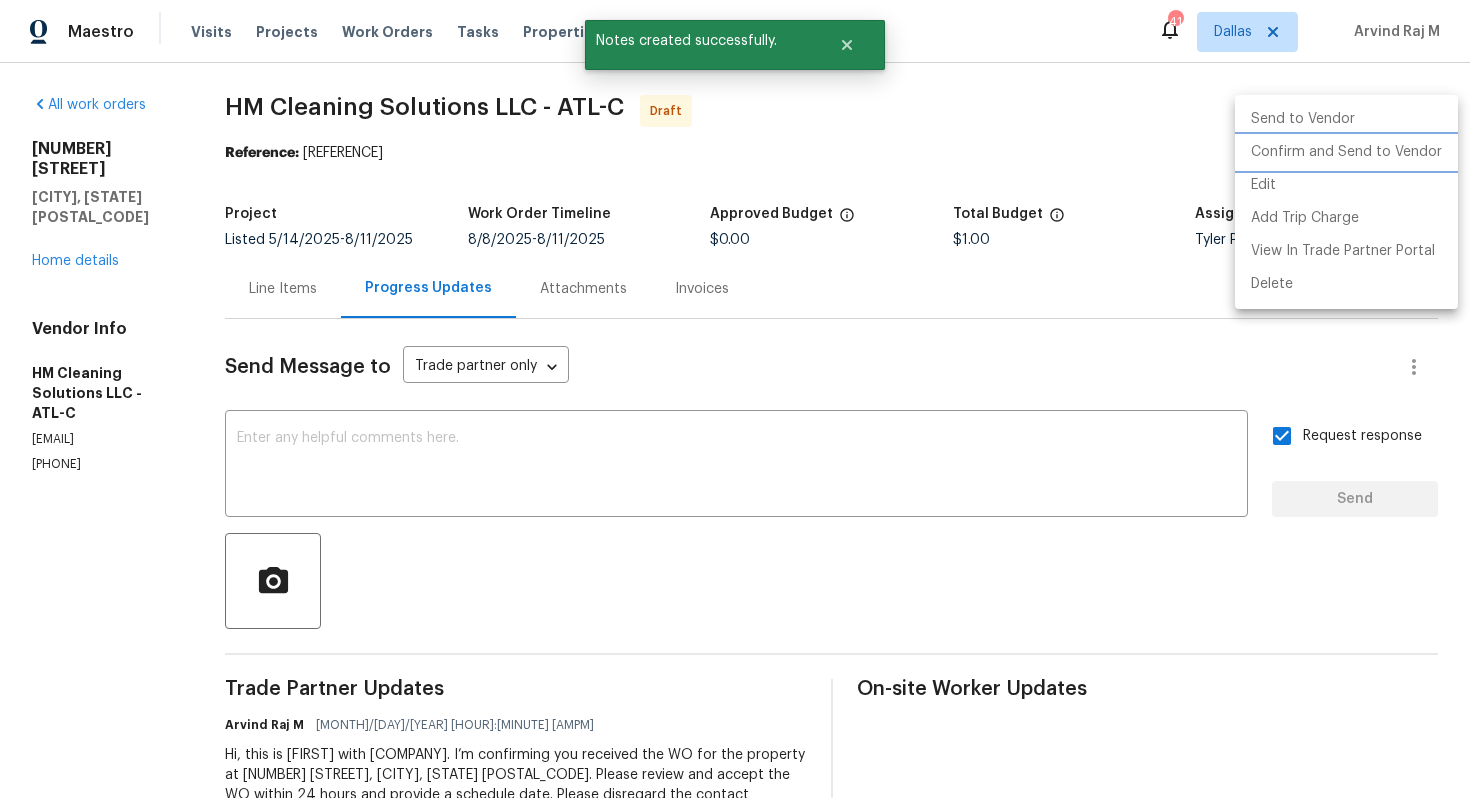 click on "Confirm and Send to Vendor" at bounding box center (1346, 152) 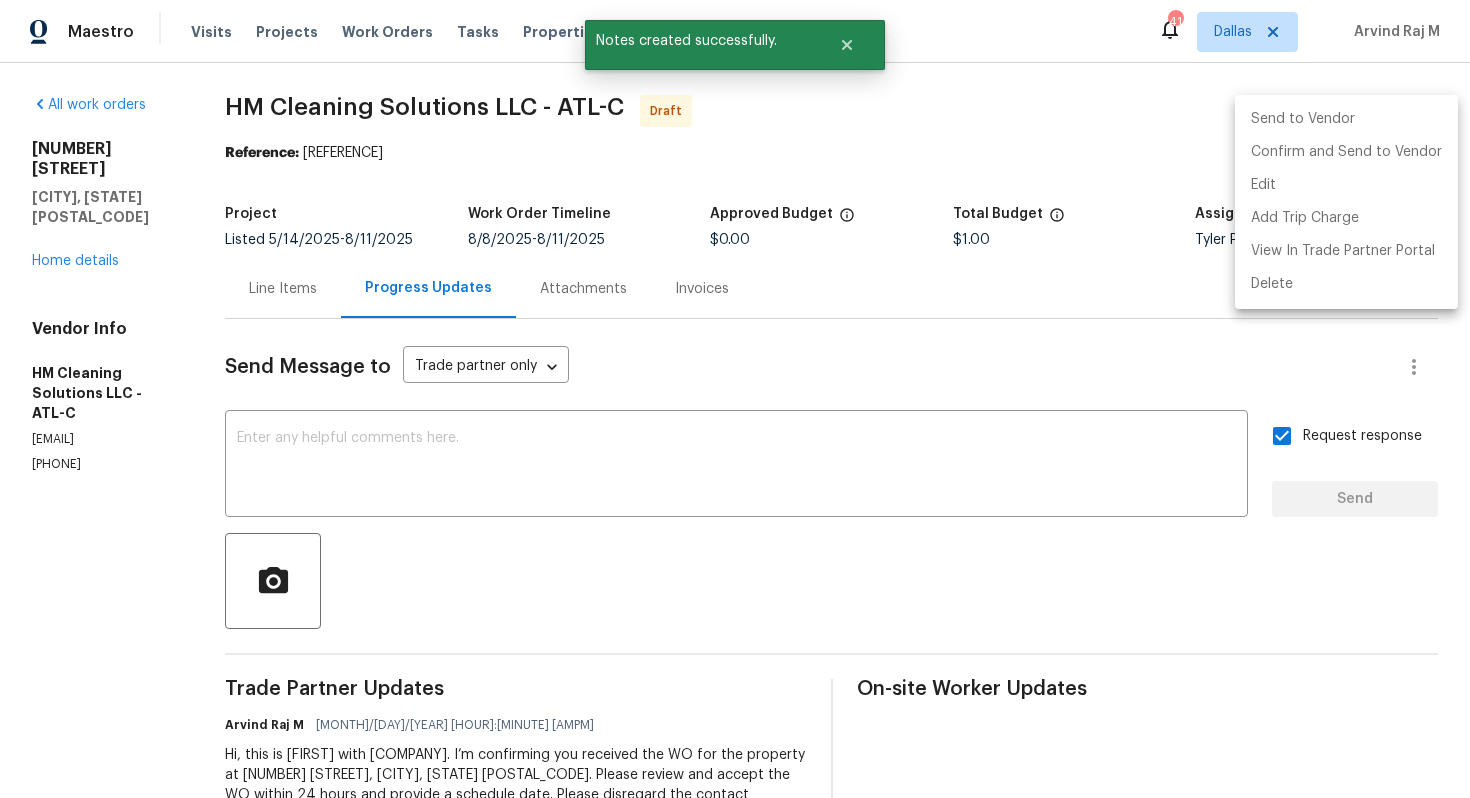 click at bounding box center (735, 399) 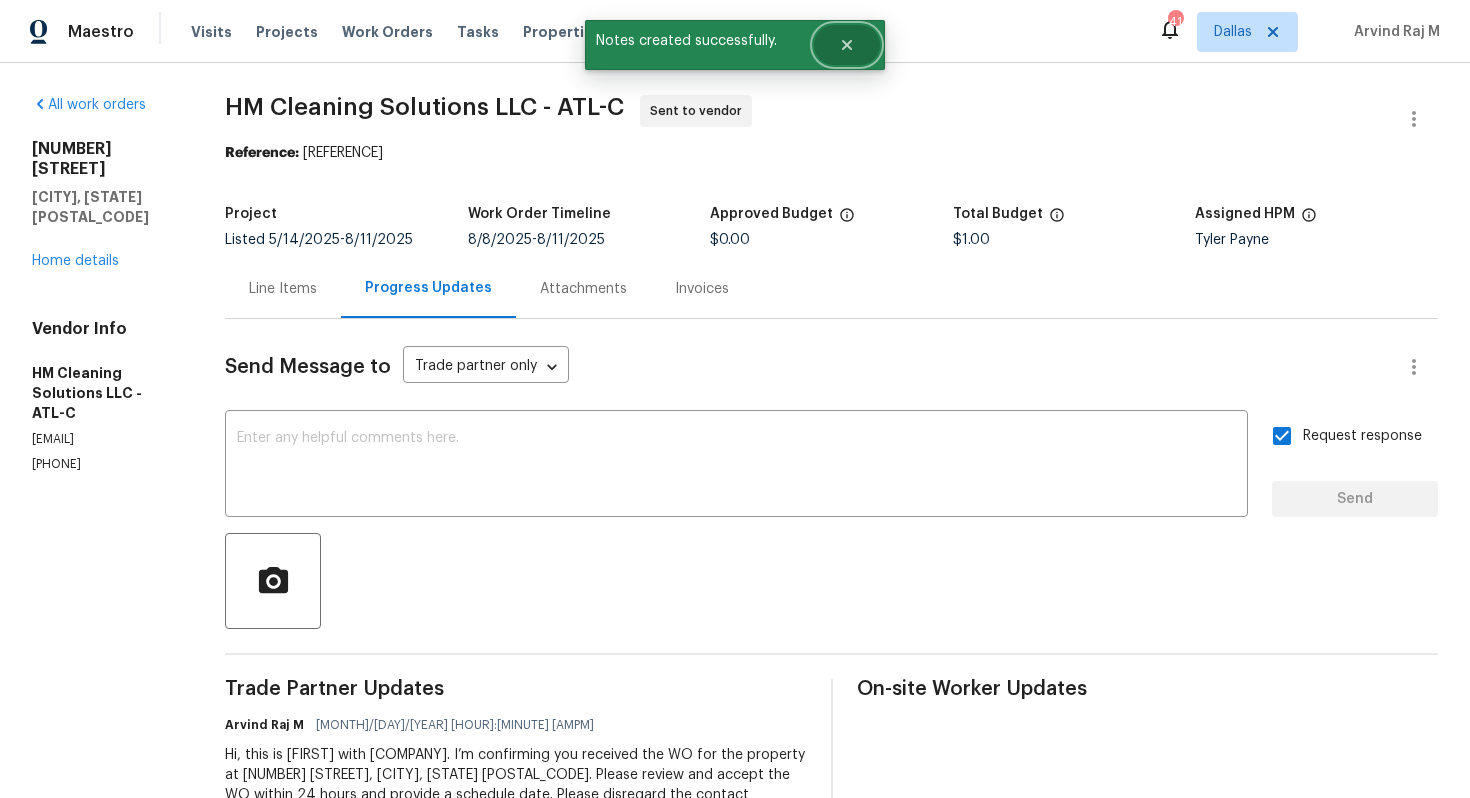 click 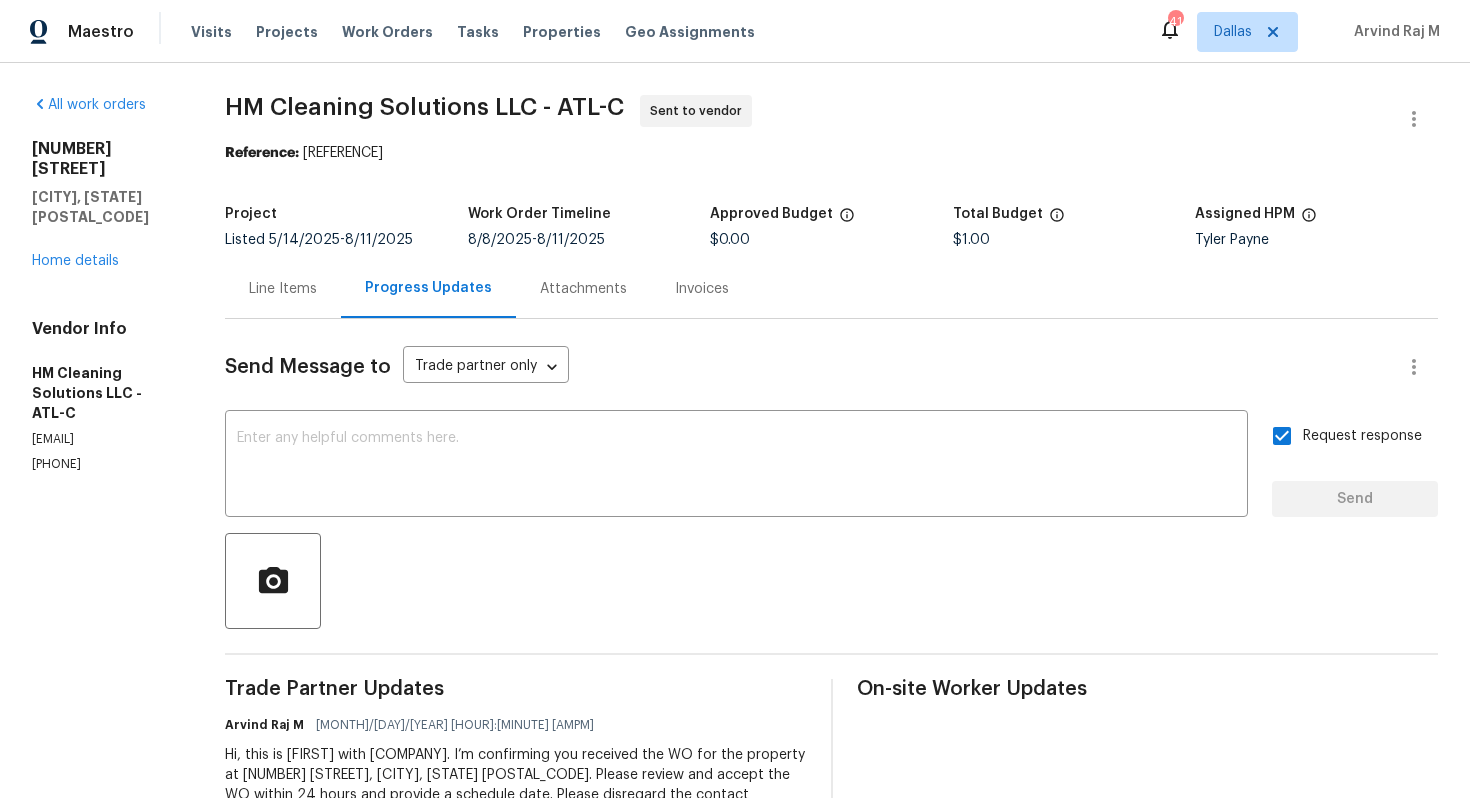click on "HM Cleaning Solutions LLC - ATL-C" at bounding box center [424, 107] 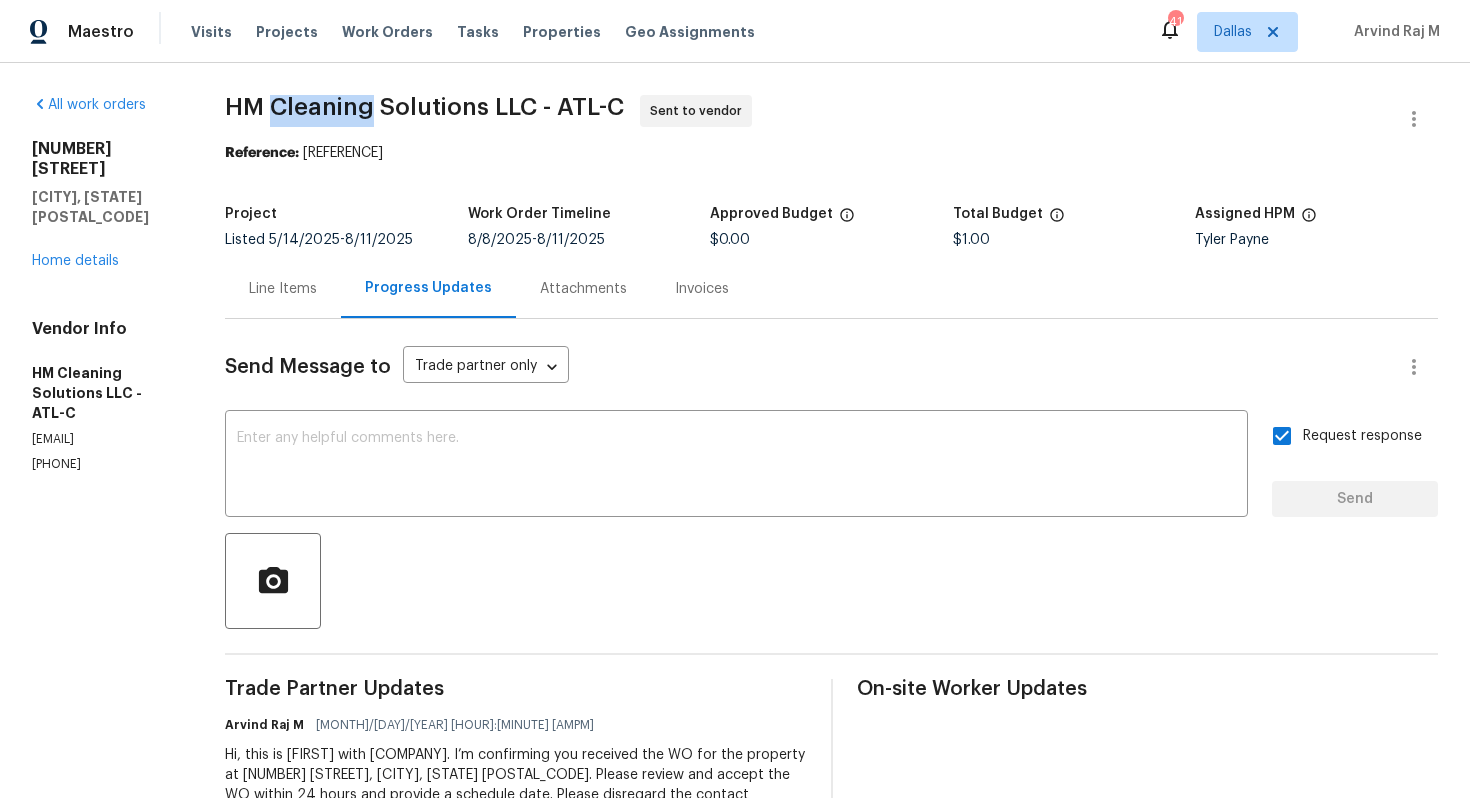 click on "HM Cleaning Solutions LLC - ATL-C" at bounding box center (424, 107) 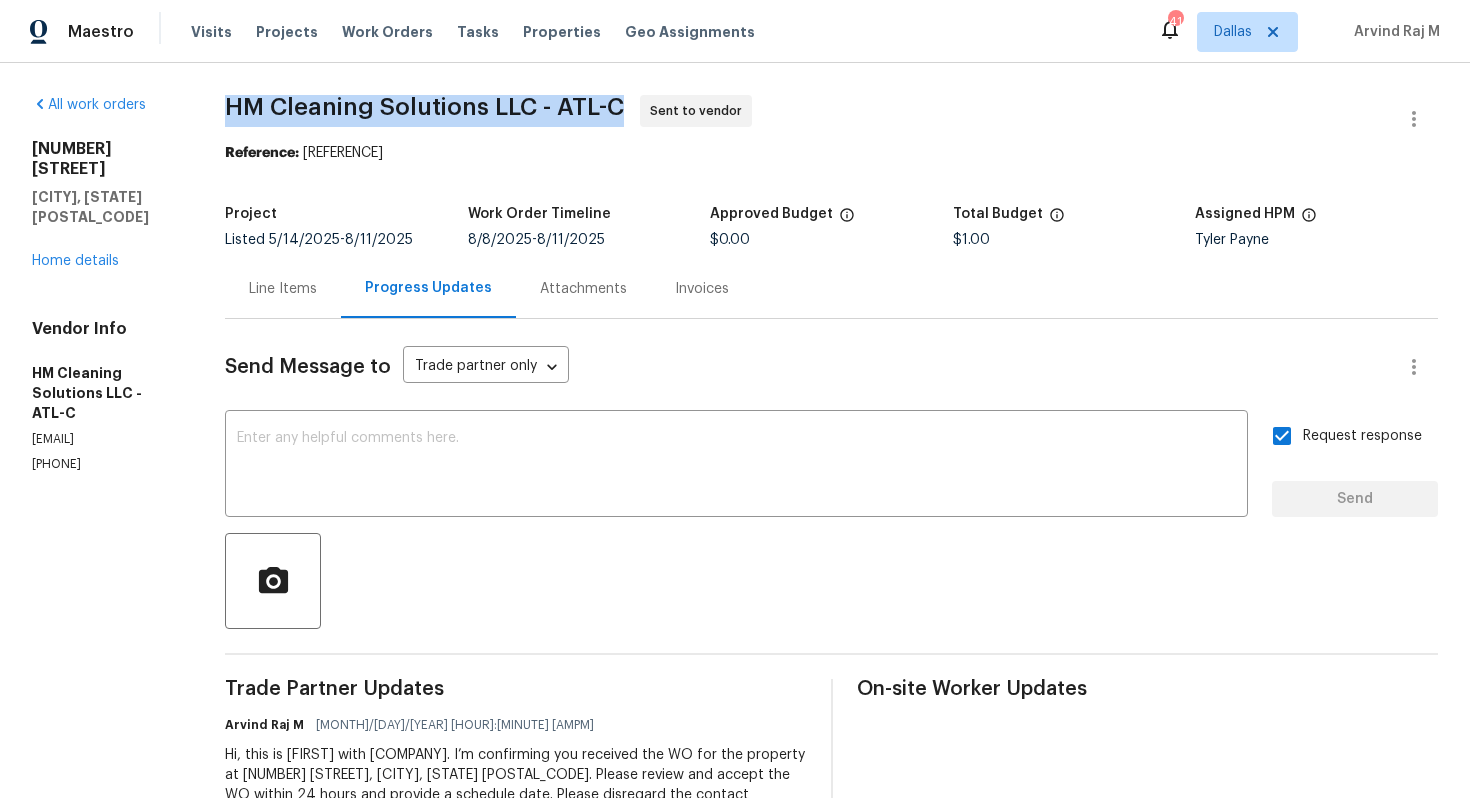 copy on "HM Cleaning Solutions LLC - ATL-C" 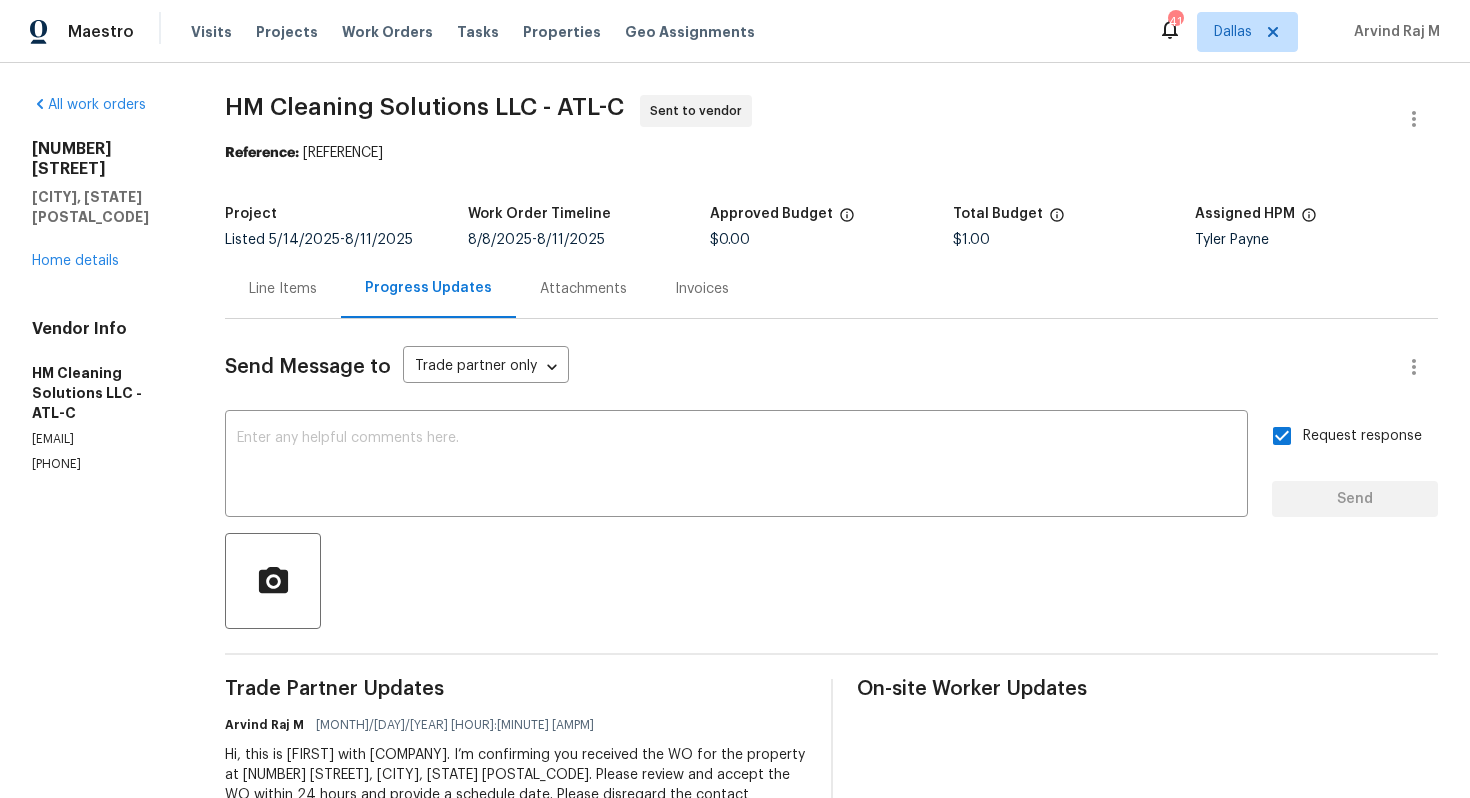 drag, startPoint x: 358, startPoint y: 147, endPoint x: 595, endPoint y: 147, distance: 237 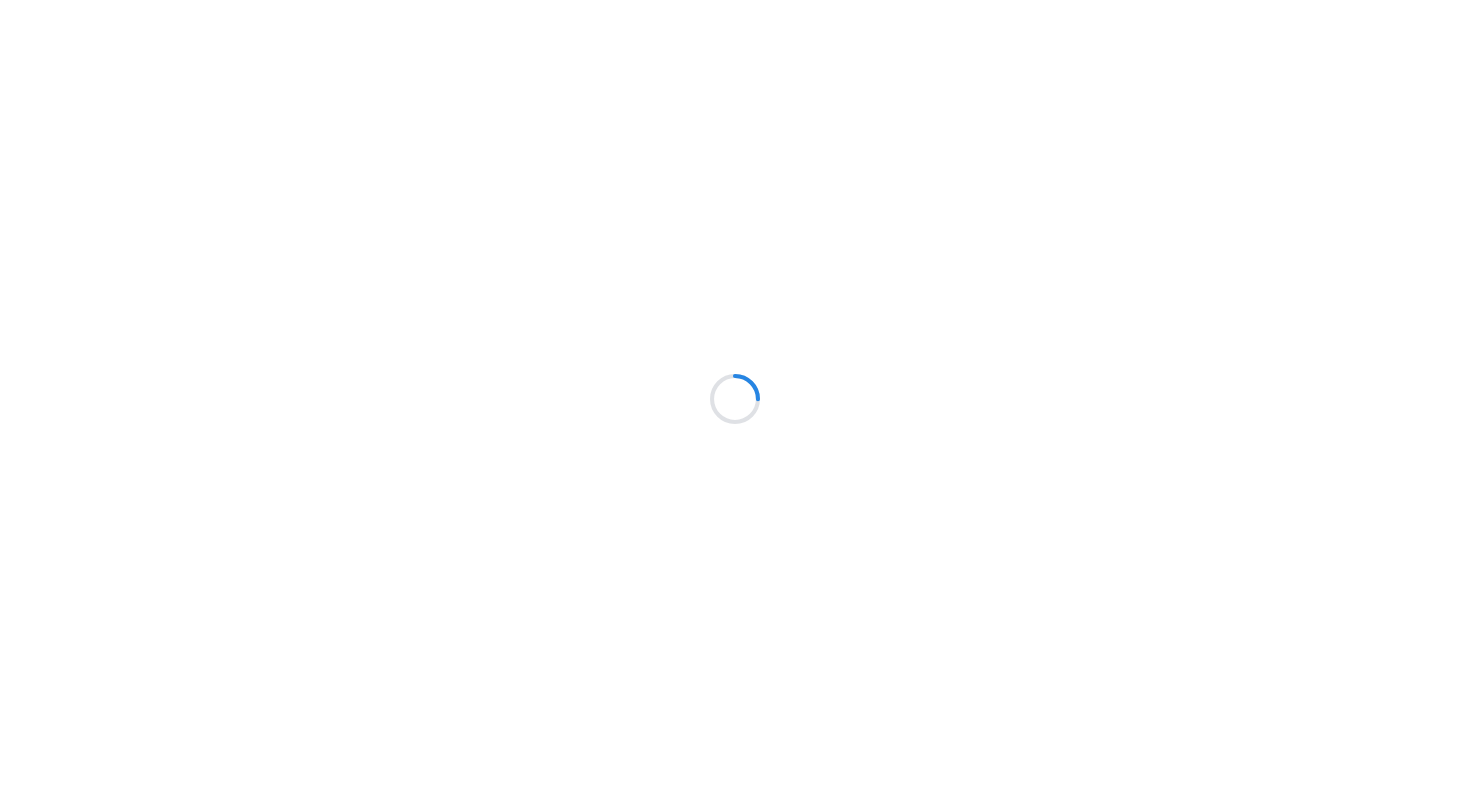 scroll, scrollTop: 0, scrollLeft: 0, axis: both 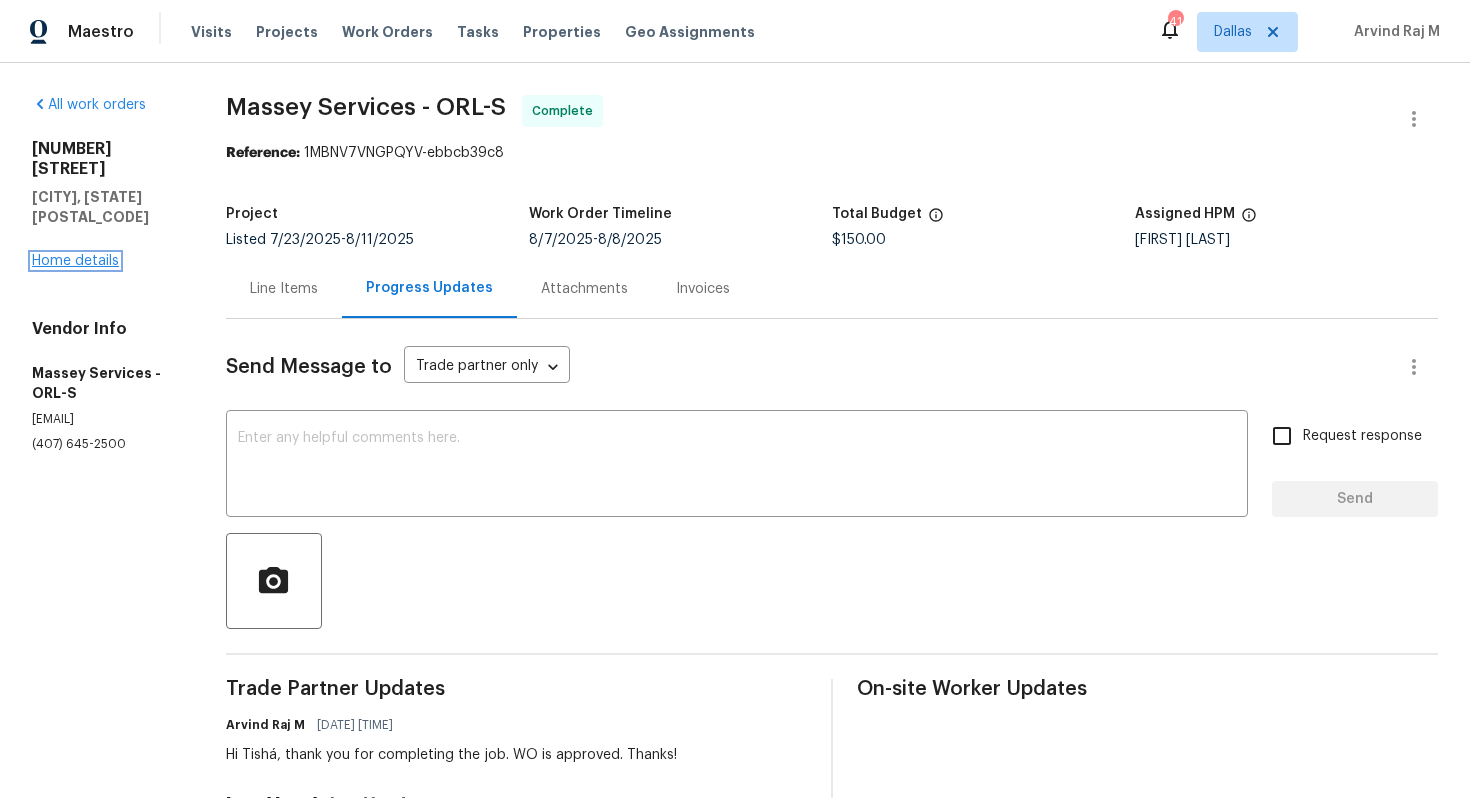 click on "Home details" at bounding box center [75, 261] 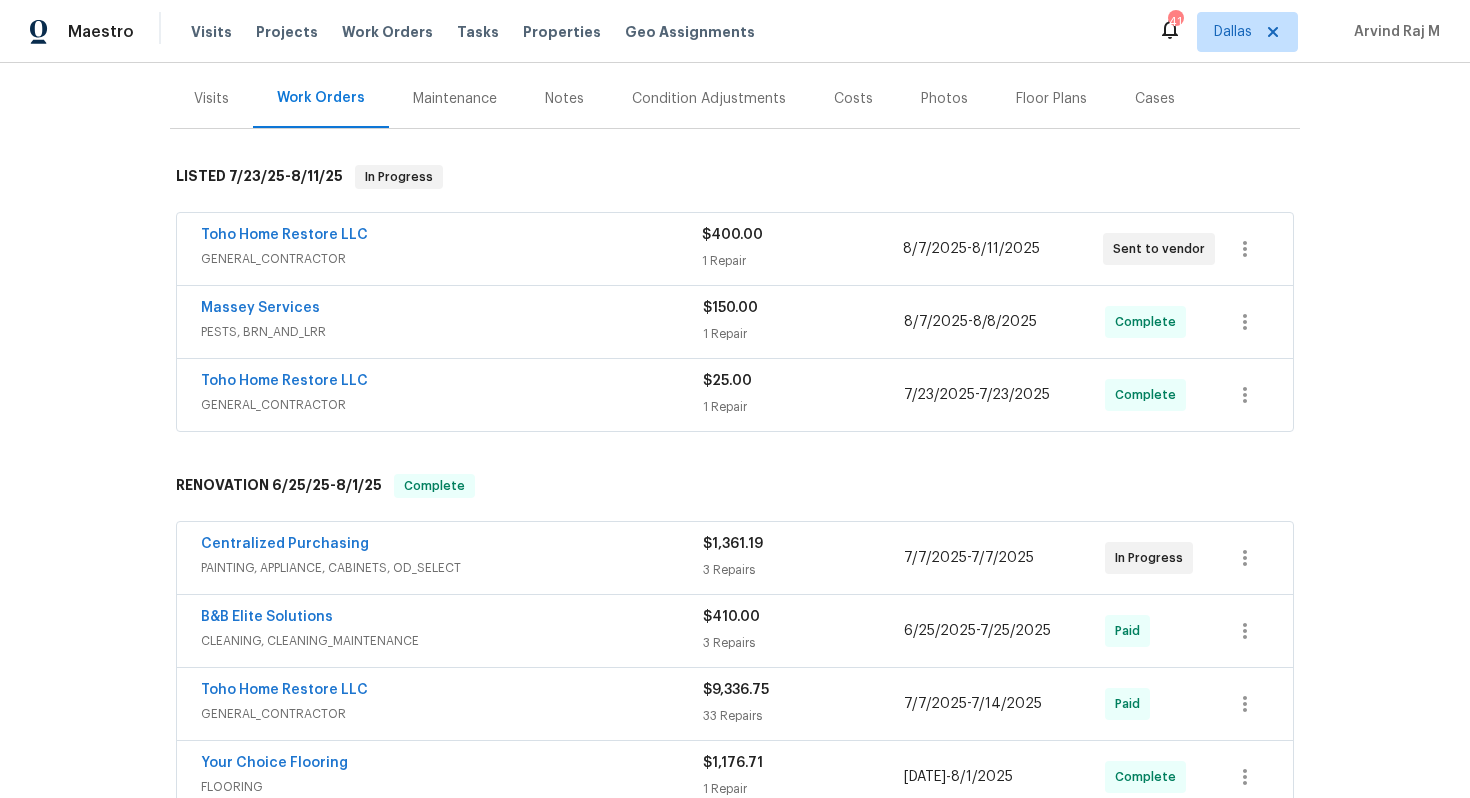 scroll, scrollTop: 521, scrollLeft: 0, axis: vertical 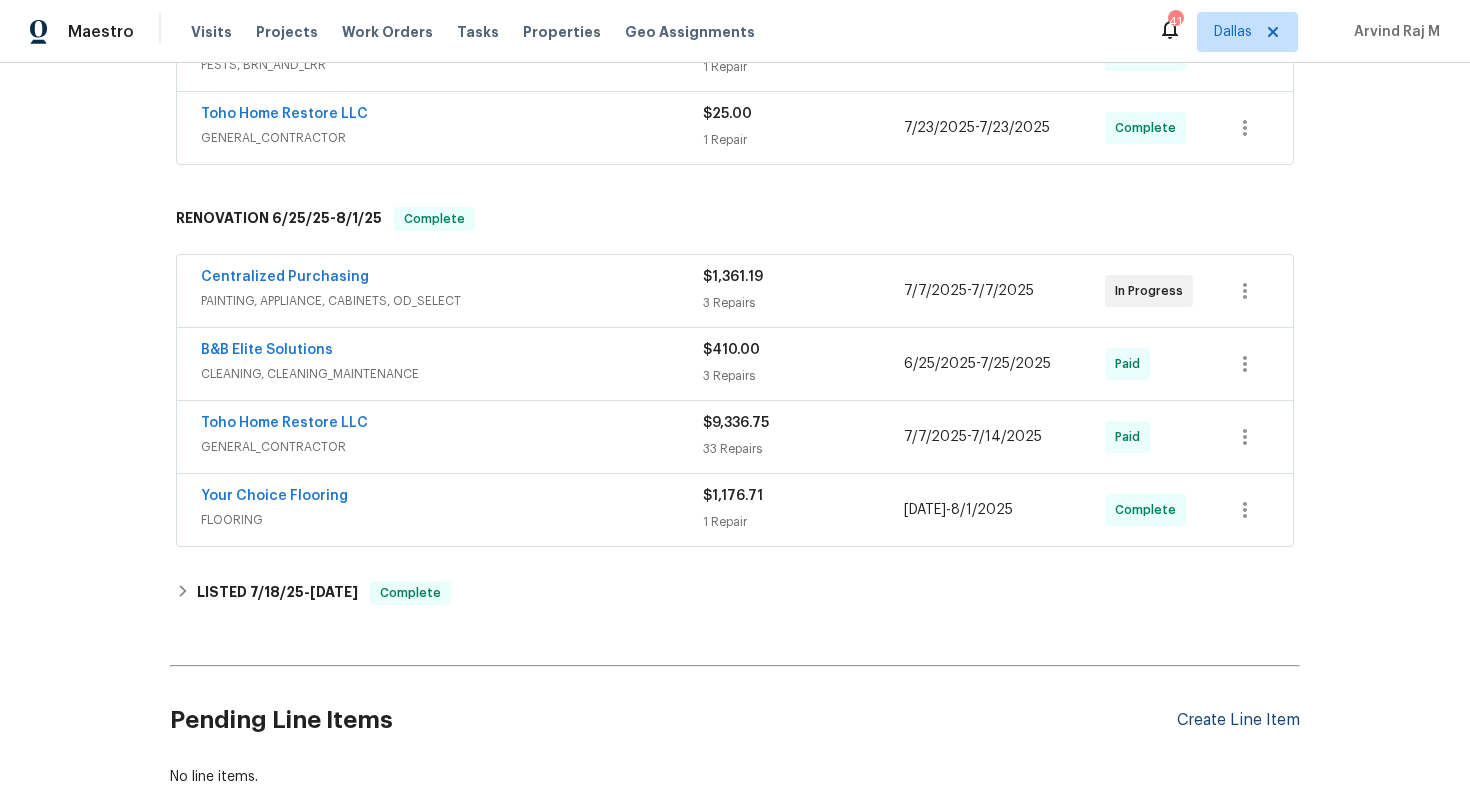 click on "Create Line Item" at bounding box center (1238, 720) 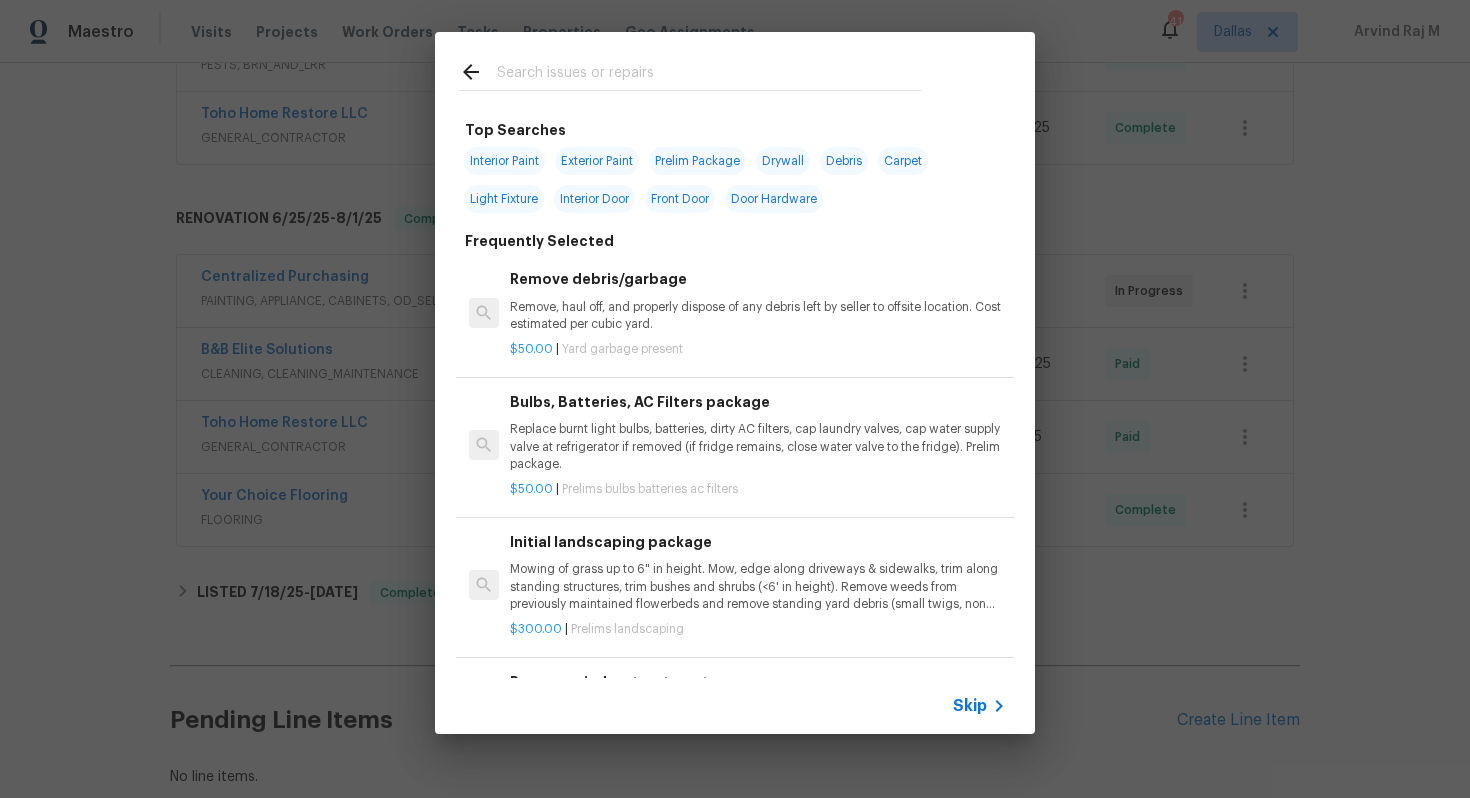click at bounding box center [709, 75] 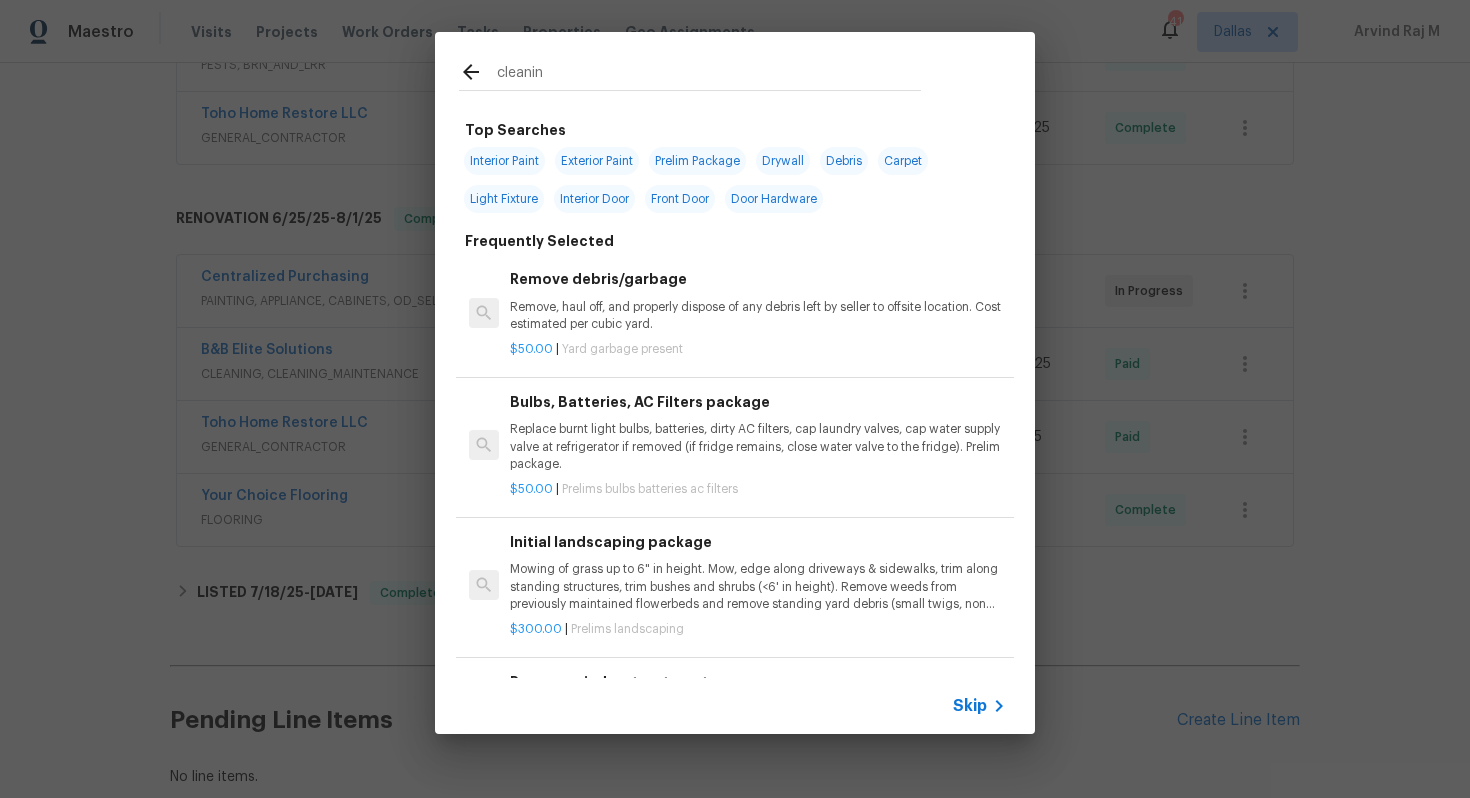type on "cleaning" 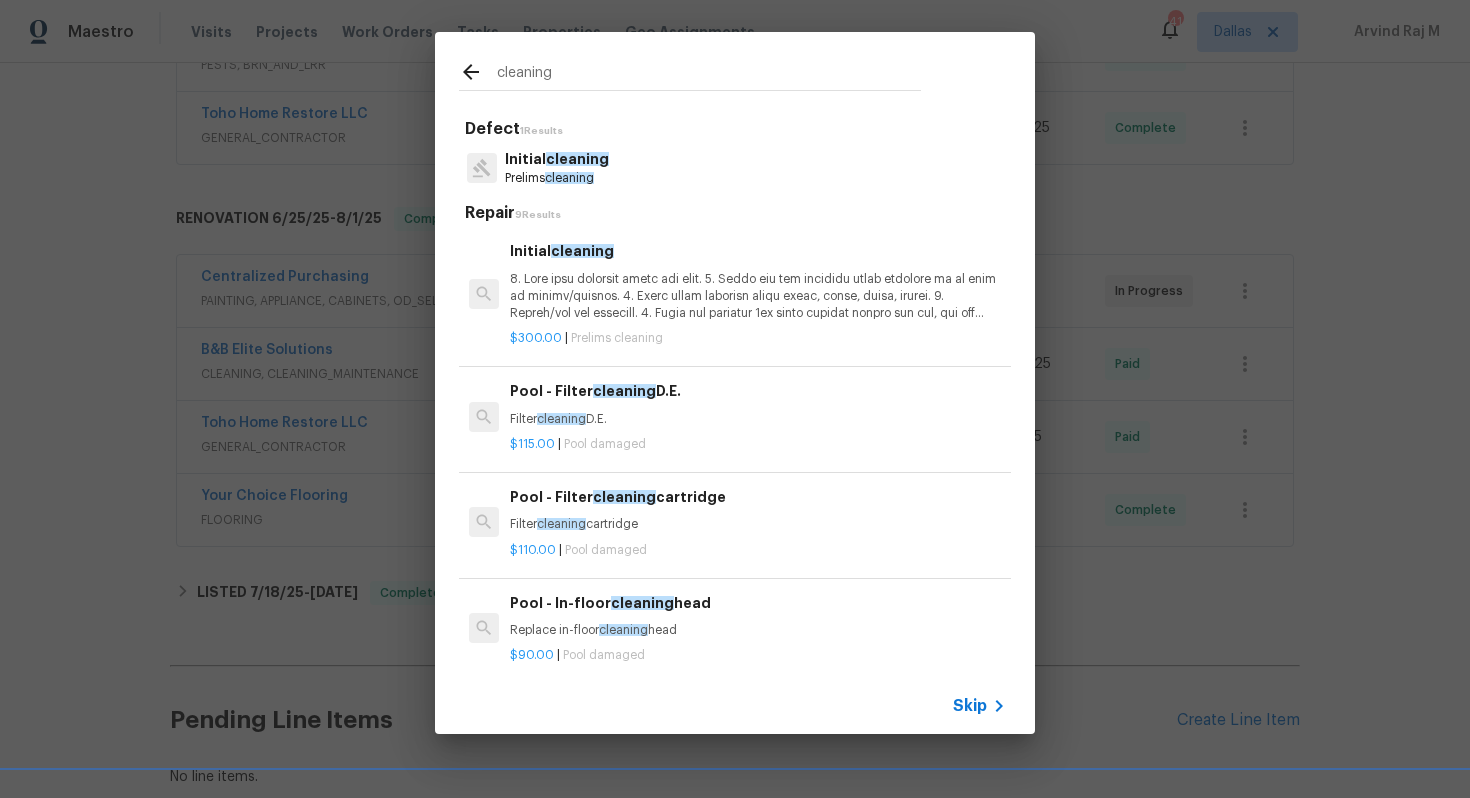 click on "Prelims  cleaning" at bounding box center (557, 178) 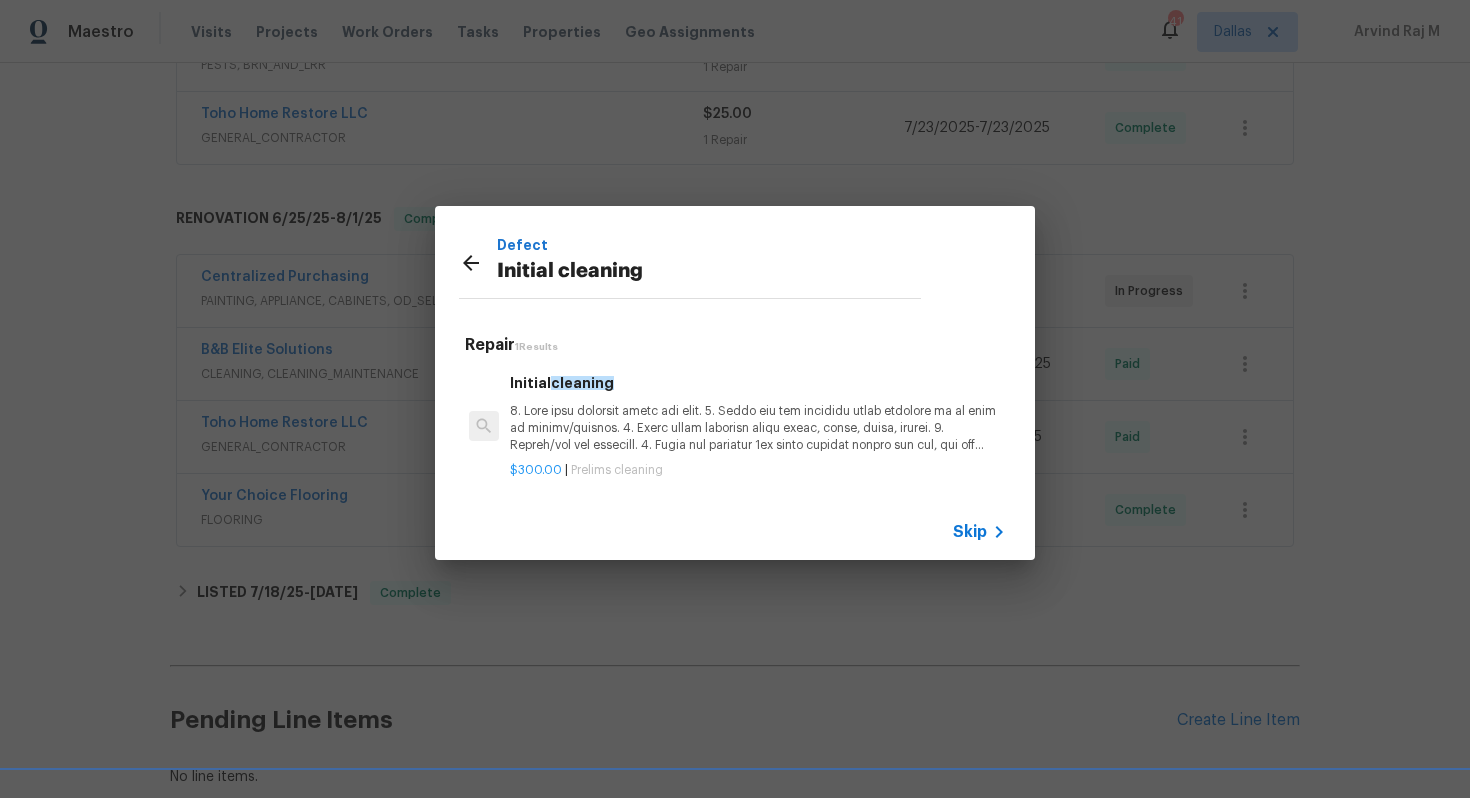 click at bounding box center [758, 428] 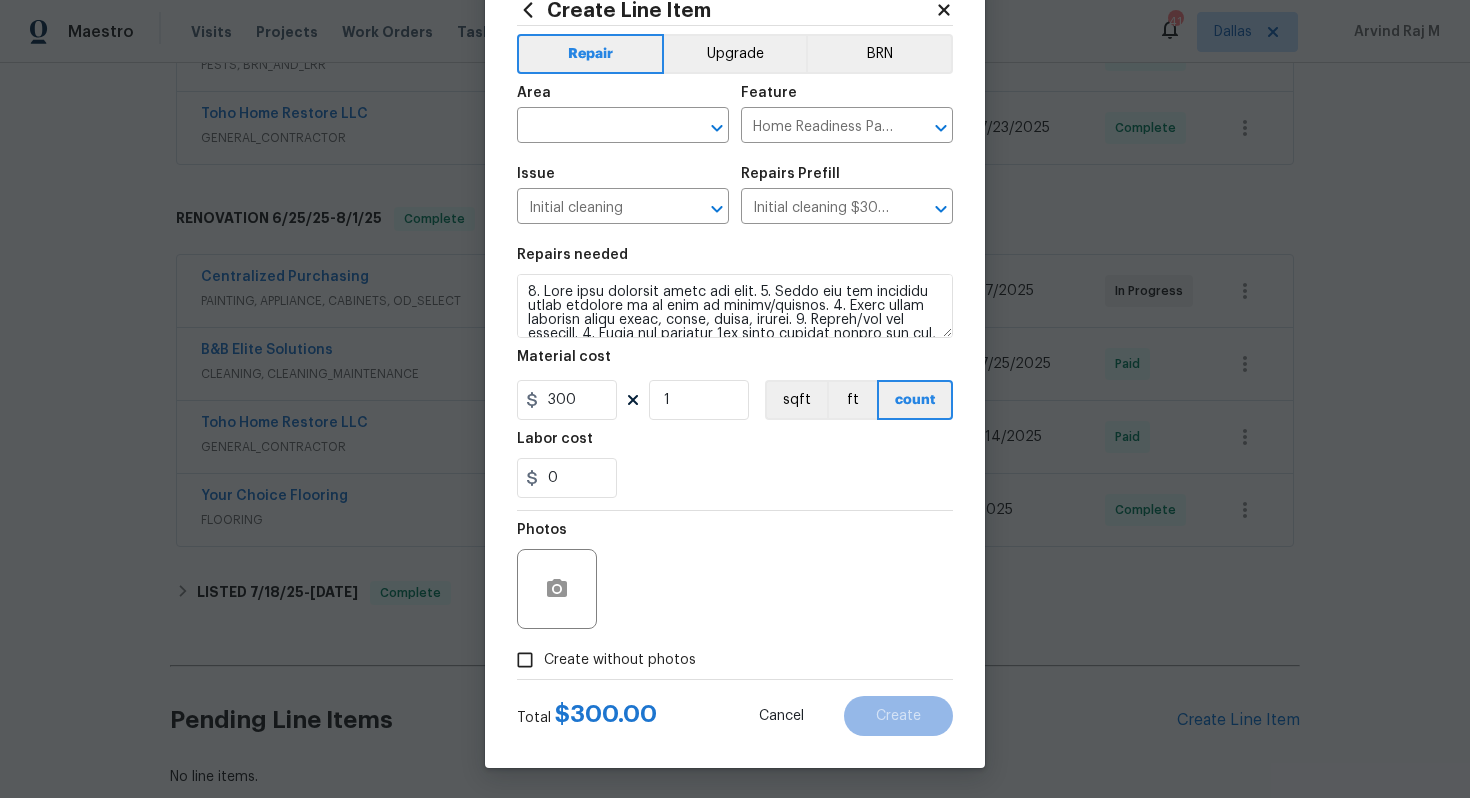 scroll, scrollTop: 0, scrollLeft: 0, axis: both 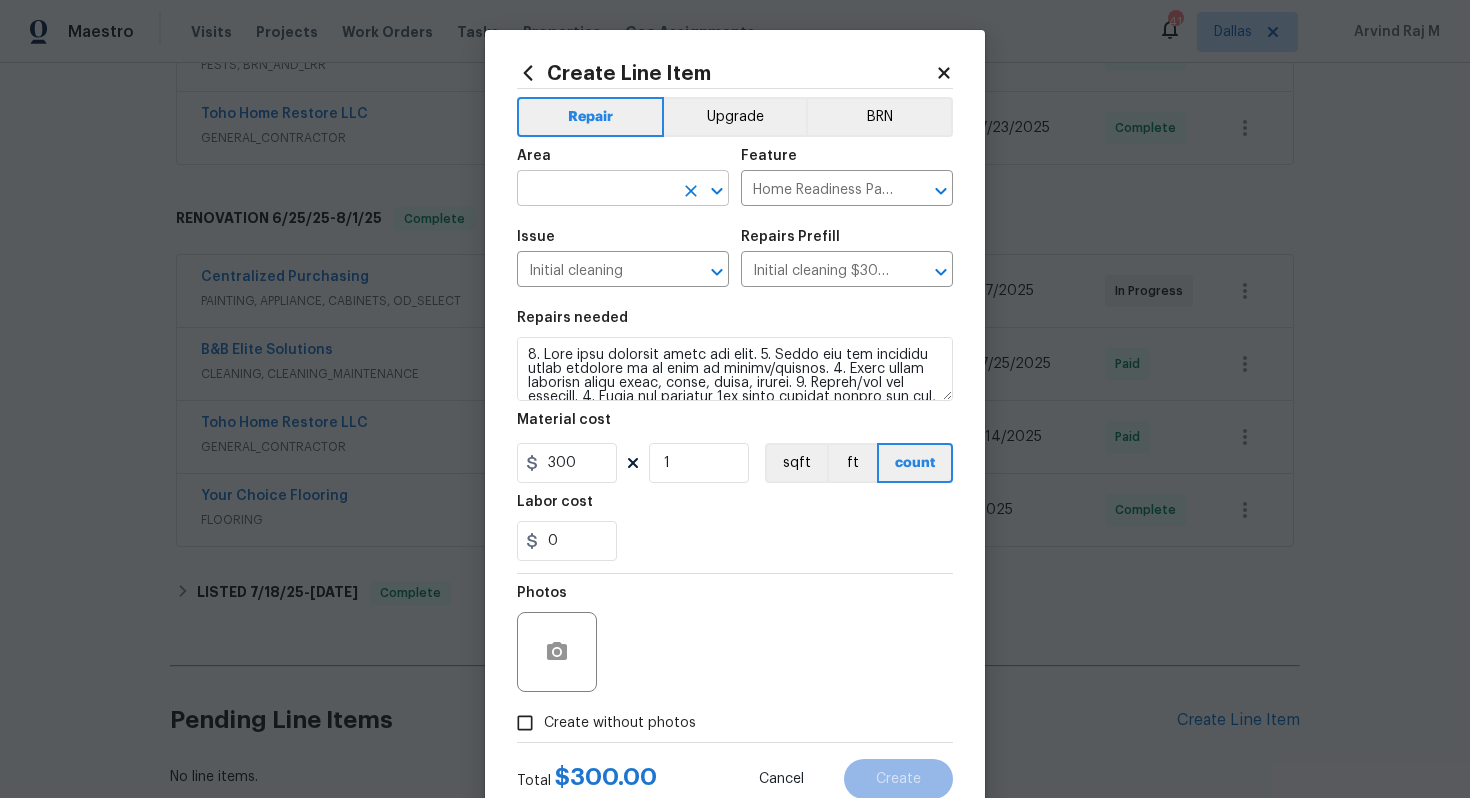 click at bounding box center [595, 190] 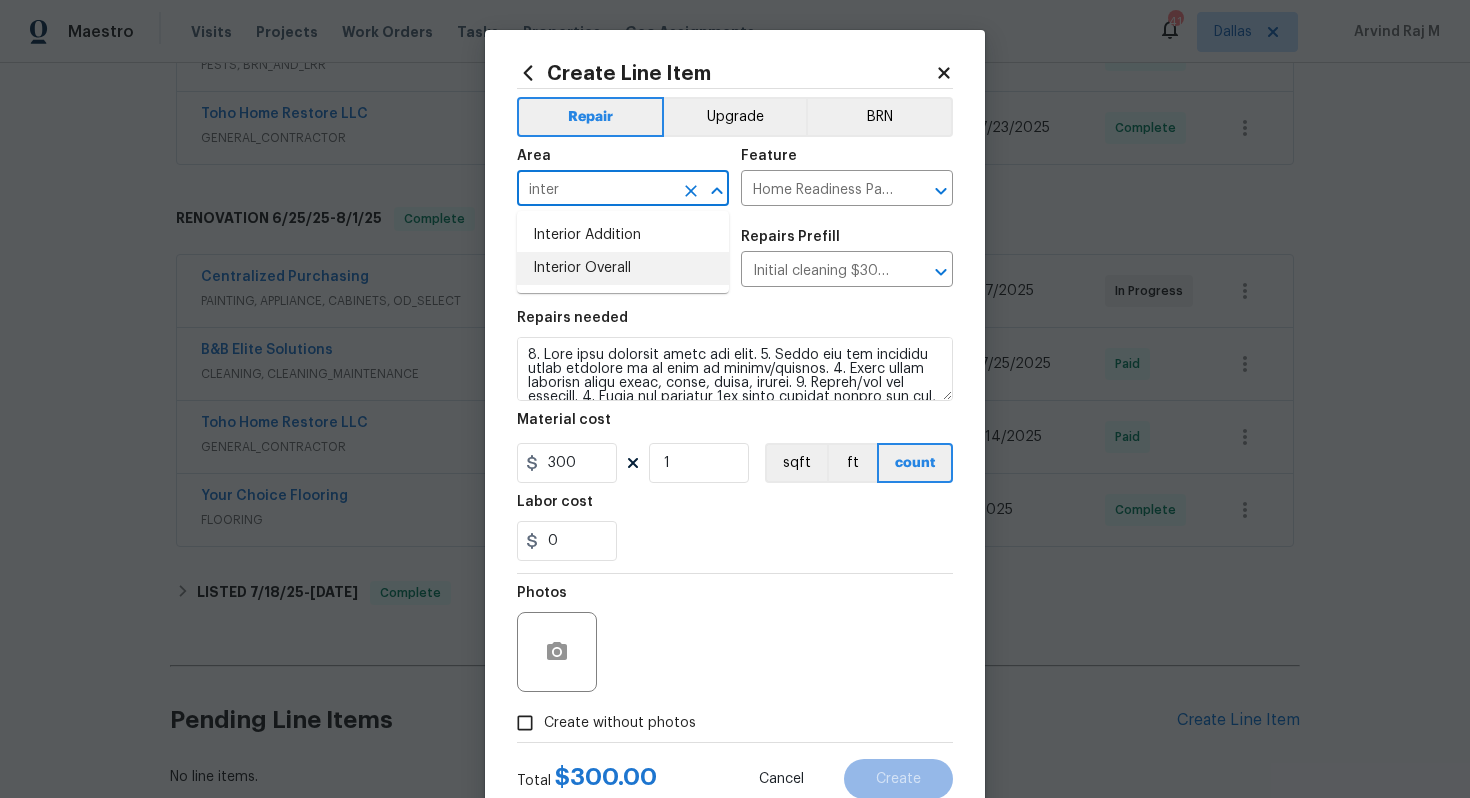 click on "Interior Overall" at bounding box center [623, 268] 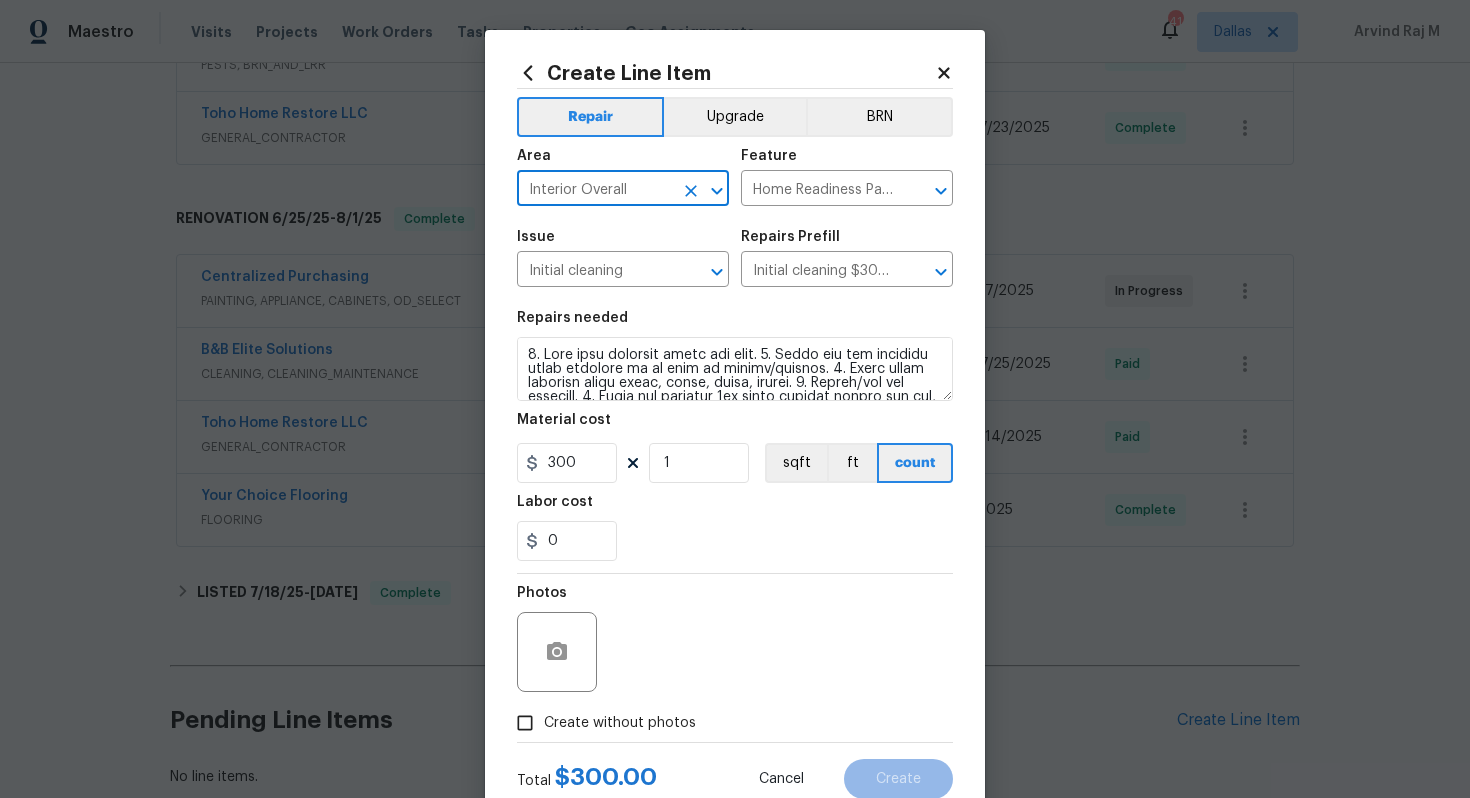type on "Interior Overall" 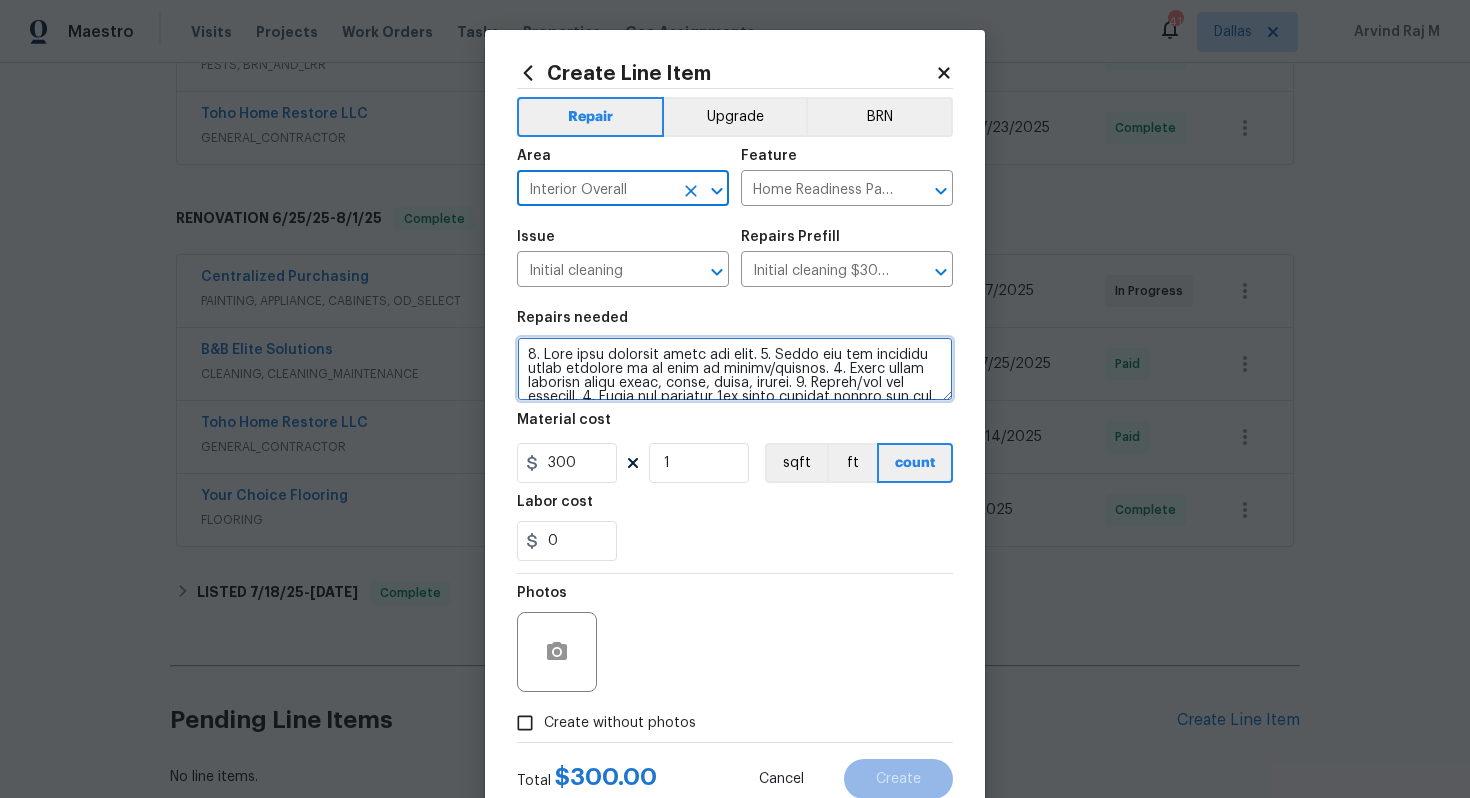 click at bounding box center [735, 369] 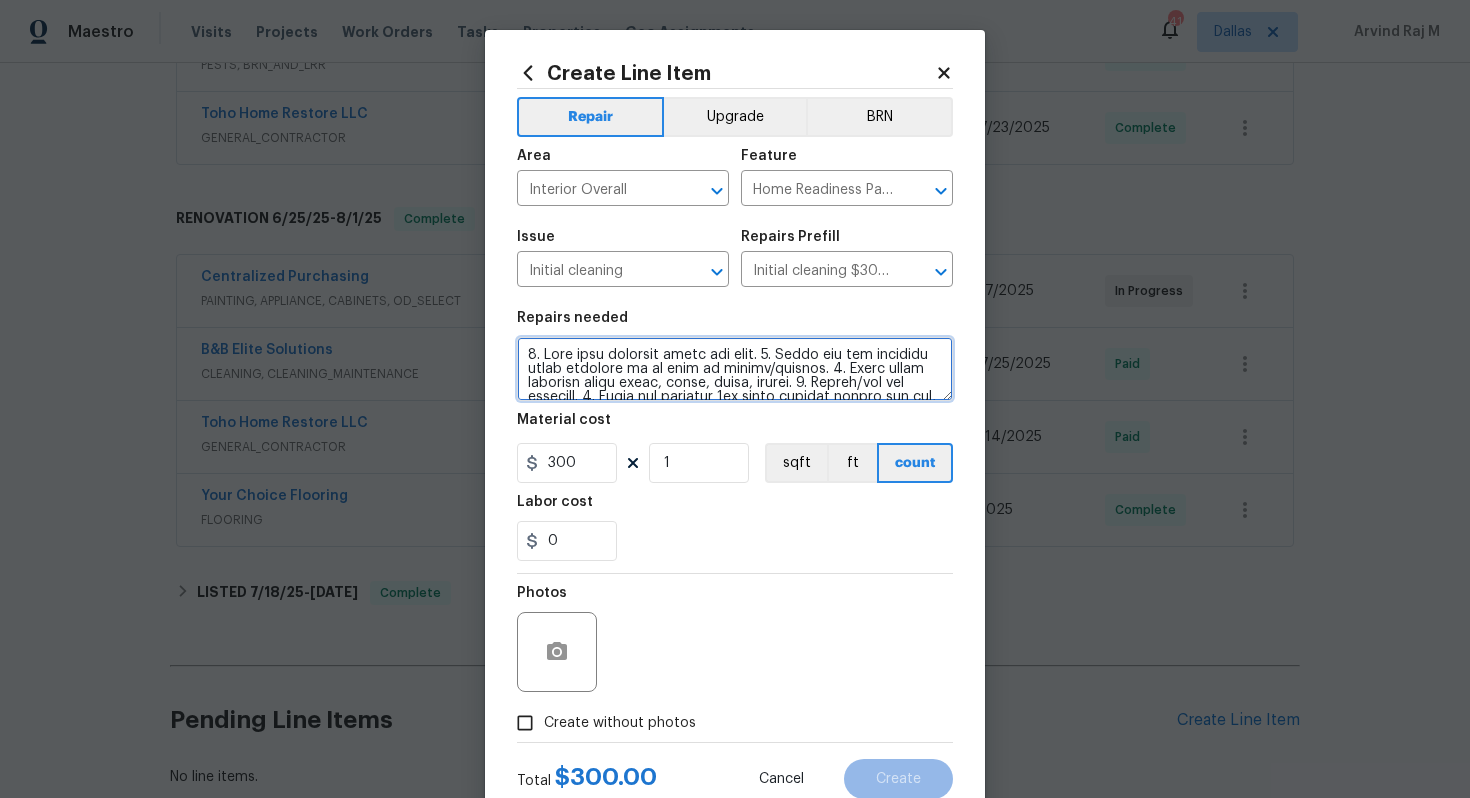 click at bounding box center (735, 369) 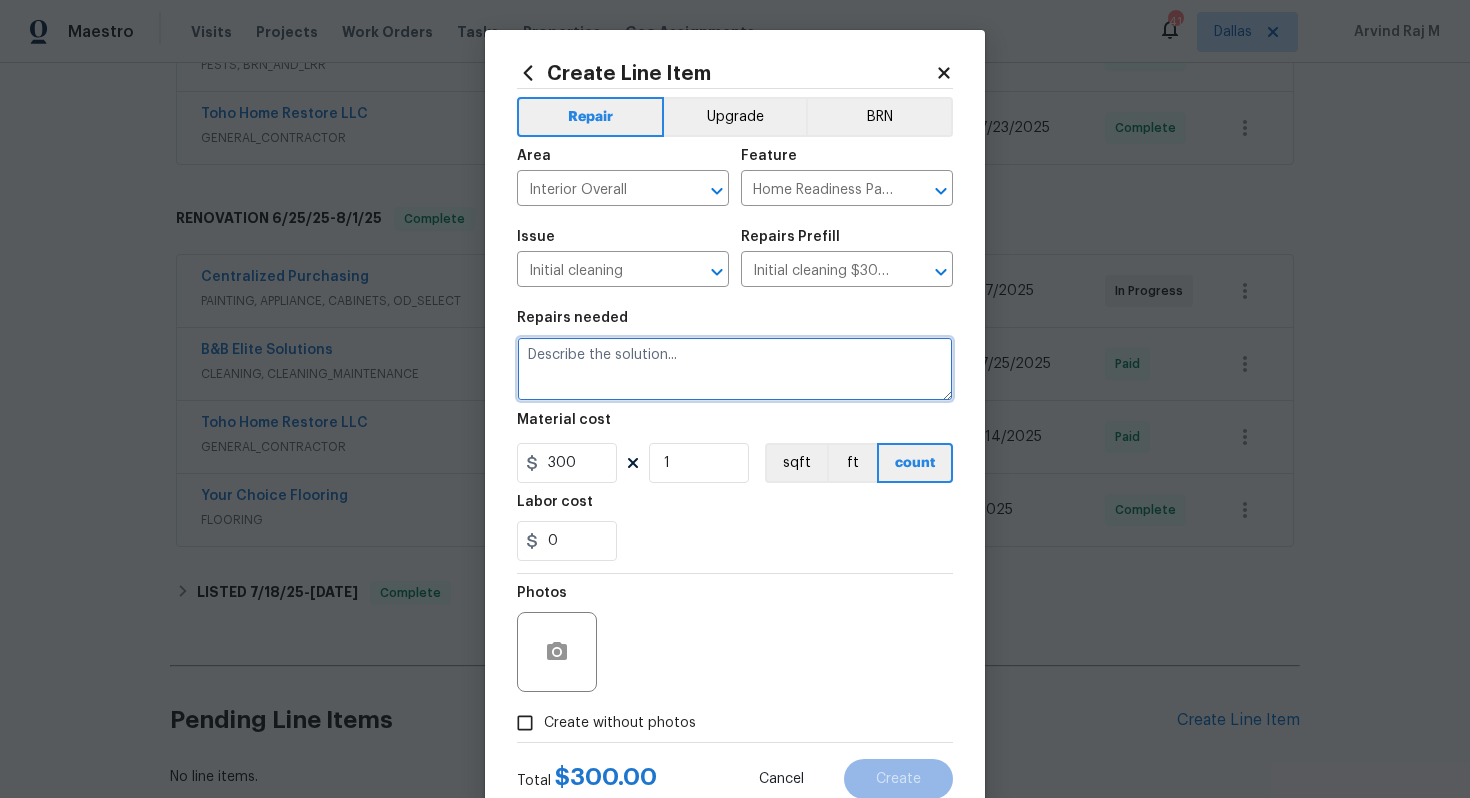 click at bounding box center (735, 369) 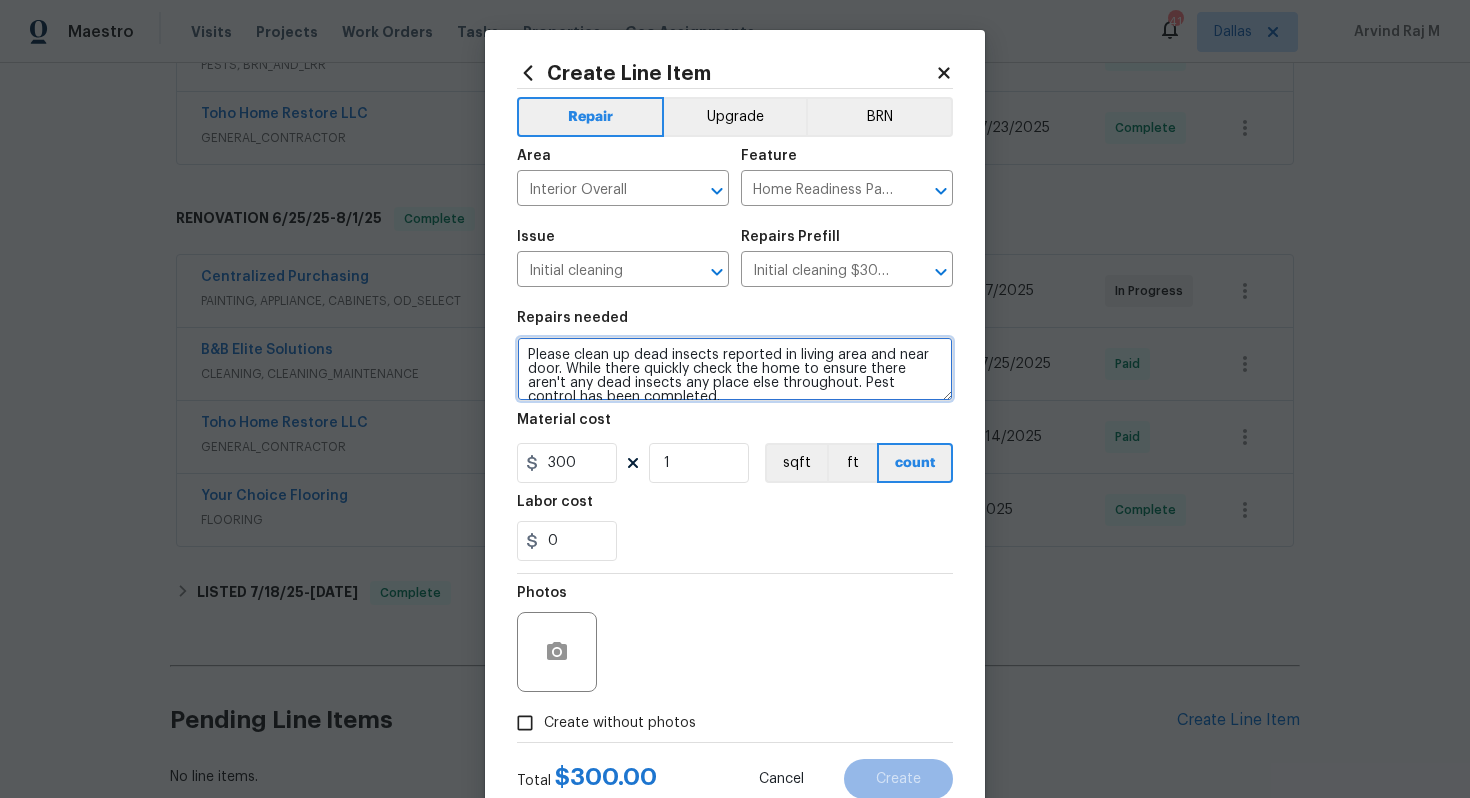 scroll, scrollTop: 4, scrollLeft: 0, axis: vertical 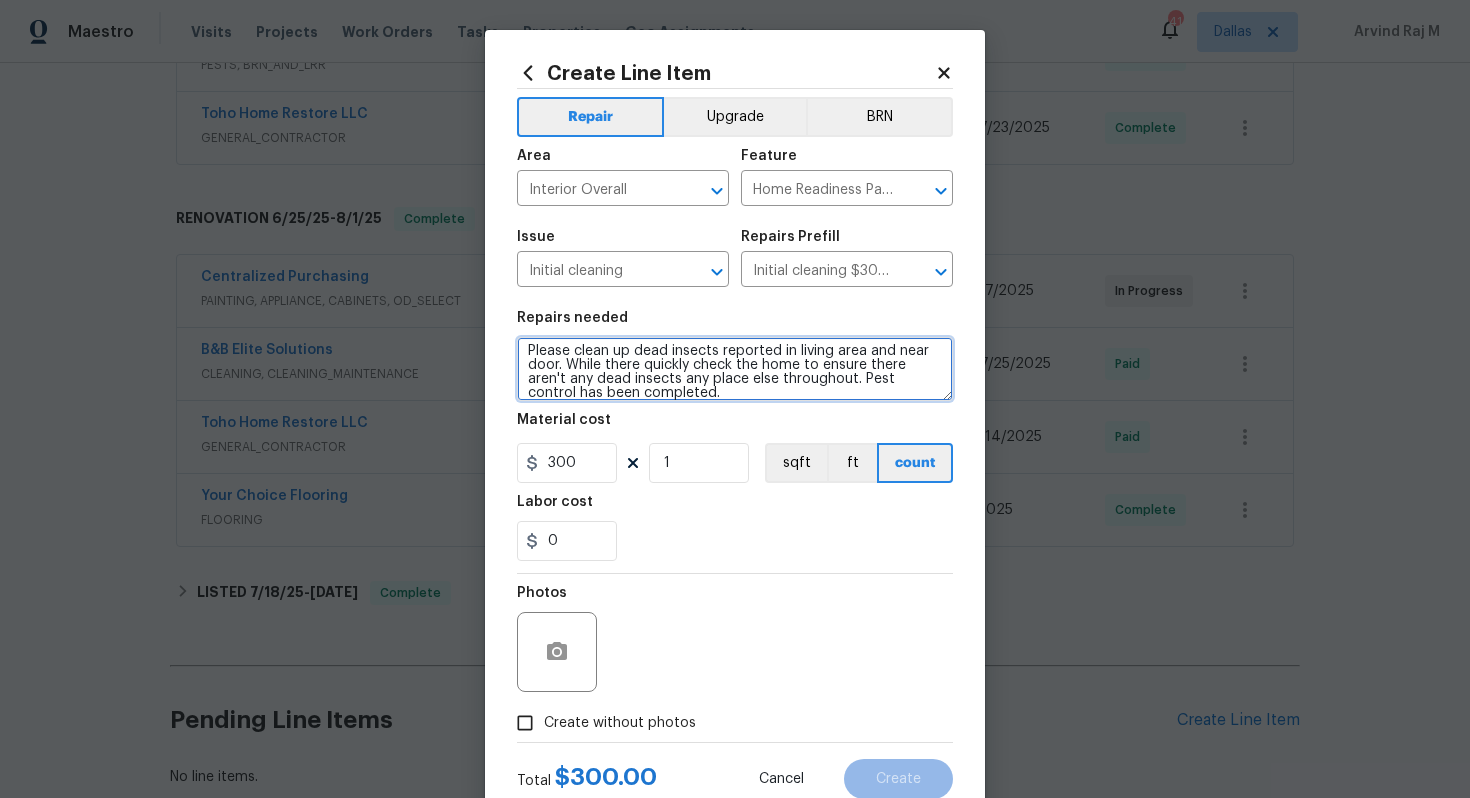 type on "Please clean up dead insects reported in living area and near door. While there quickly check the home to ensure there aren't any dead insects any place else throughout. Pest control has been completed." 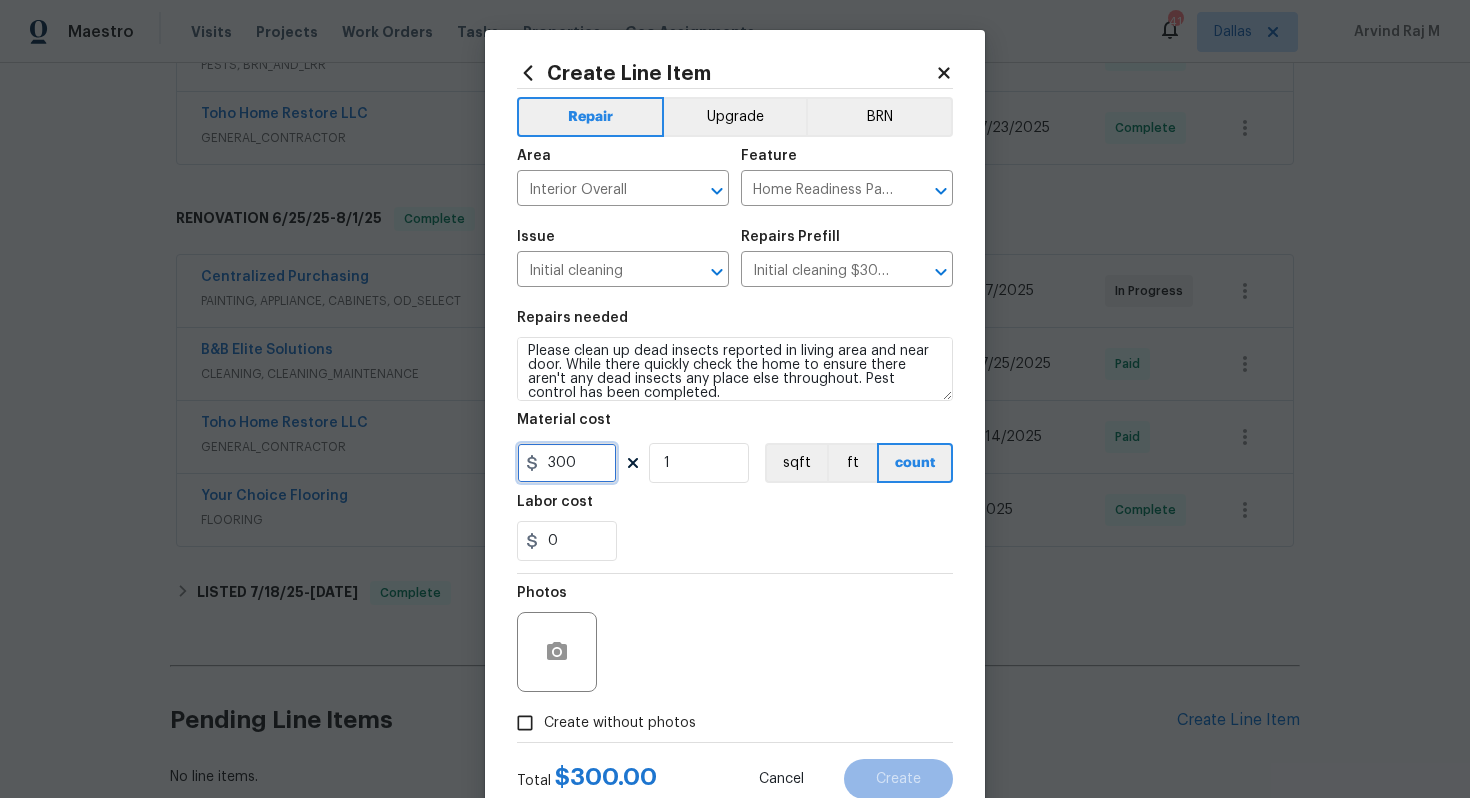 click on "300" at bounding box center [567, 463] 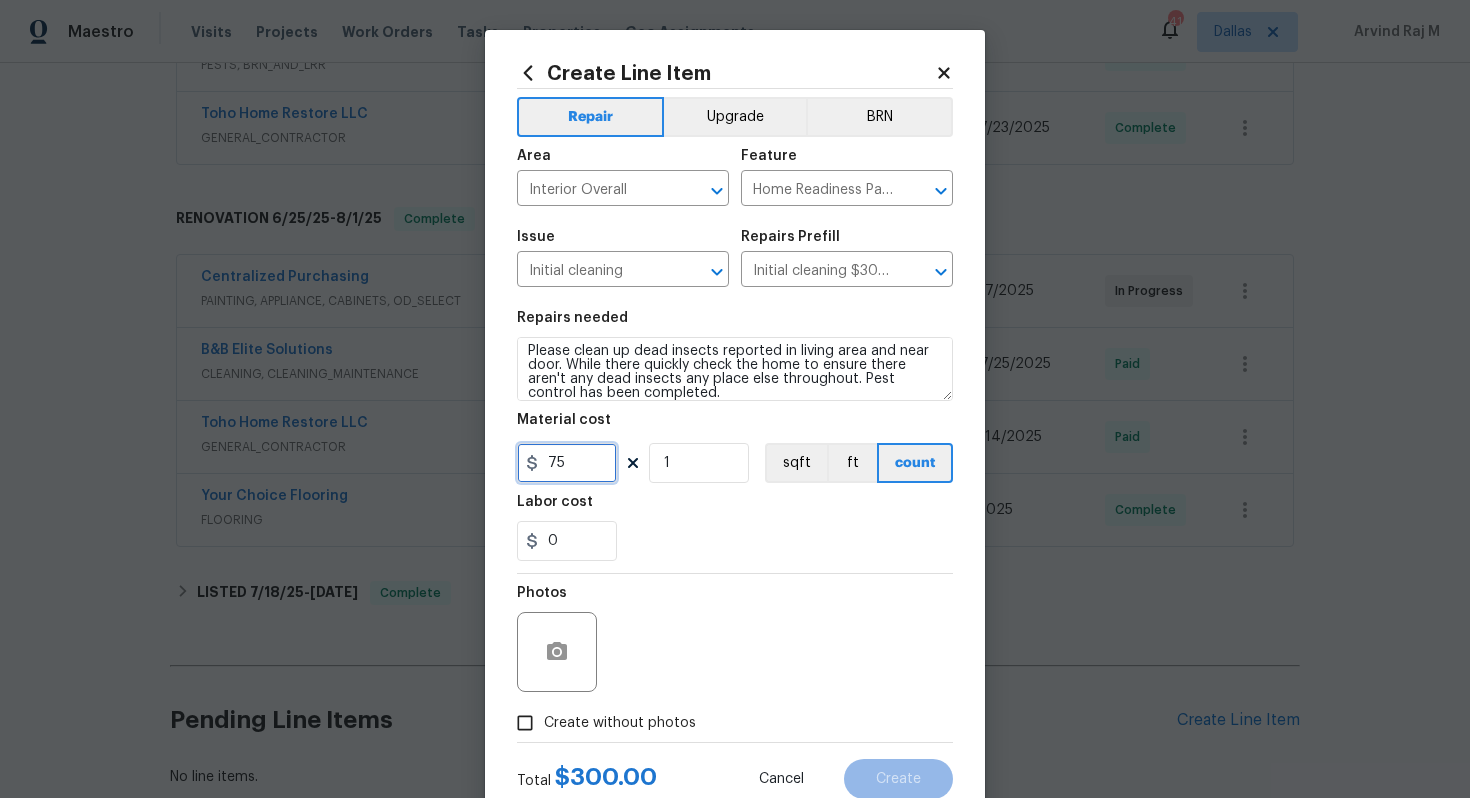 scroll, scrollTop: 64, scrollLeft: 0, axis: vertical 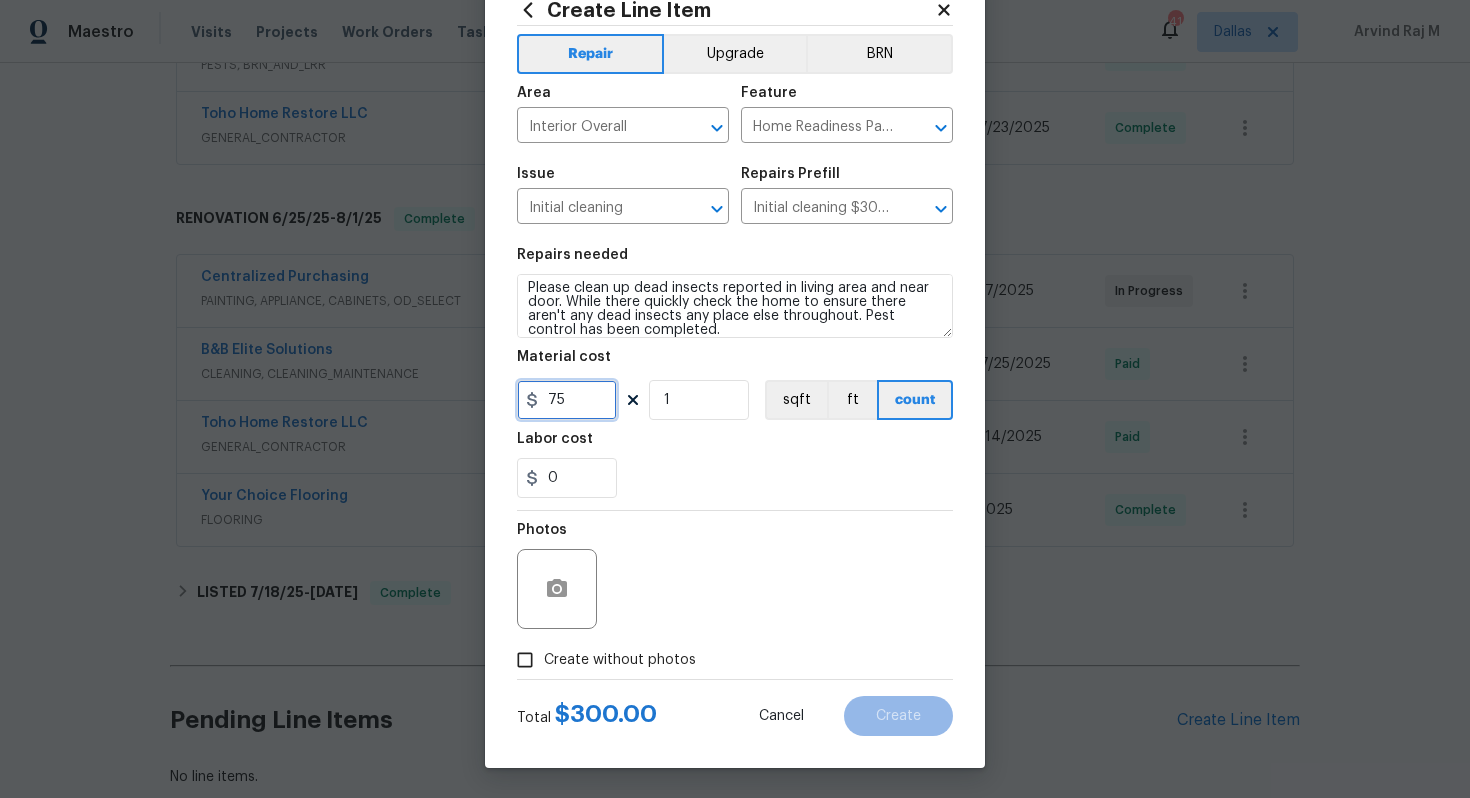 type on "75" 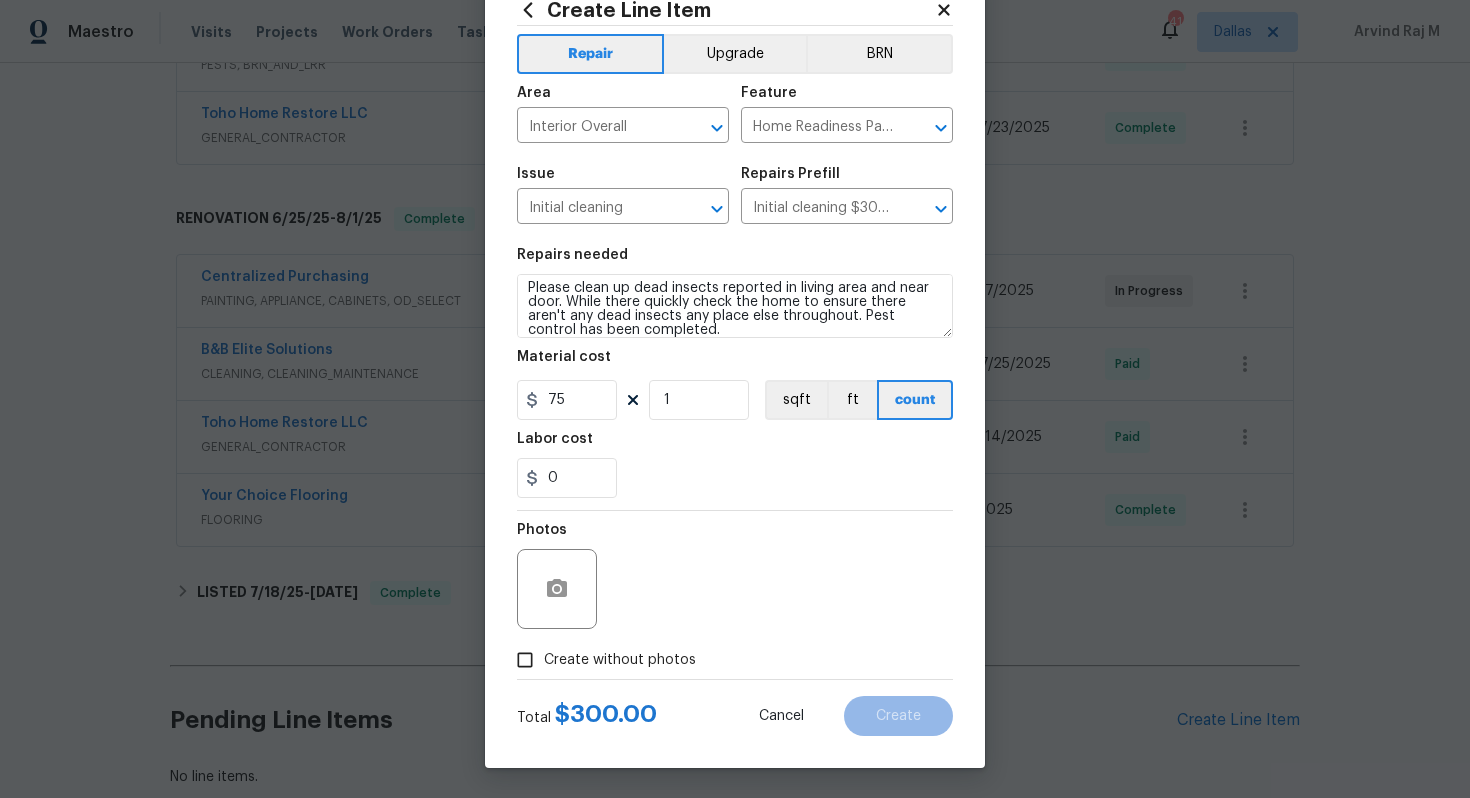 click on "Create without photos" at bounding box center [601, 660] 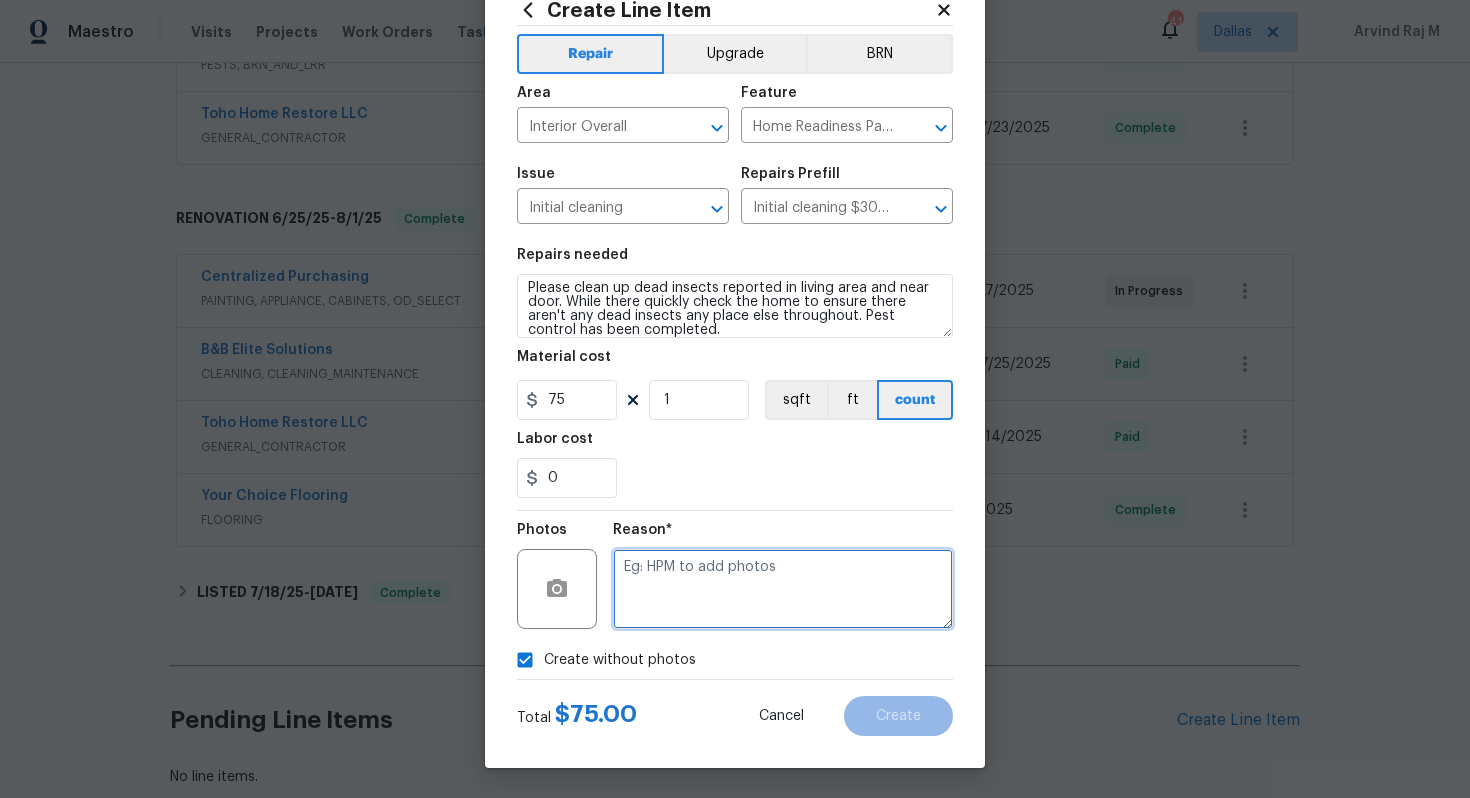 click at bounding box center [783, 589] 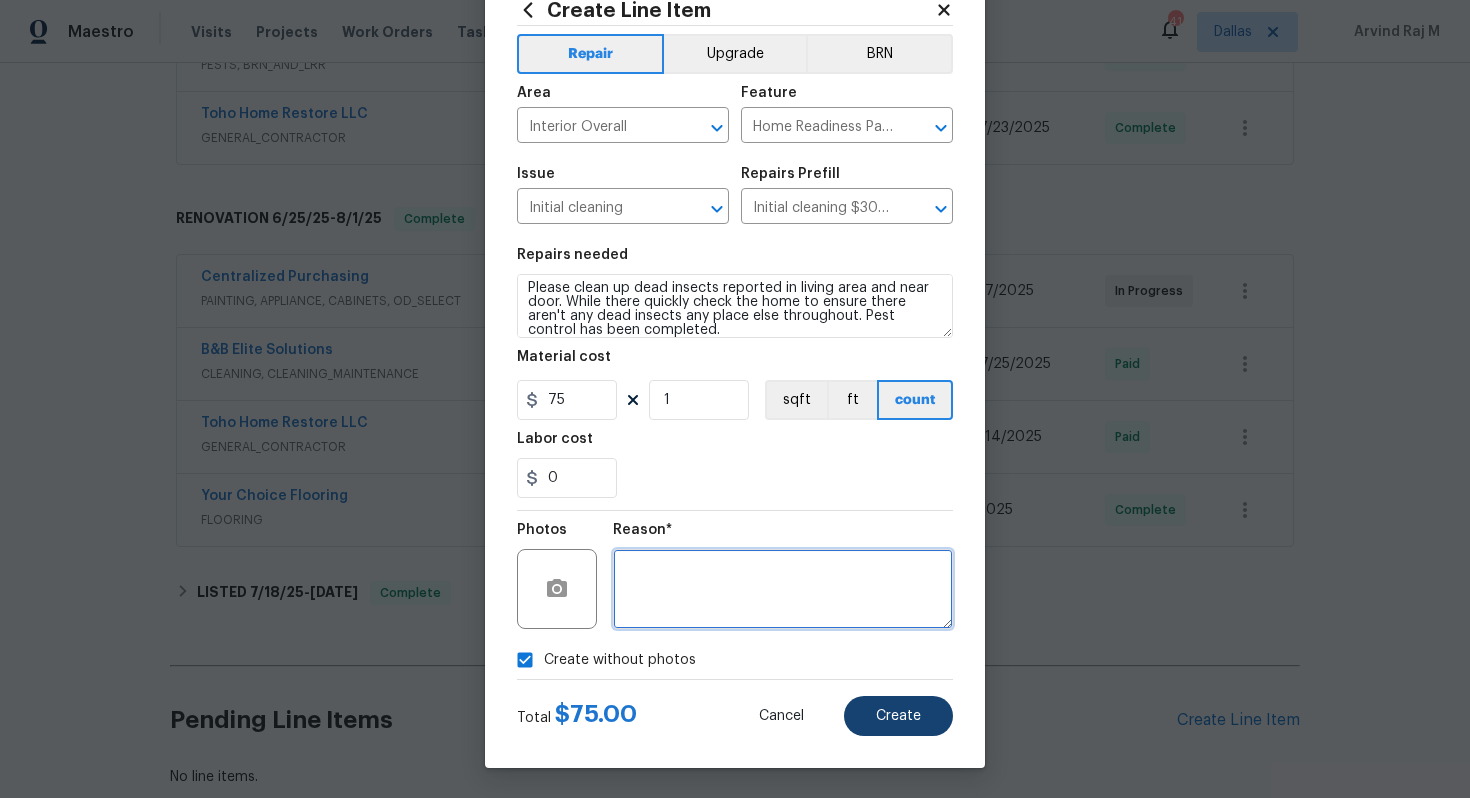type 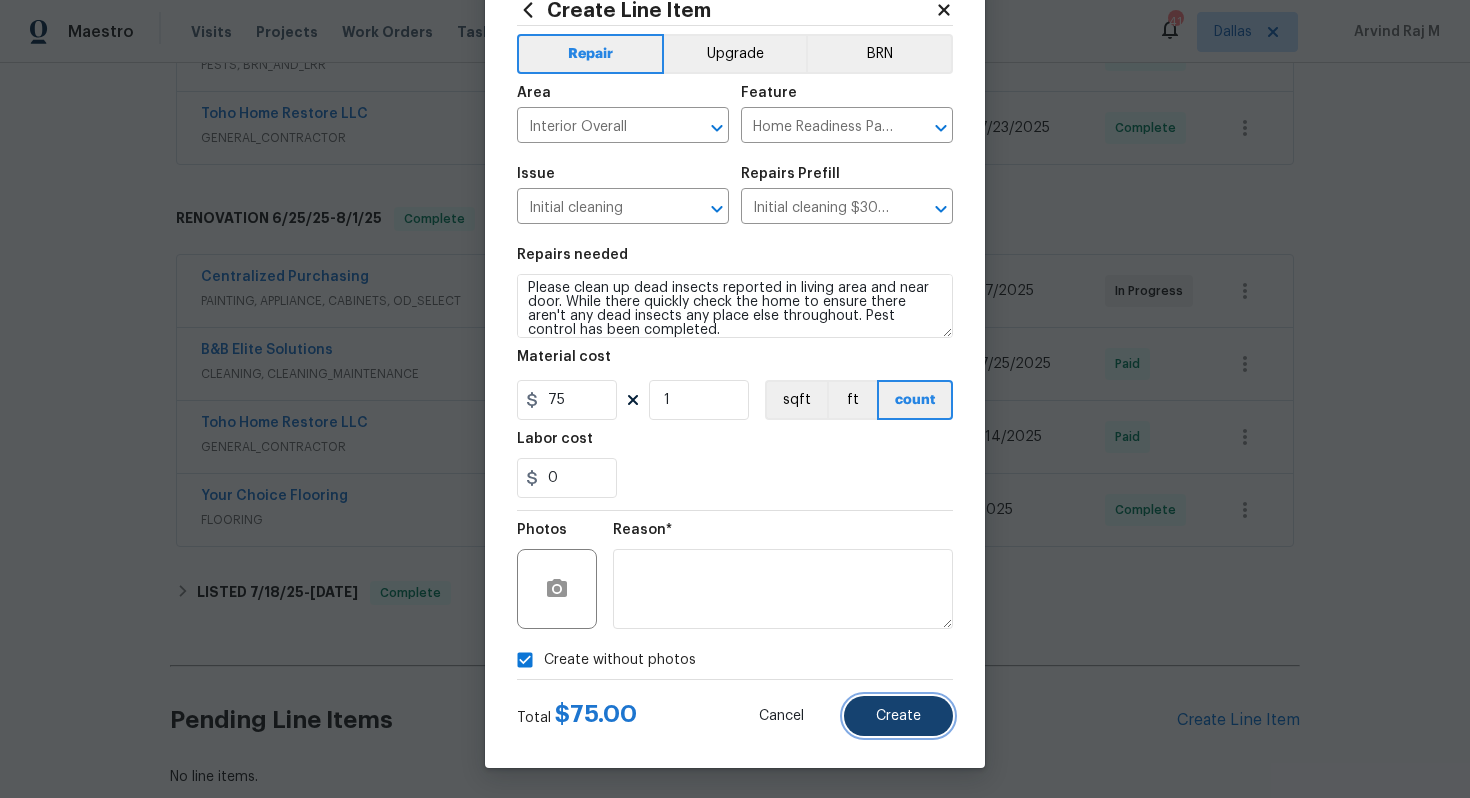 click on "Create" at bounding box center [898, 716] 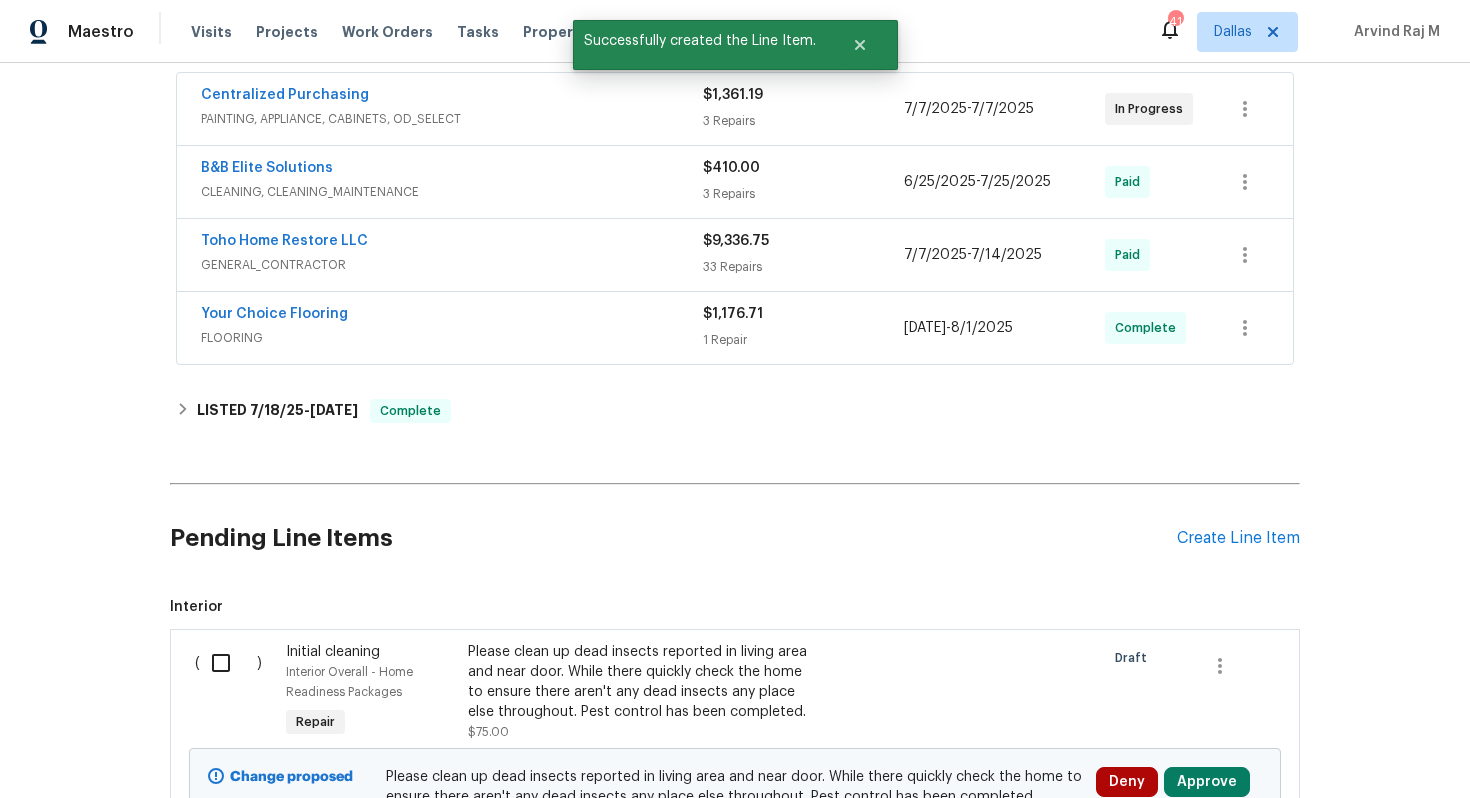 scroll, scrollTop: 895, scrollLeft: 0, axis: vertical 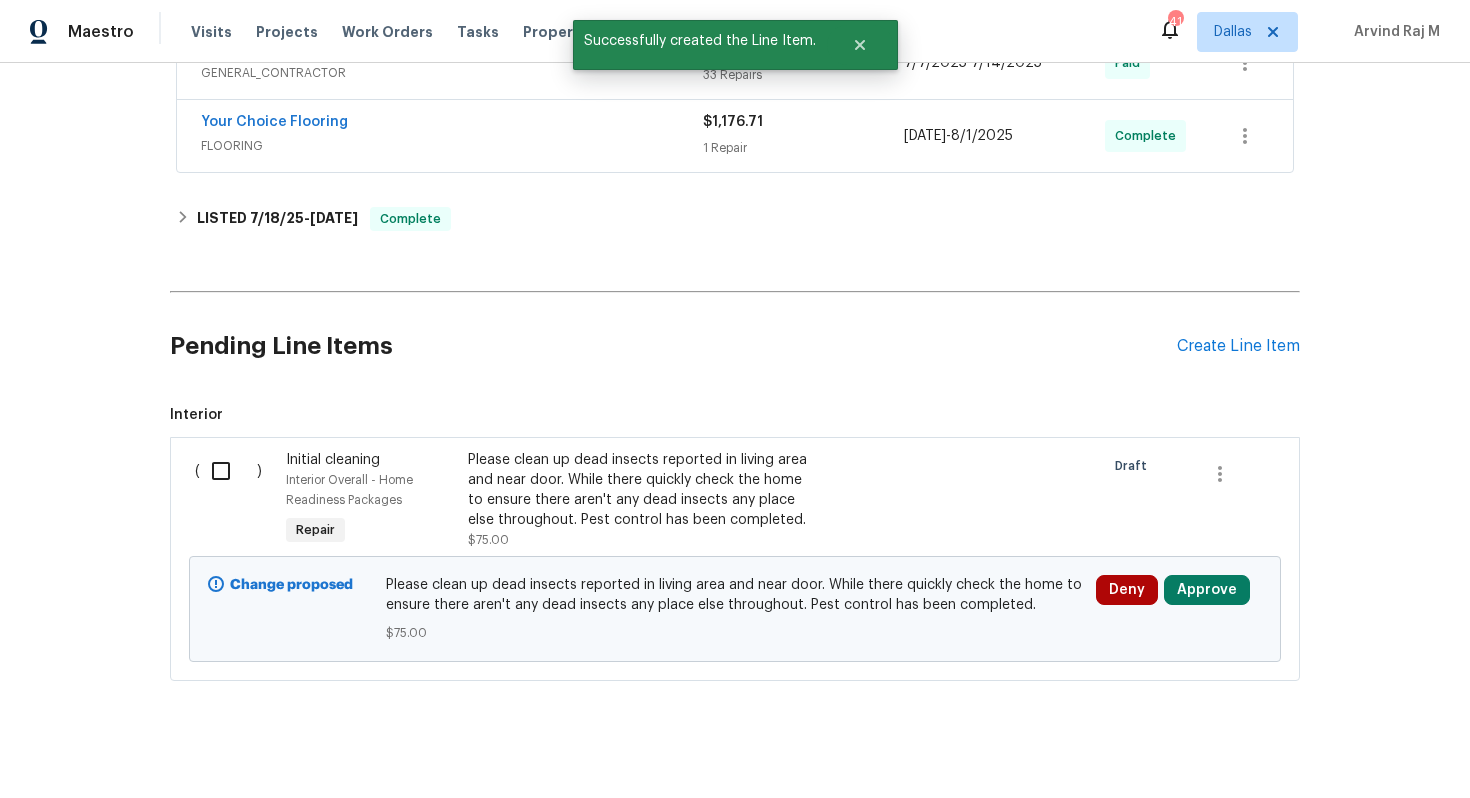 click at bounding box center [228, 471] 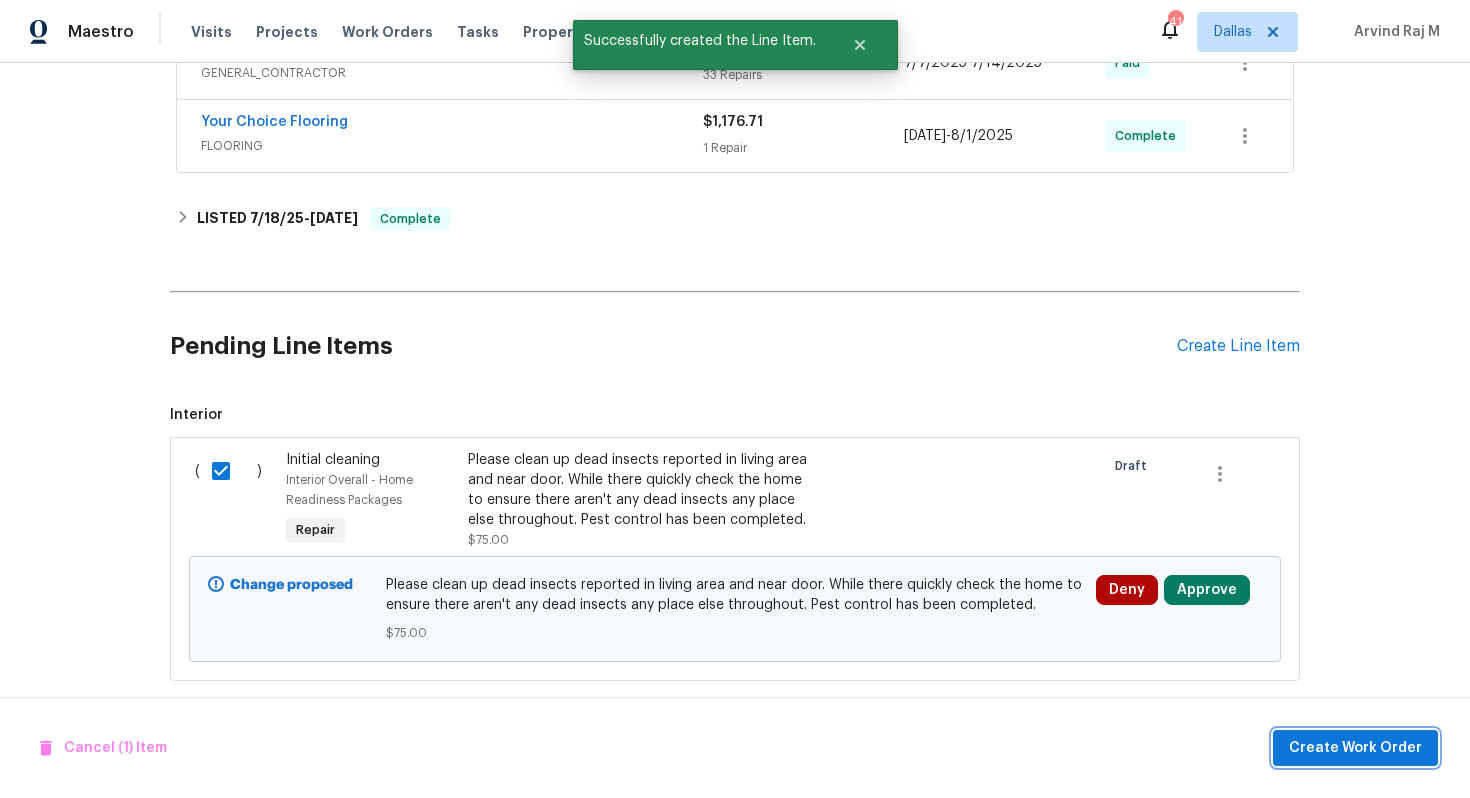 click on "Create Work Order" at bounding box center (1355, 748) 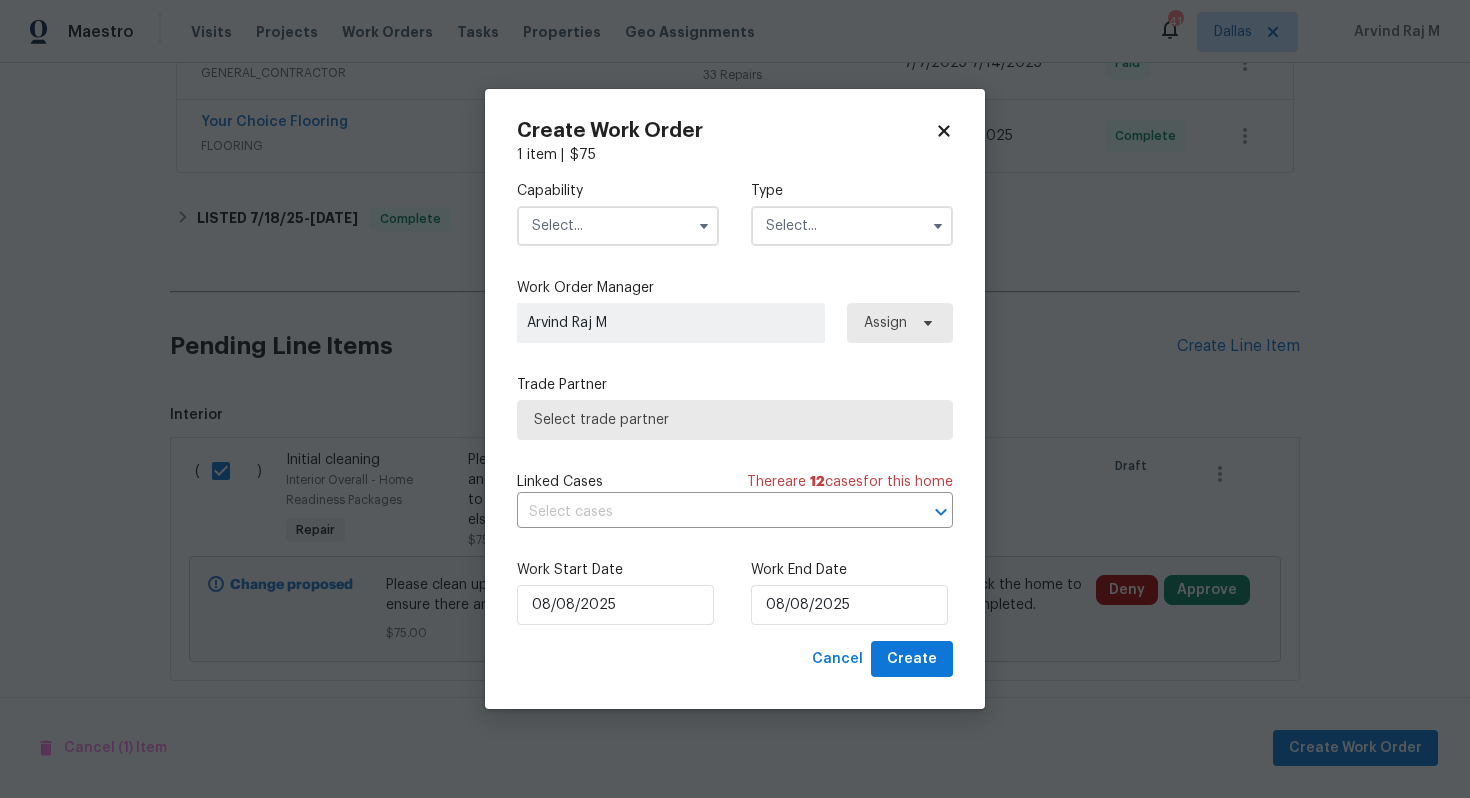 click at bounding box center (618, 226) 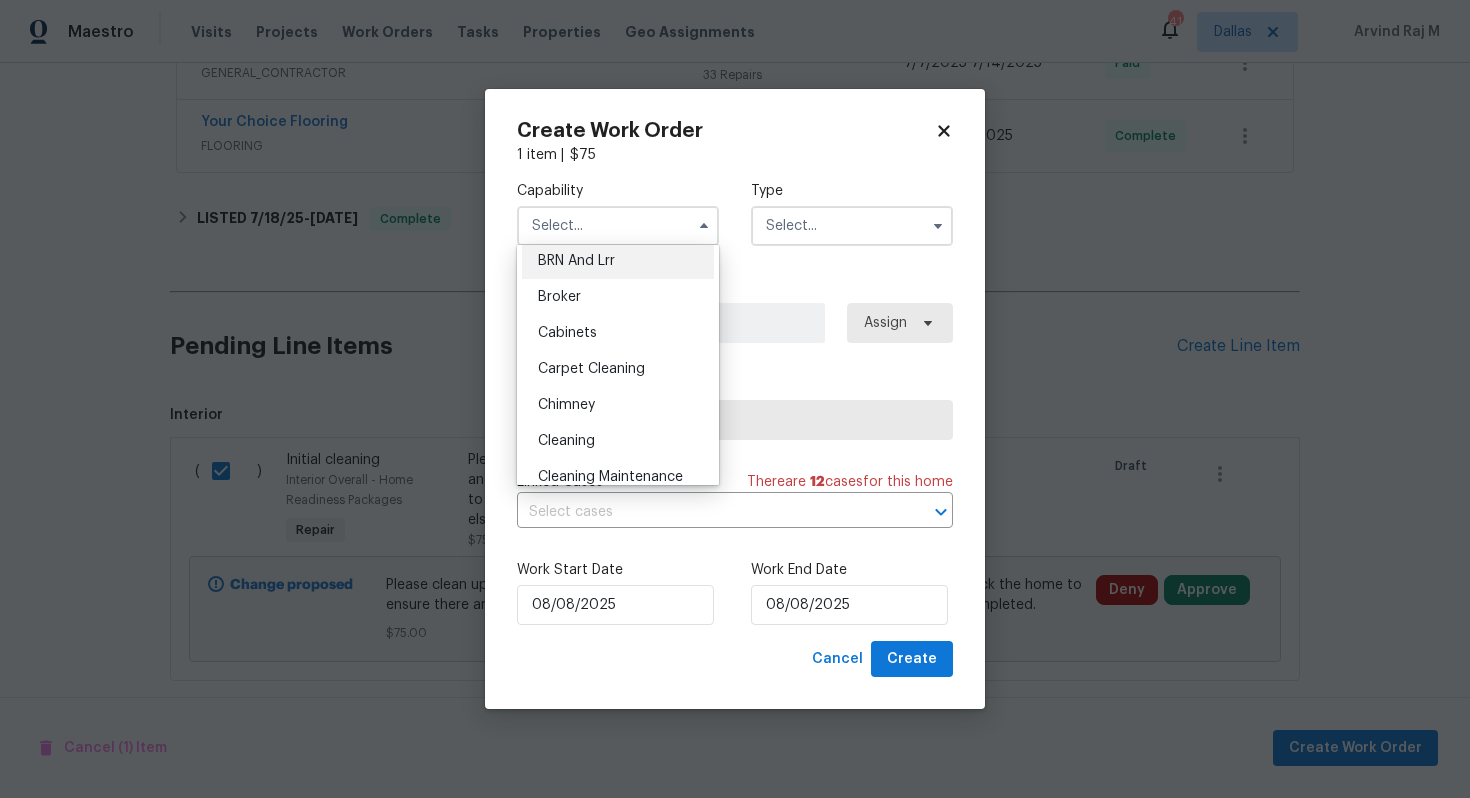 scroll, scrollTop: 122, scrollLeft: 0, axis: vertical 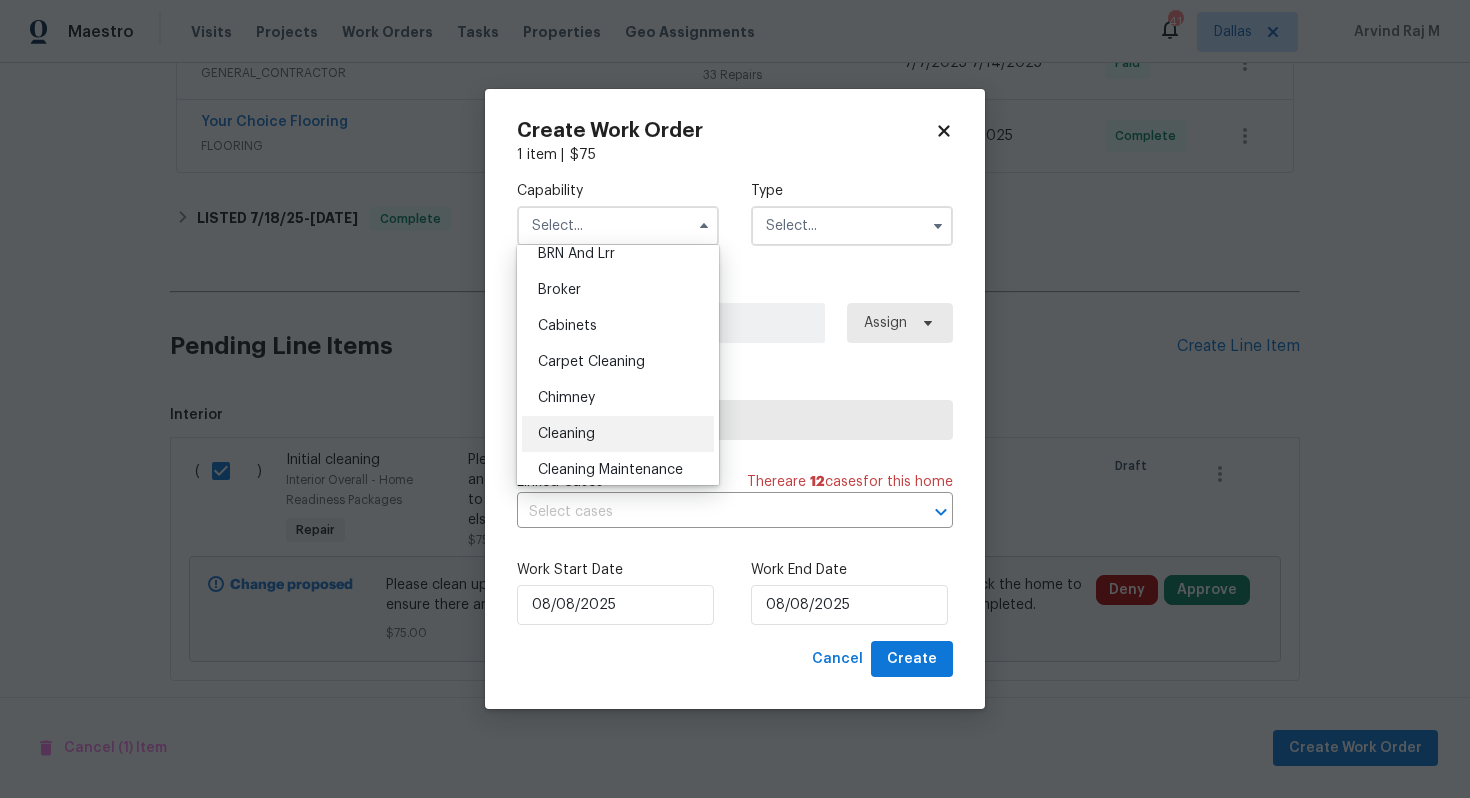 click on "Cleaning" at bounding box center (566, 434) 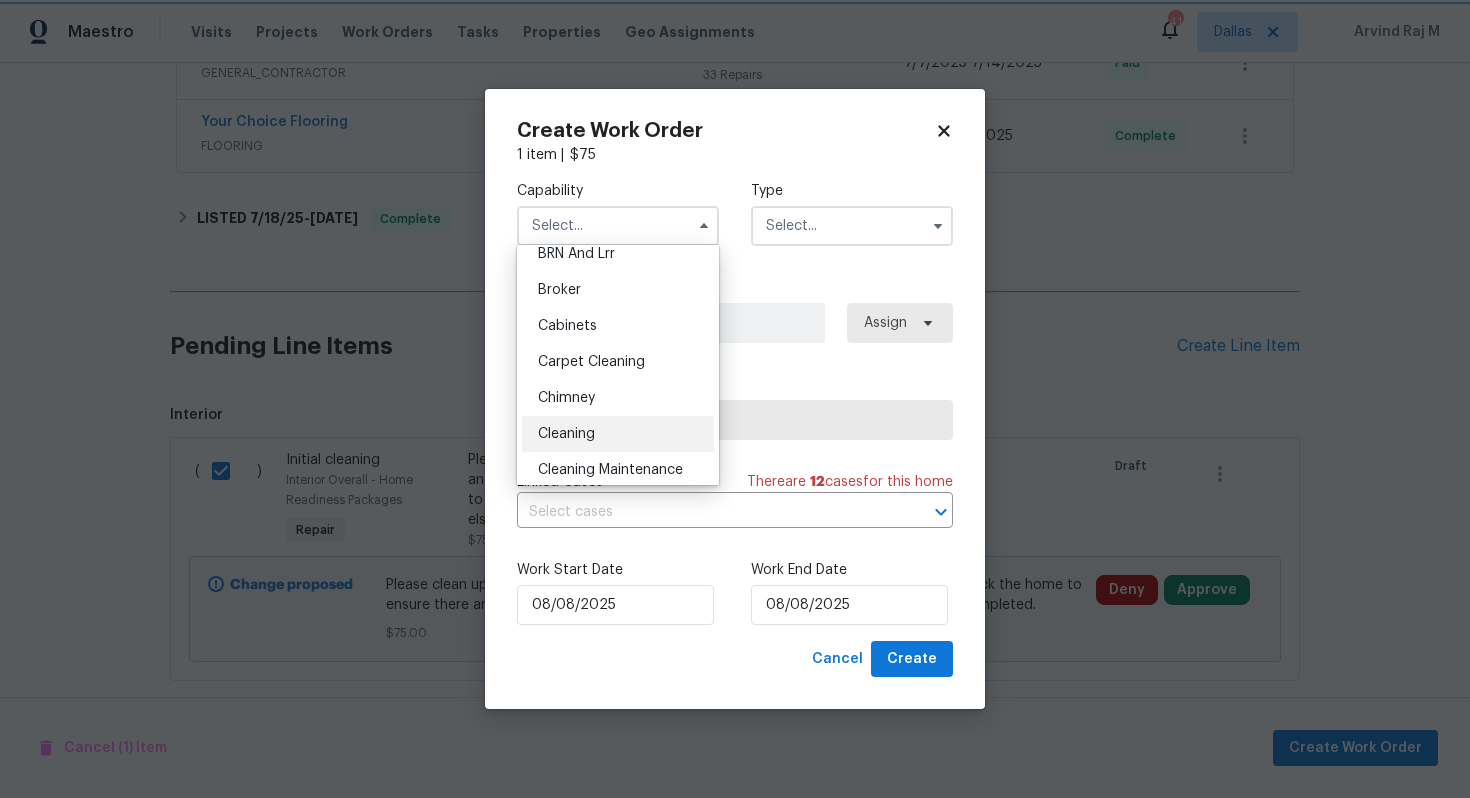 type on "Cleaning" 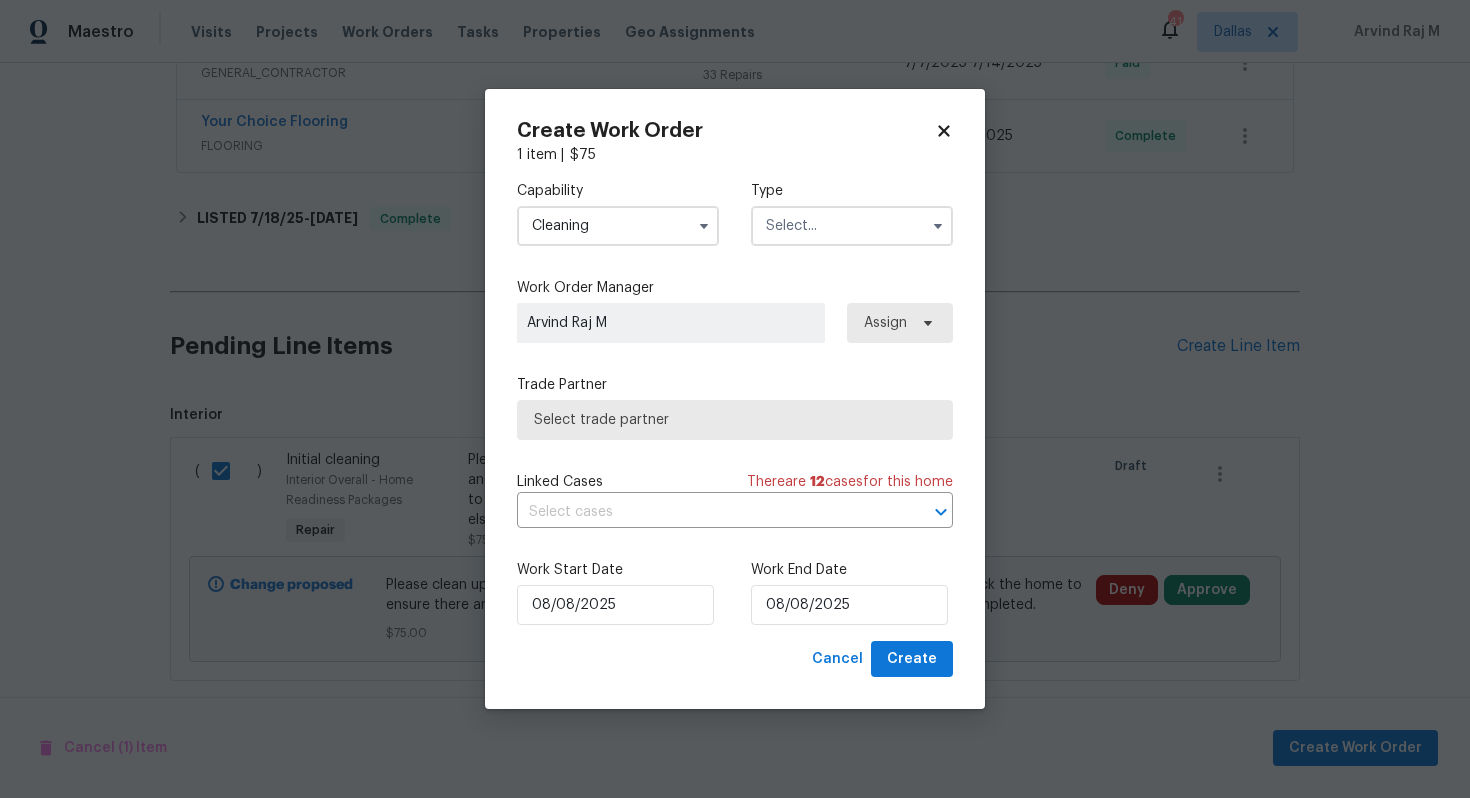 click at bounding box center (852, 226) 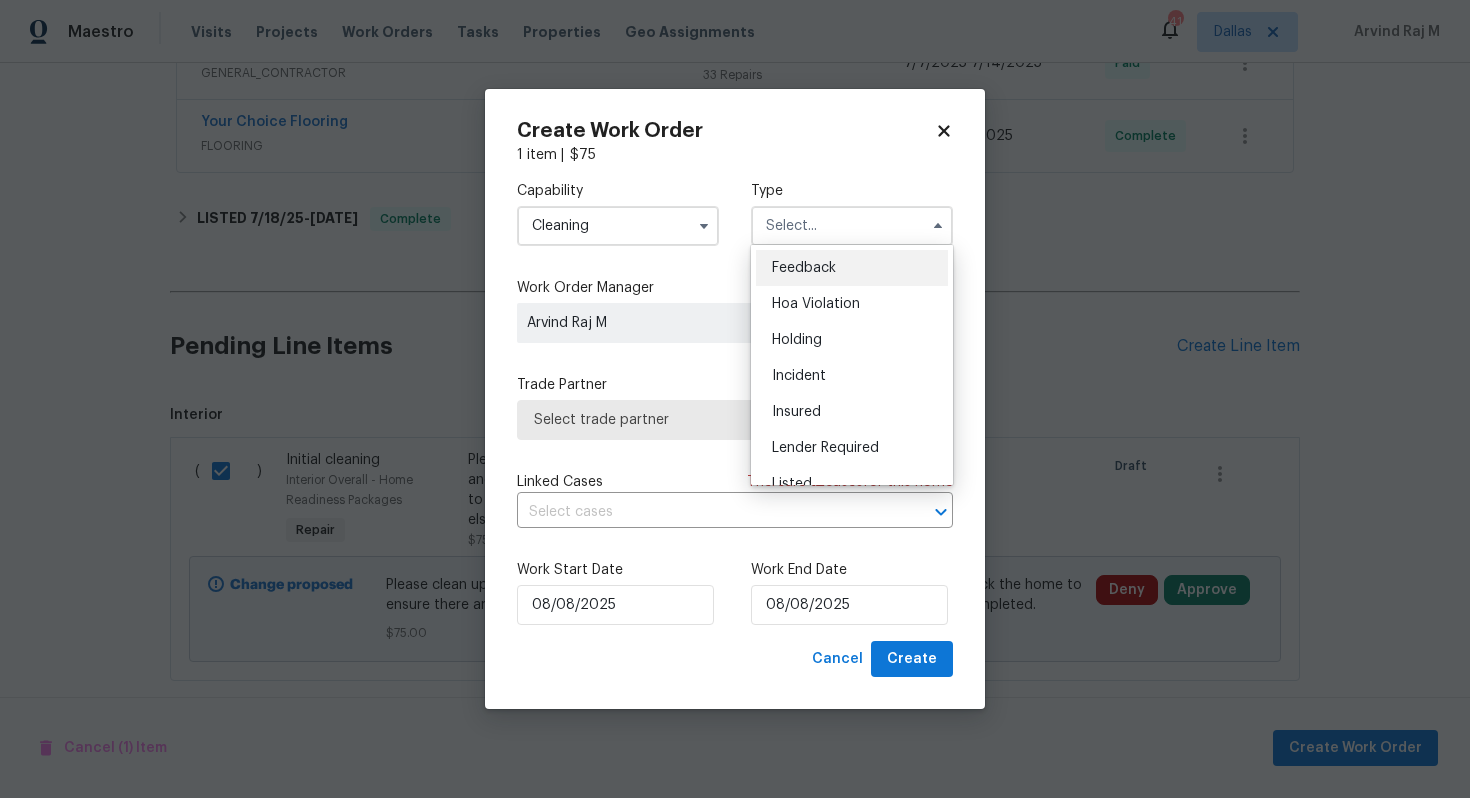 click on "Feedback" at bounding box center (804, 268) 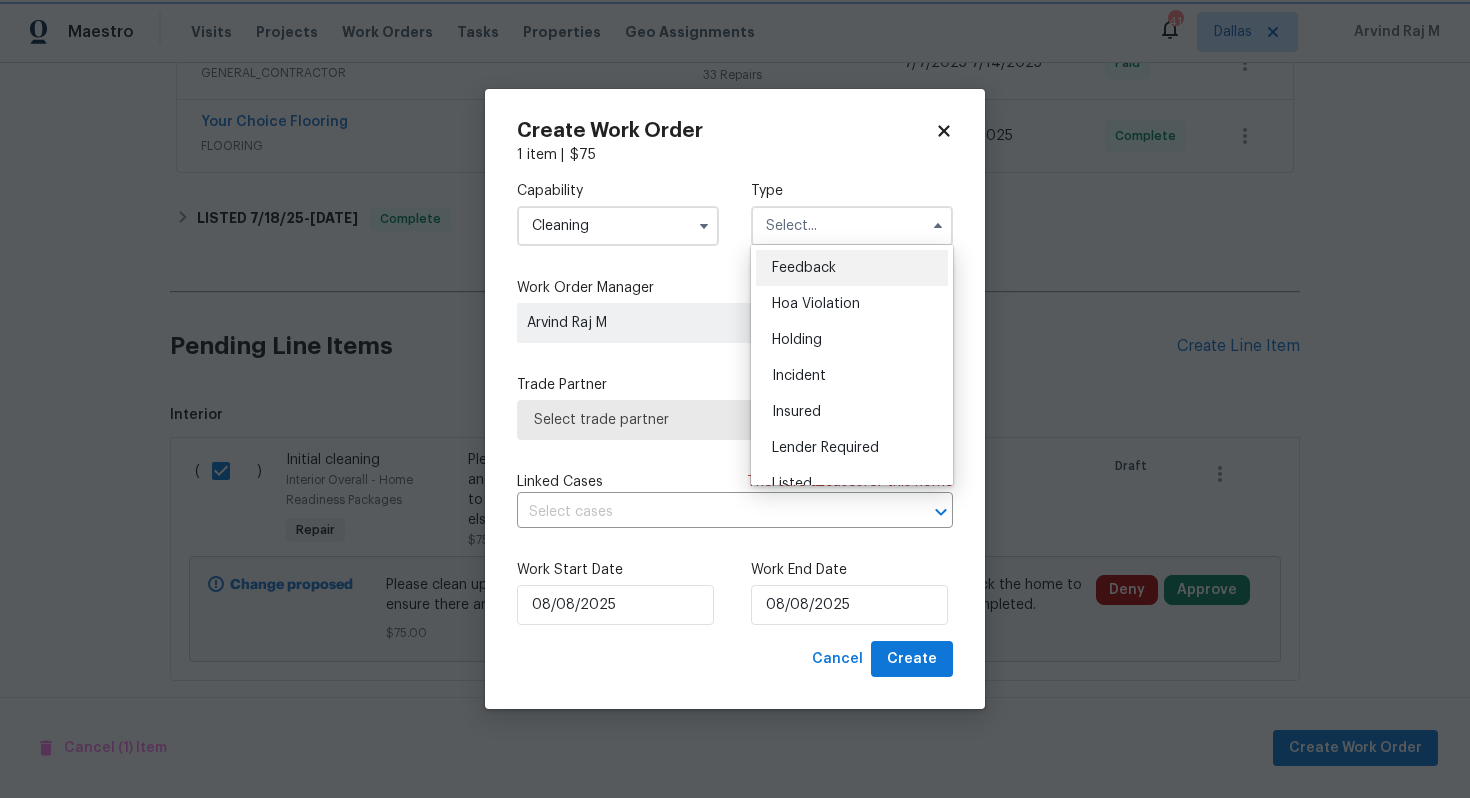 type on "Feedback" 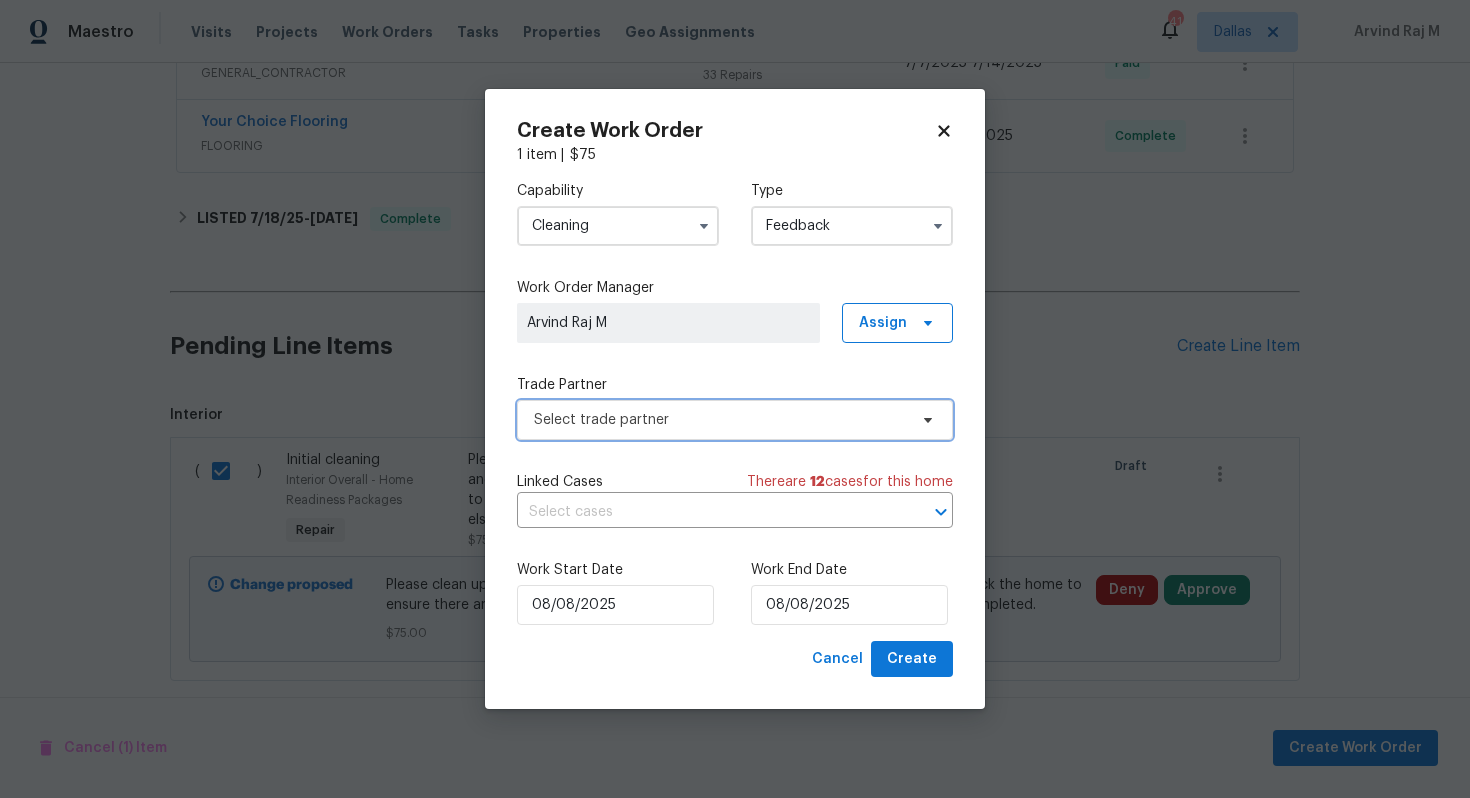 click on "Select trade partner" at bounding box center (720, 420) 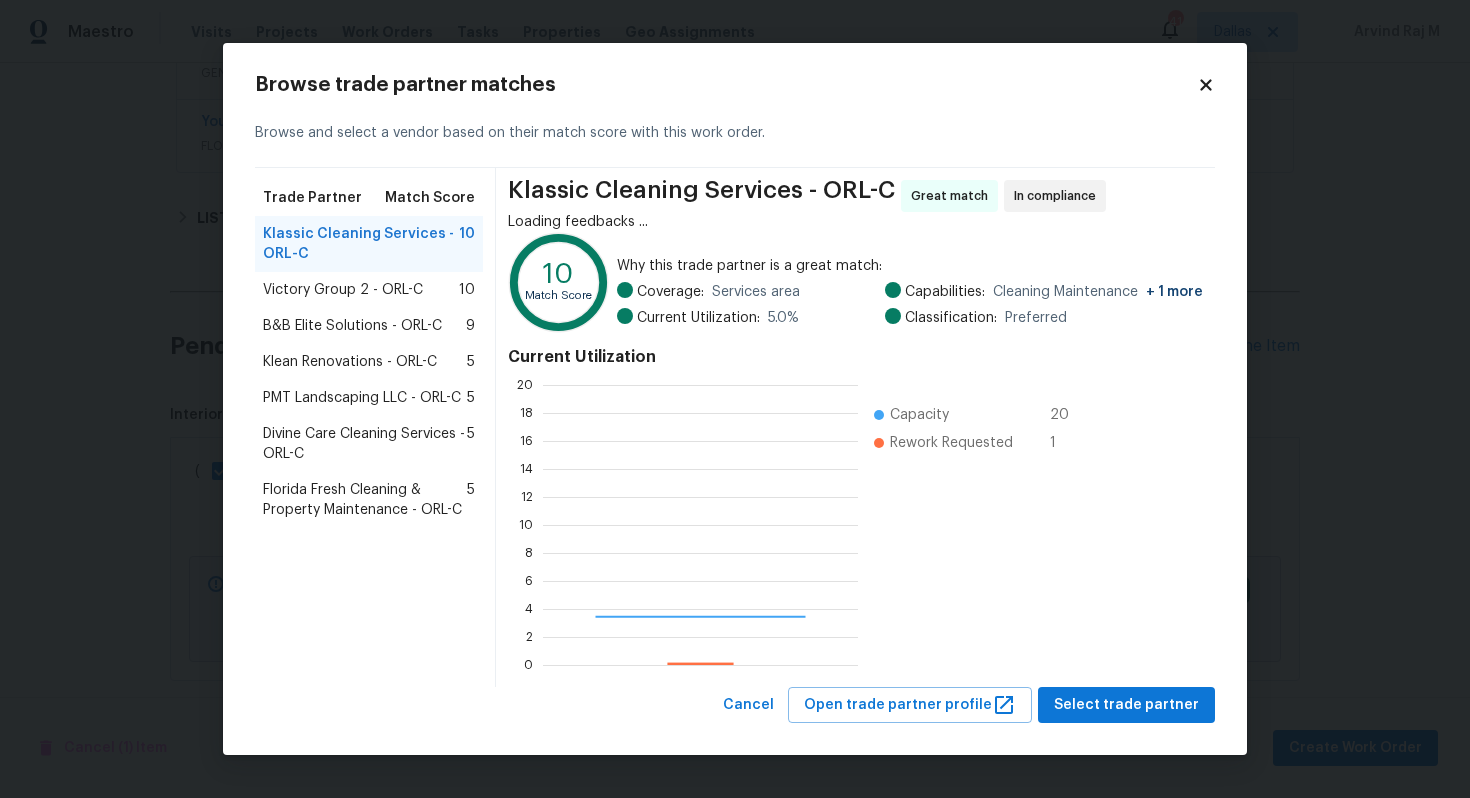 scroll, scrollTop: 2, scrollLeft: 2, axis: both 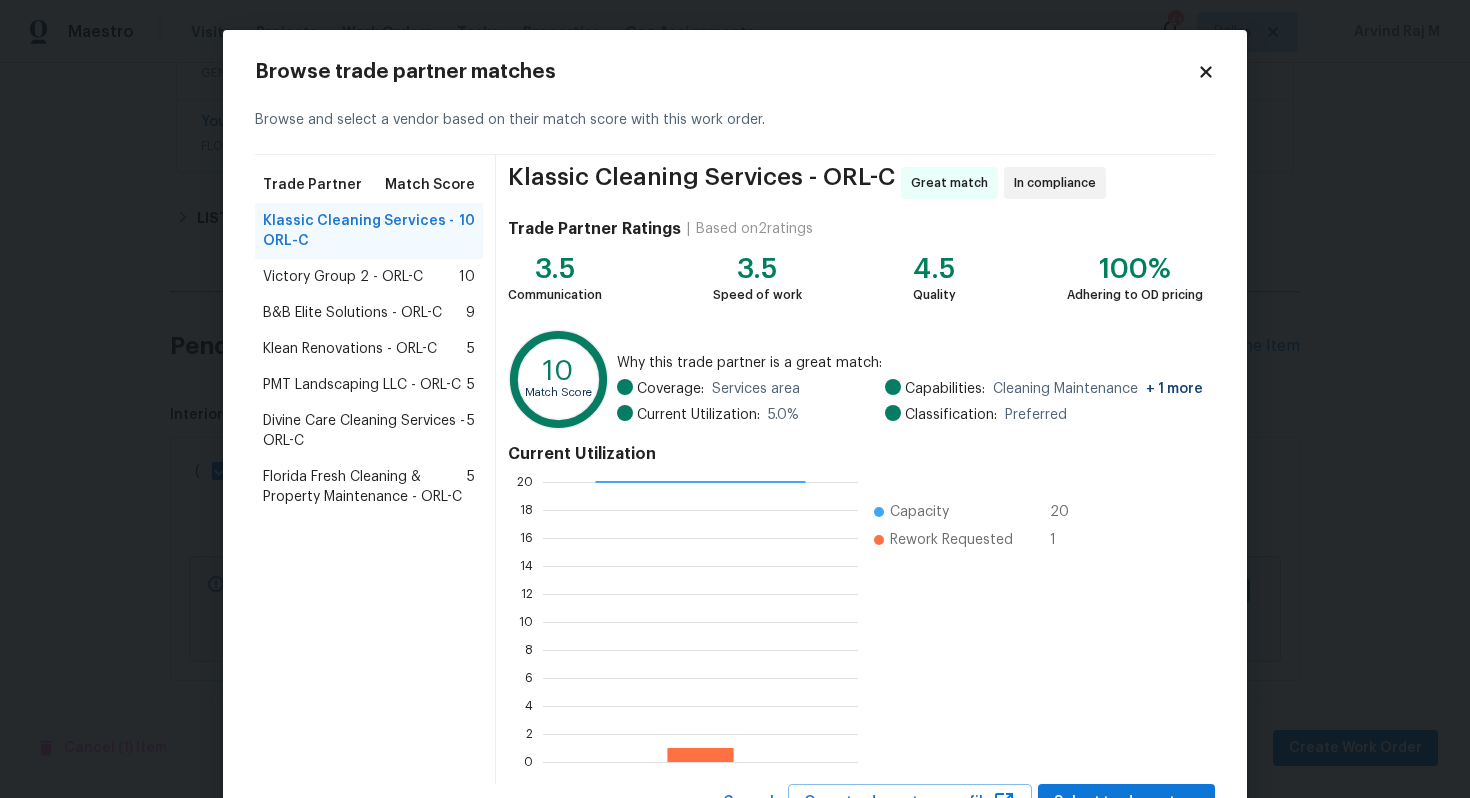 click on "Victory Group 2 - ORL-C" at bounding box center [343, 277] 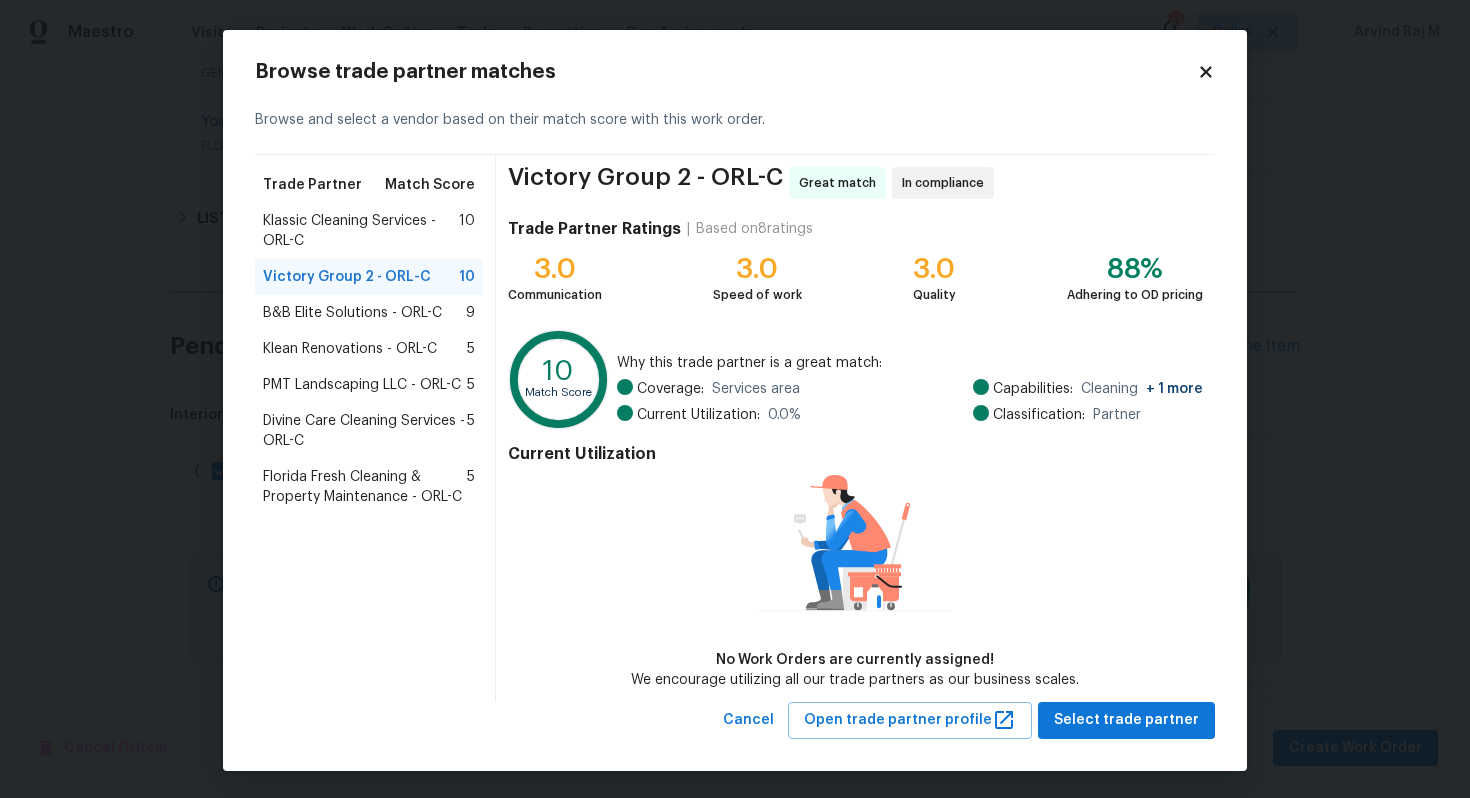 click on "Klassic Cleaning Services - ORL-C" at bounding box center [361, 231] 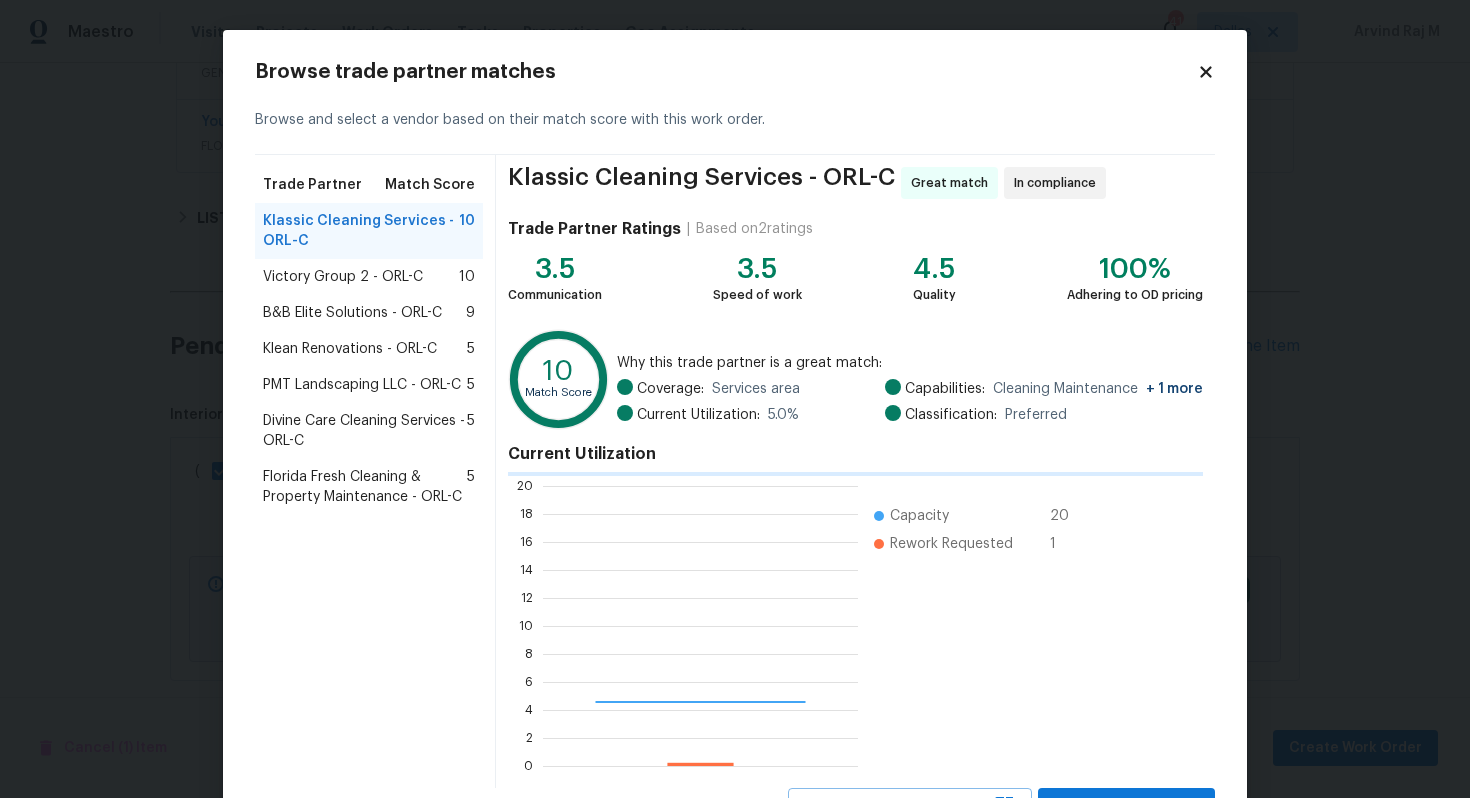 scroll, scrollTop: 2, scrollLeft: 2, axis: both 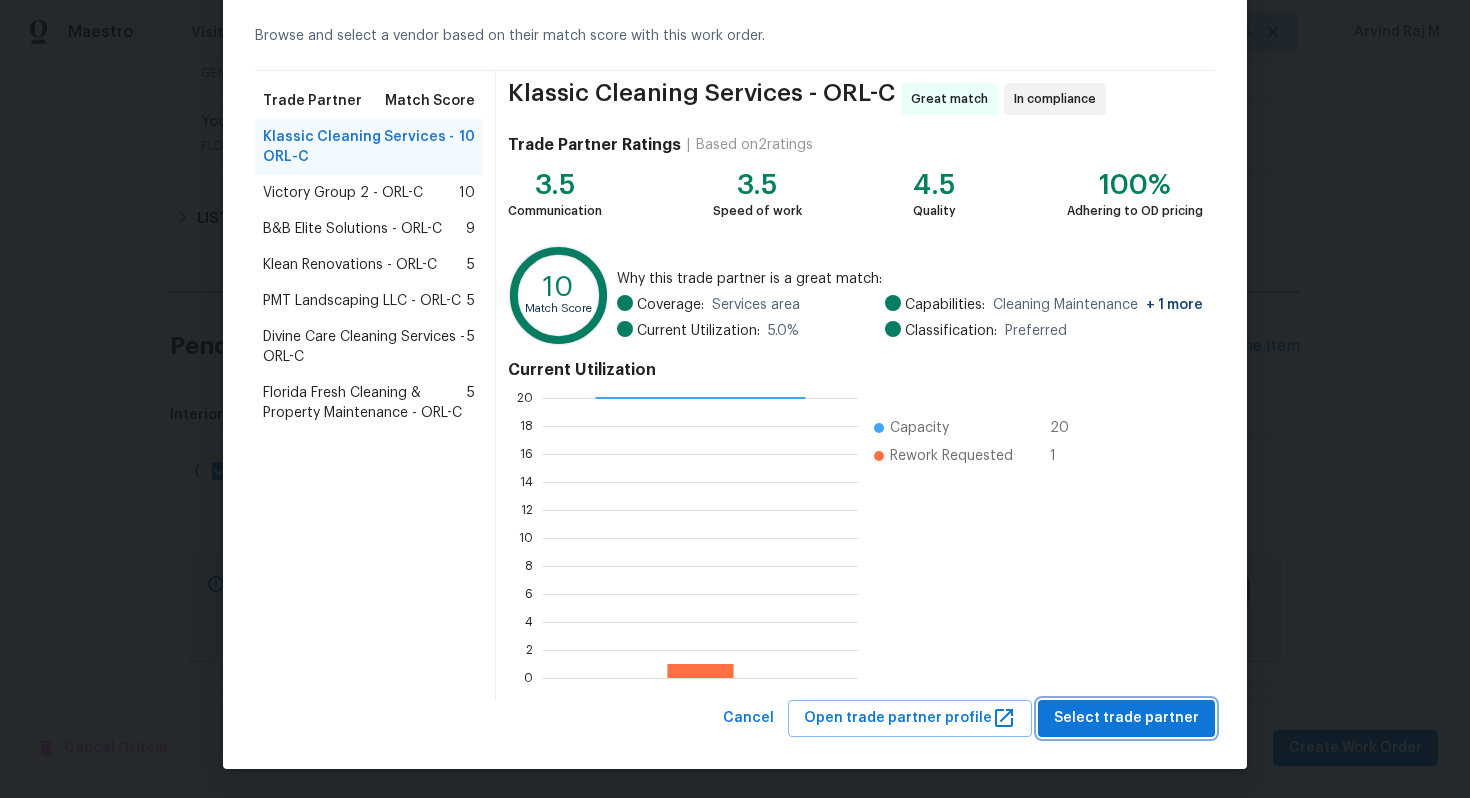 click on "Select trade partner" at bounding box center [1126, 718] 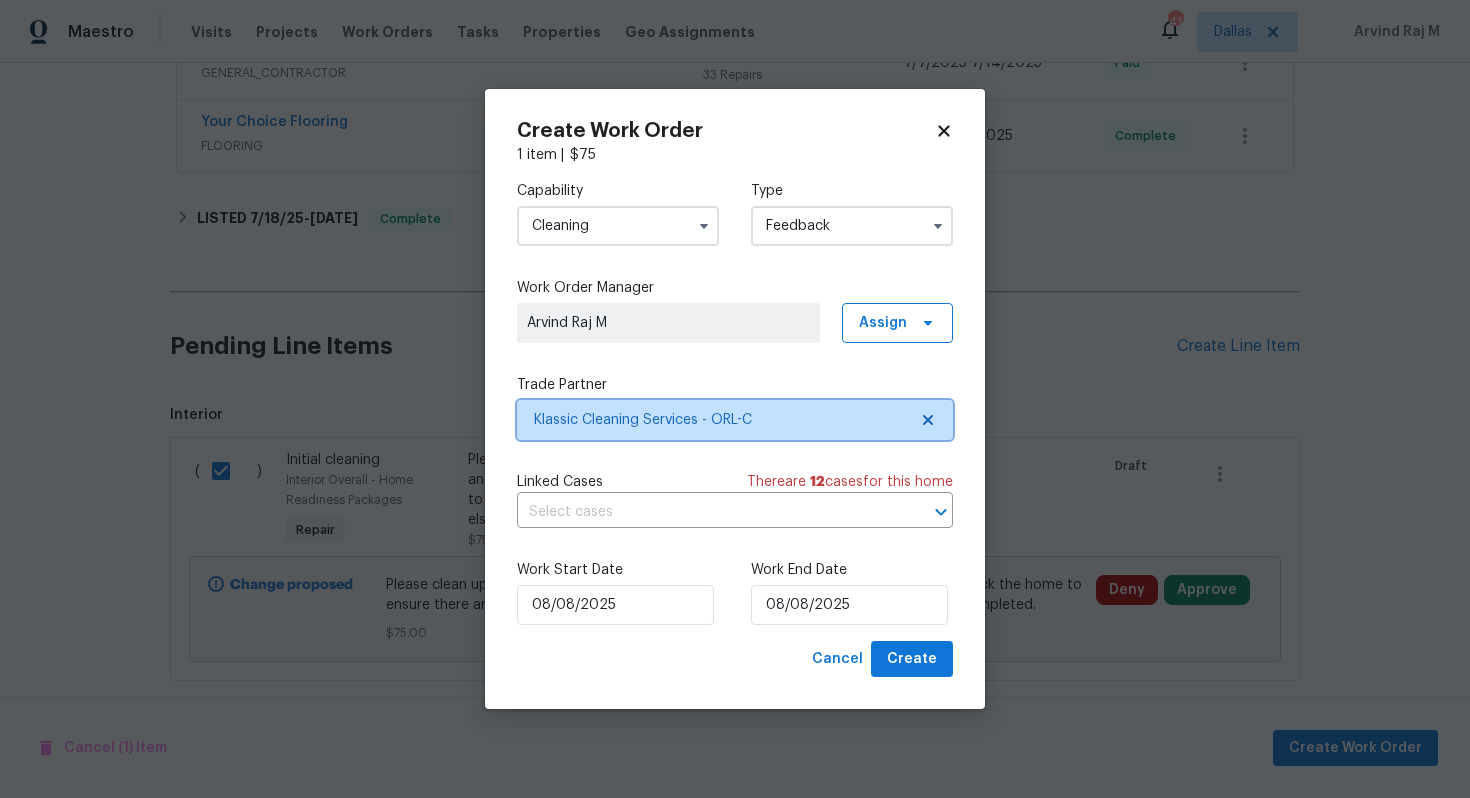 scroll, scrollTop: 0, scrollLeft: 0, axis: both 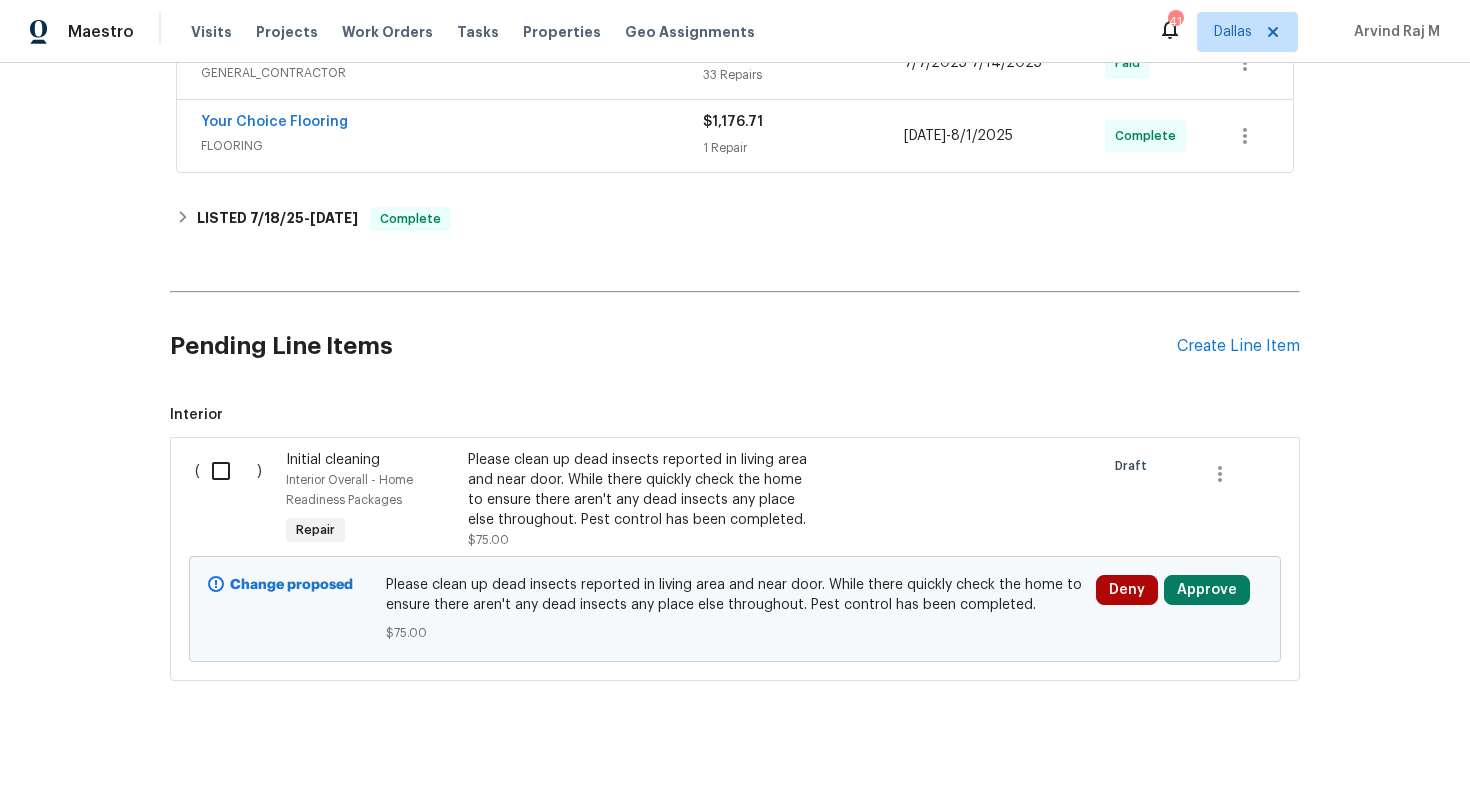 click on "Back to all projects 9 Spring Loop Cir, Ocala, FL 34472 2 Beds | 1 Baths | Total: 902 ft² | Above Grade: 902 ft² | Basement Finished: N/A | 1984 Not seen today Mark Seen Actions Last Visit Date 8/7/2025  by  Caleb Hurst   Project Listed   7/23/2025  -  8/11/2025 In Progress Visits Work Orders Maintenance Notes Condition Adjustments Costs Photos Floor Plans Cases LISTED   7/23/25  -  8/11/25 In Progress Toho Home Restore LLC GENERAL_CONTRACTOR $400.00 1 Repair 8/7/2025  -  8/11/2025 Sent to vendor Massey Services PESTS, BRN_AND_LRR $150.00 1 Repair 8/7/2025  -  8/8/2025 Complete Toho Home Restore LLC GENERAL_CONTRACTOR $25.00 1 Repair 7/23/2025  -  7/23/2025 Complete RENOVATION   6/25/25  -  8/1/25 Complete Centralized Purchasing PAINTING, APPLIANCE, CABINETS, OD_SELECT $1,361.19 3 Repairs 7/7/2025  -  7/7/2025 In Progress B&B Elite Solutions CLEANING, CLEANING_MAINTENANCE $410.00 3 Repairs 6/25/2025  -  7/25/2025 Paid Toho Home Restore LLC GENERAL_CONTRACTOR $9,336.75 33 Repairs 7/7/2025  -  7/14/2025 Paid" at bounding box center (735, 430) 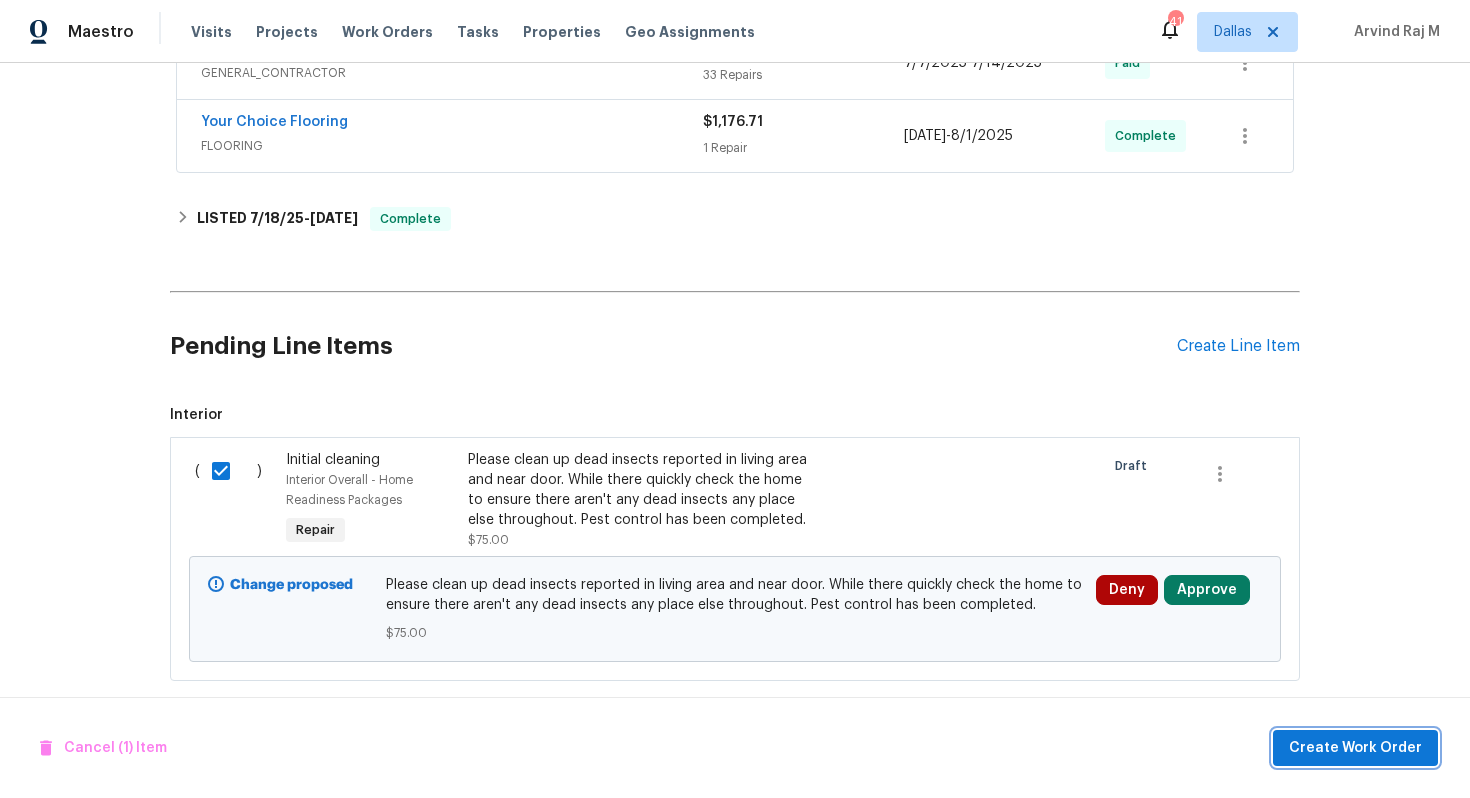 click on "Create Work Order" at bounding box center [1355, 748] 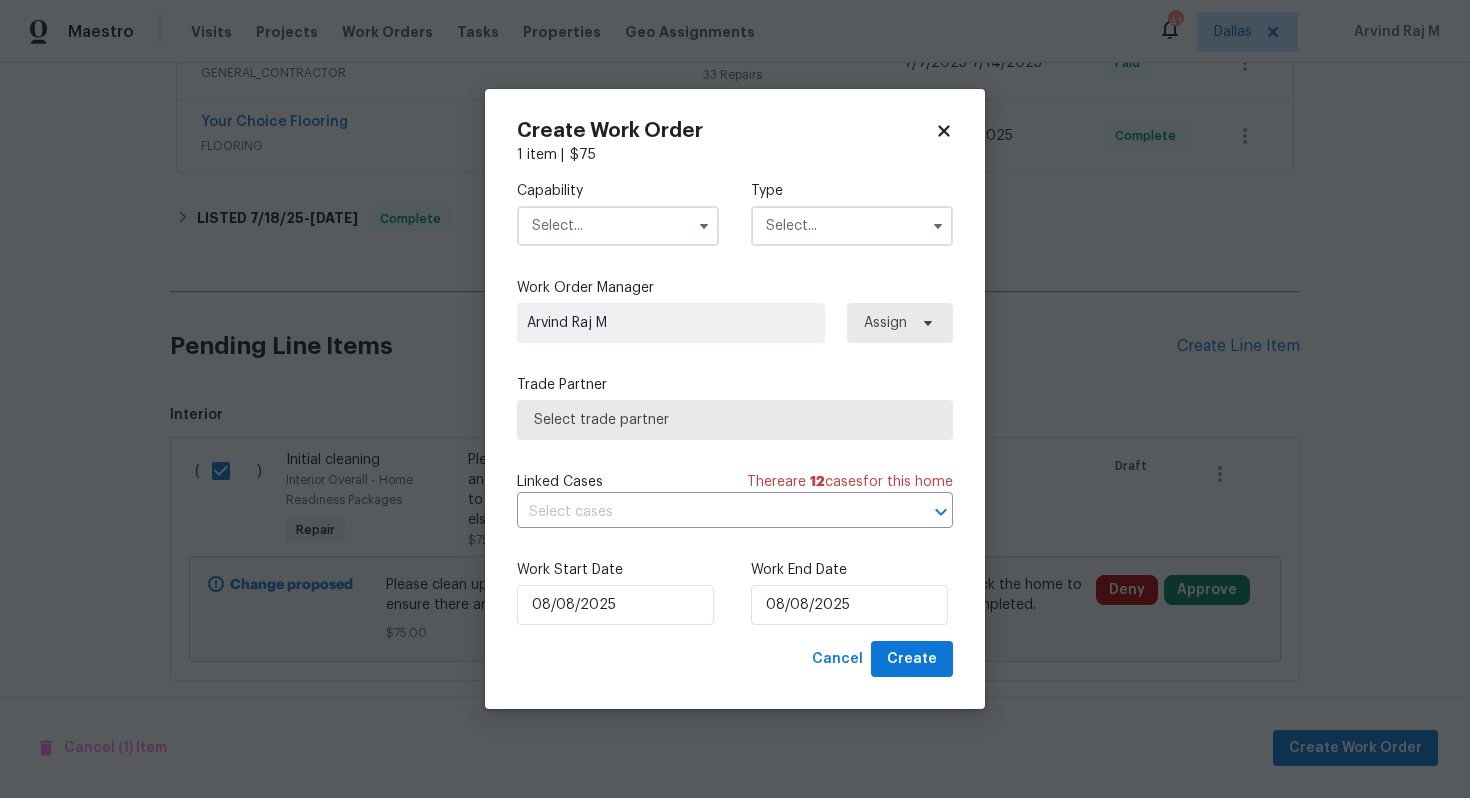 click on "Capability   Type" at bounding box center (735, 213) 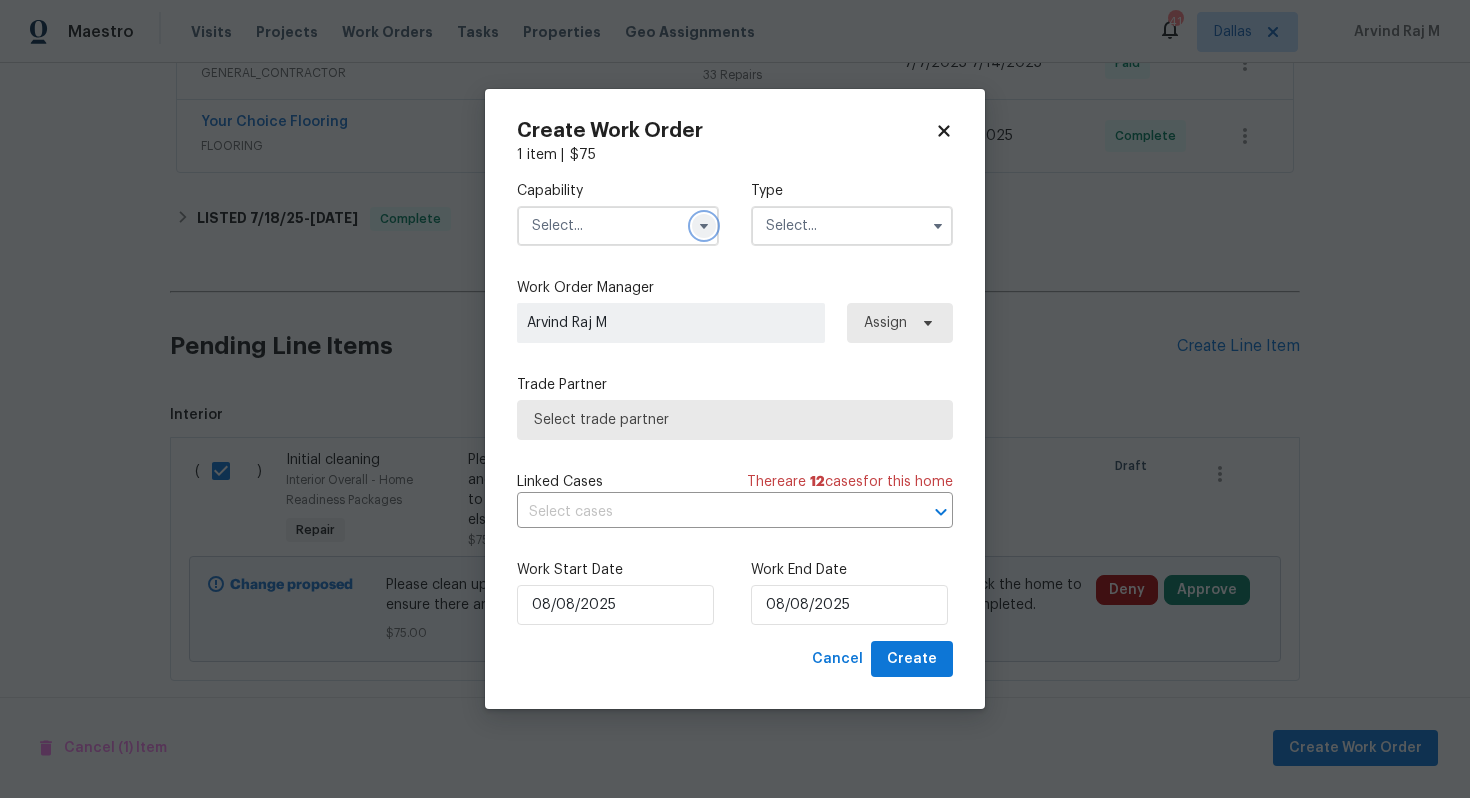 click 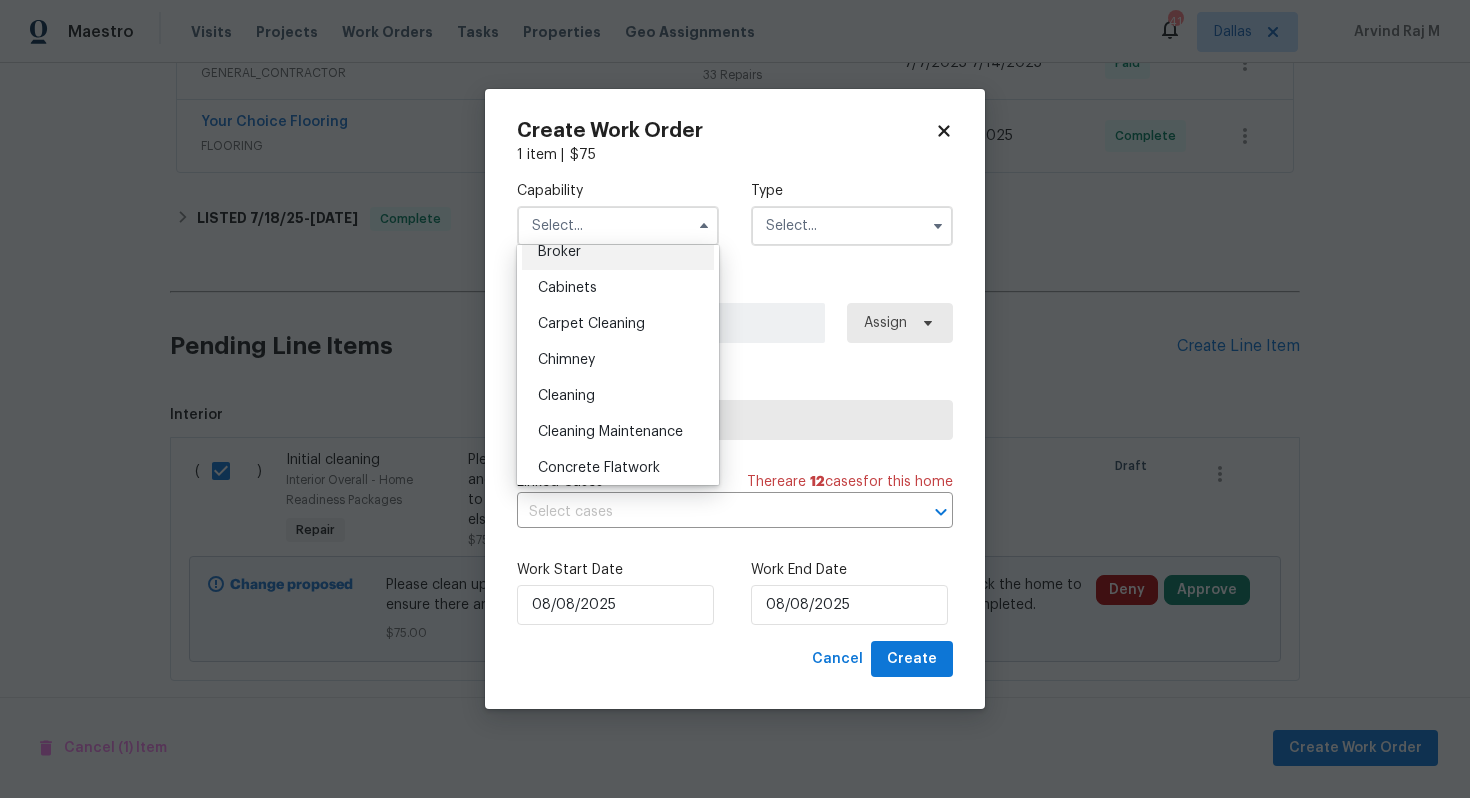 scroll, scrollTop: 159, scrollLeft: 0, axis: vertical 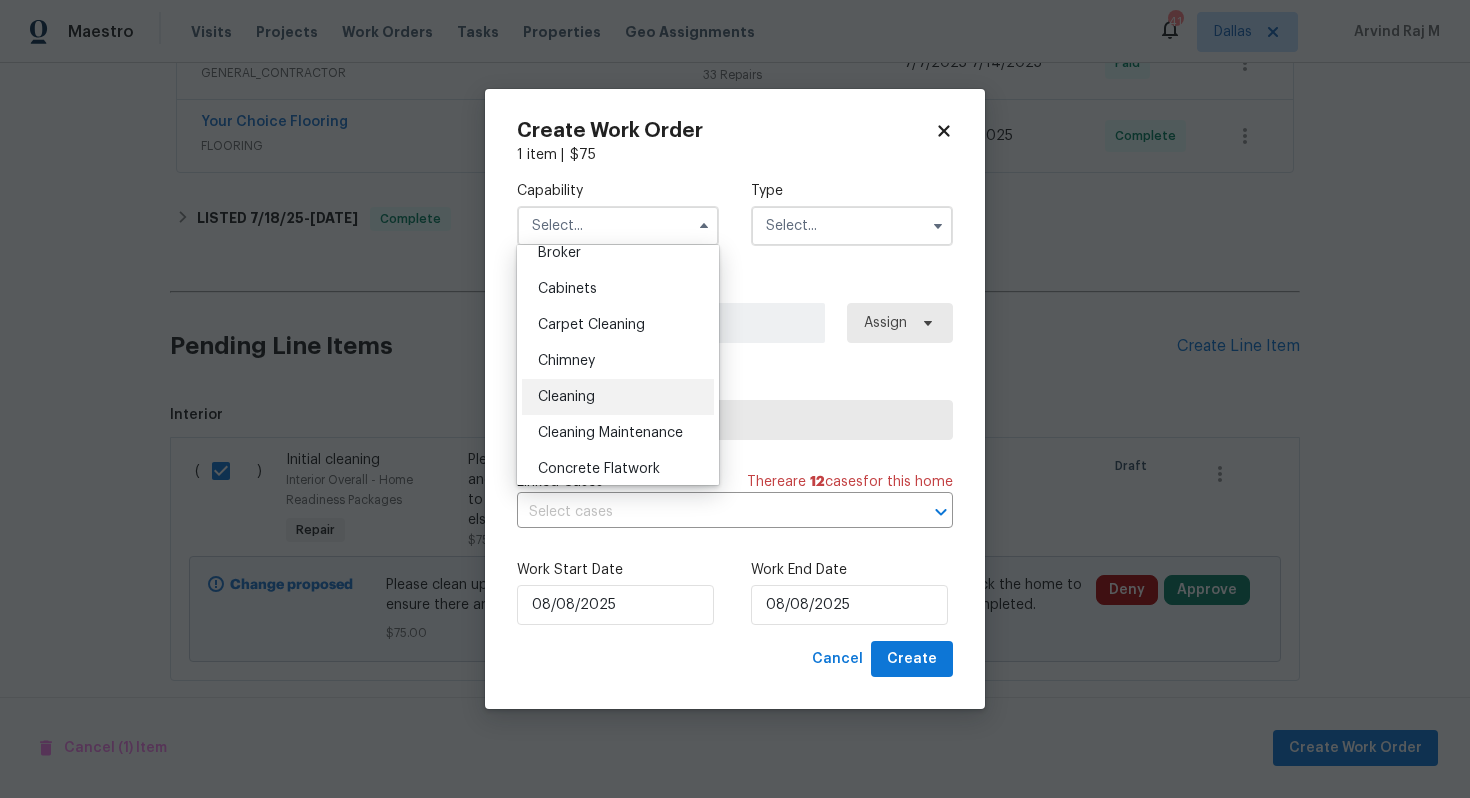 click on "Cleaning" at bounding box center [618, 397] 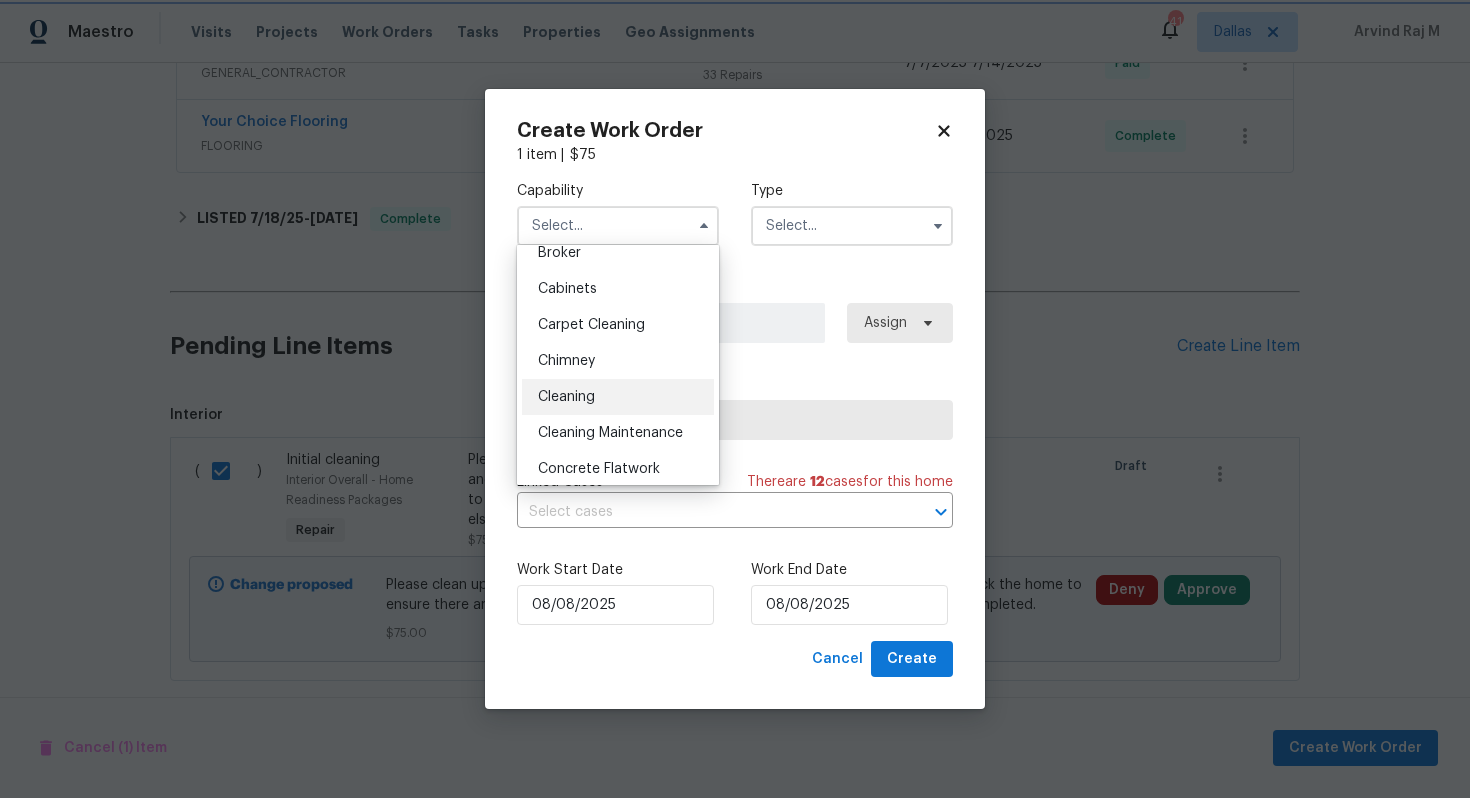 type on "Cleaning" 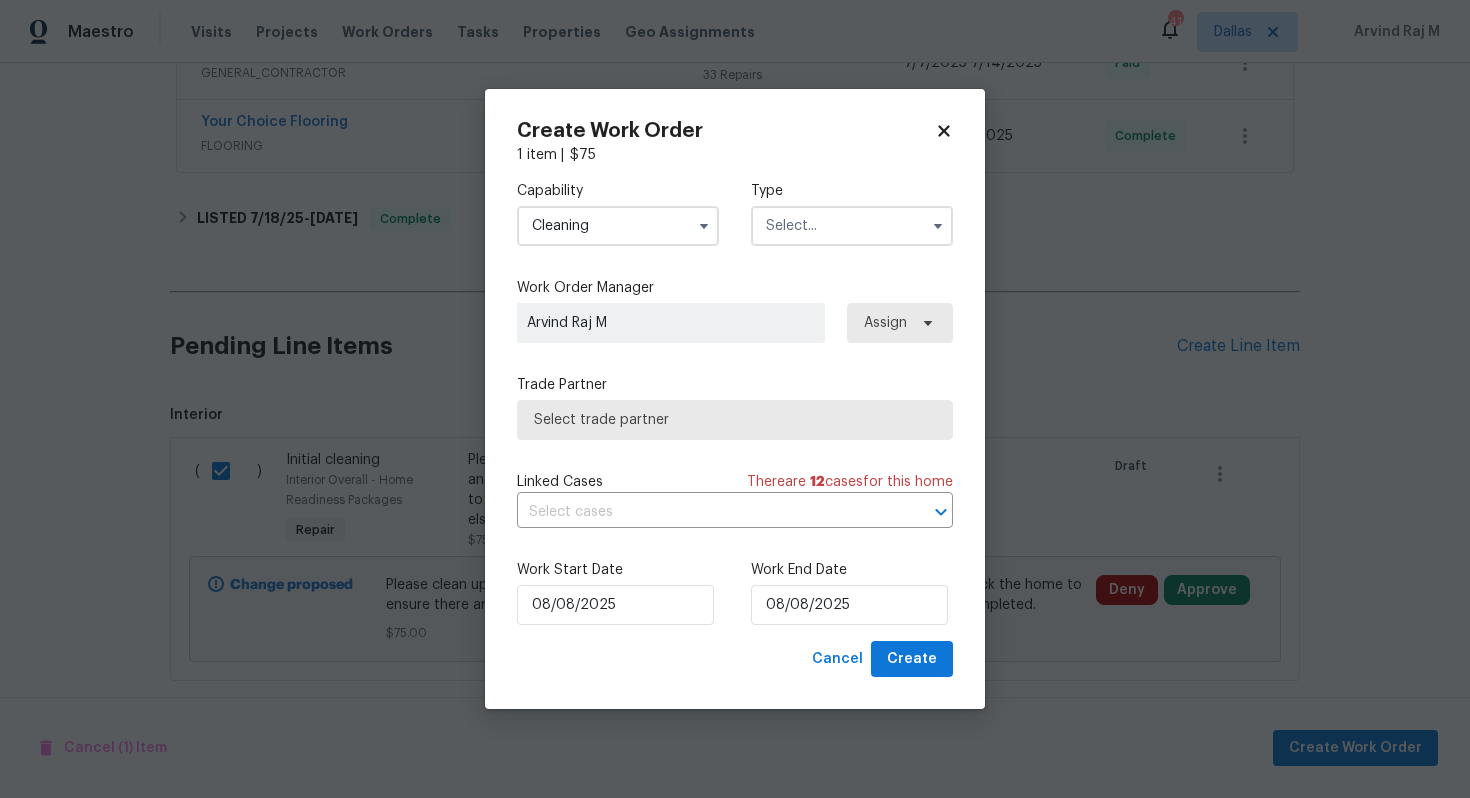 click at bounding box center [852, 226] 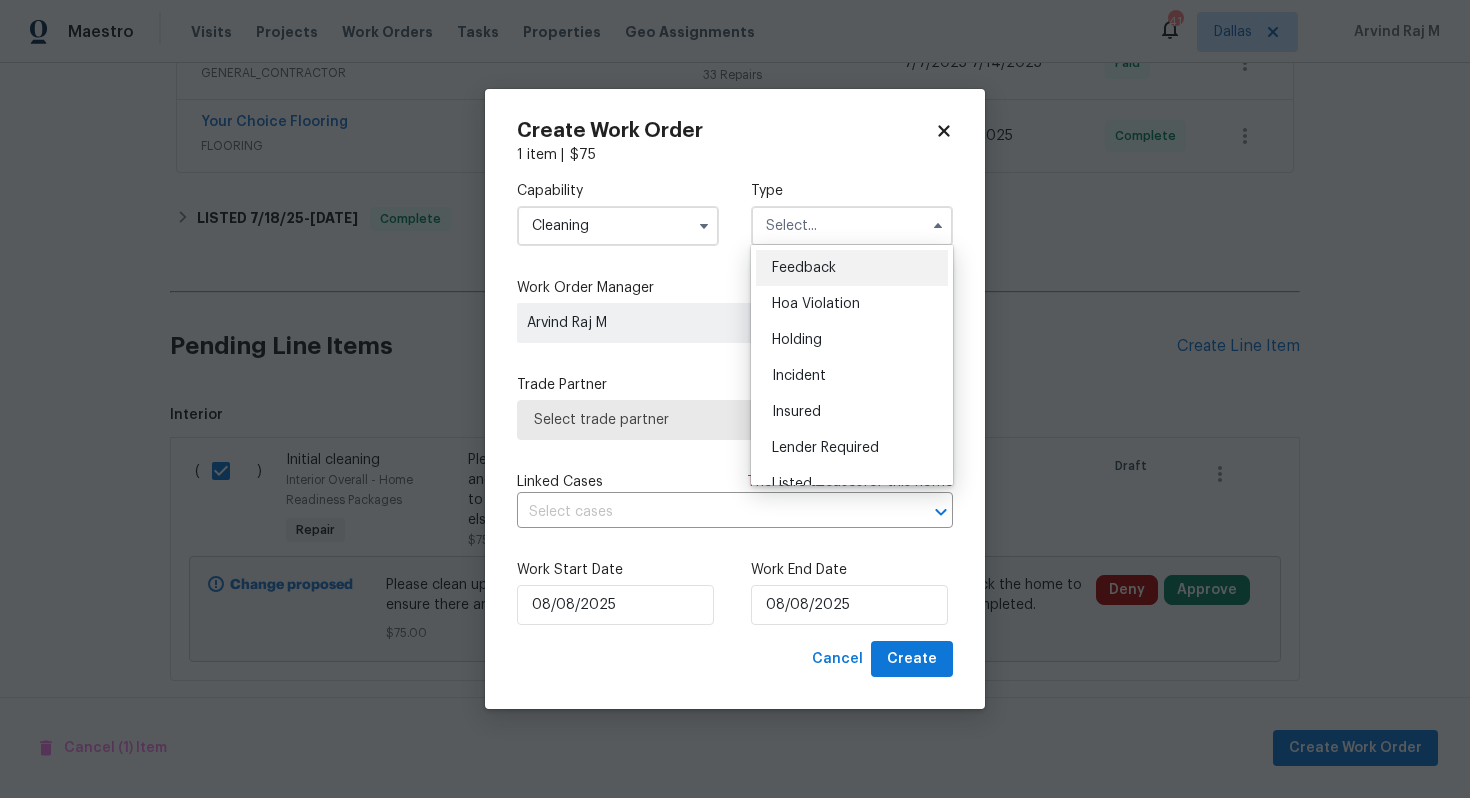 click on "Feedback" at bounding box center (804, 268) 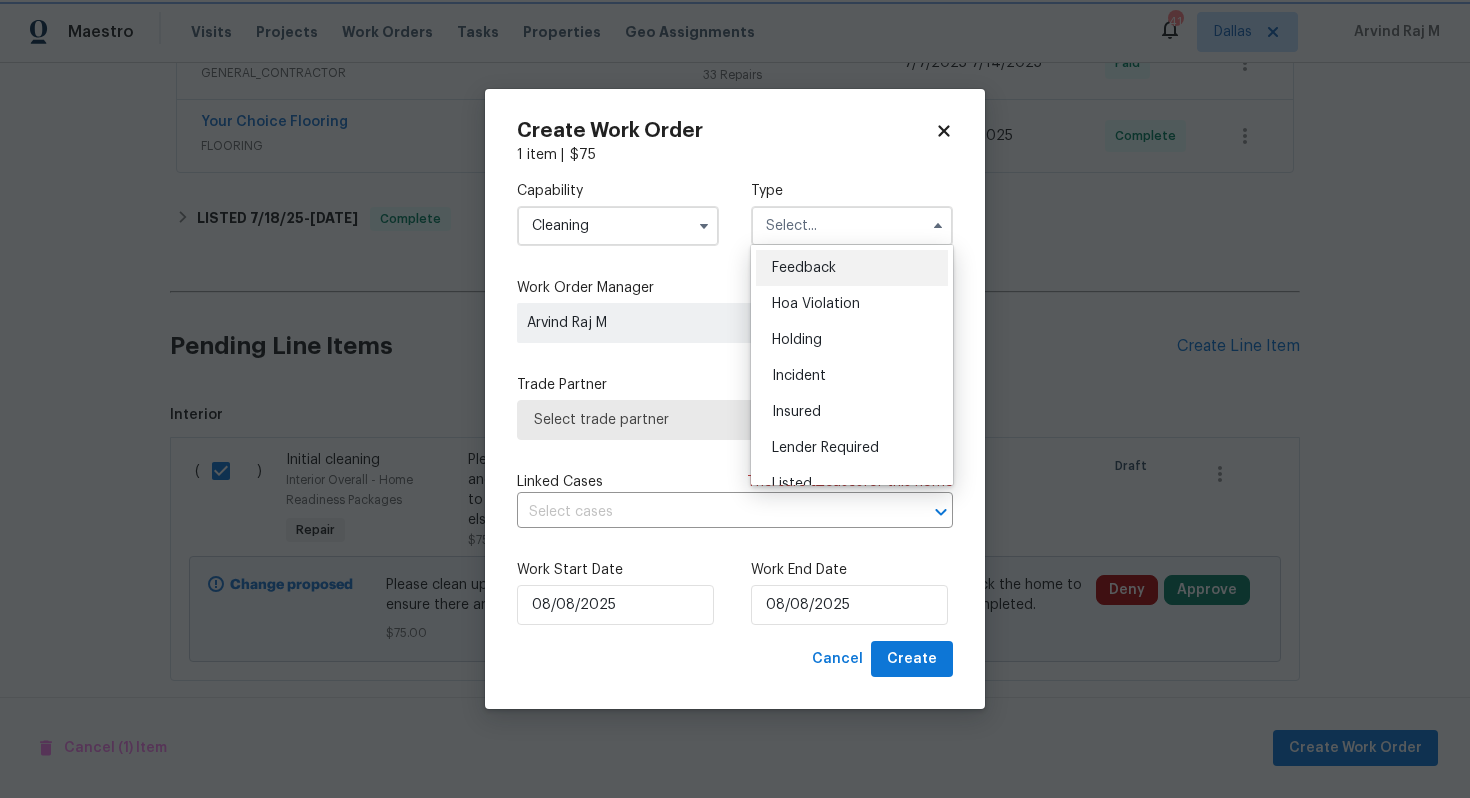 type on "Feedback" 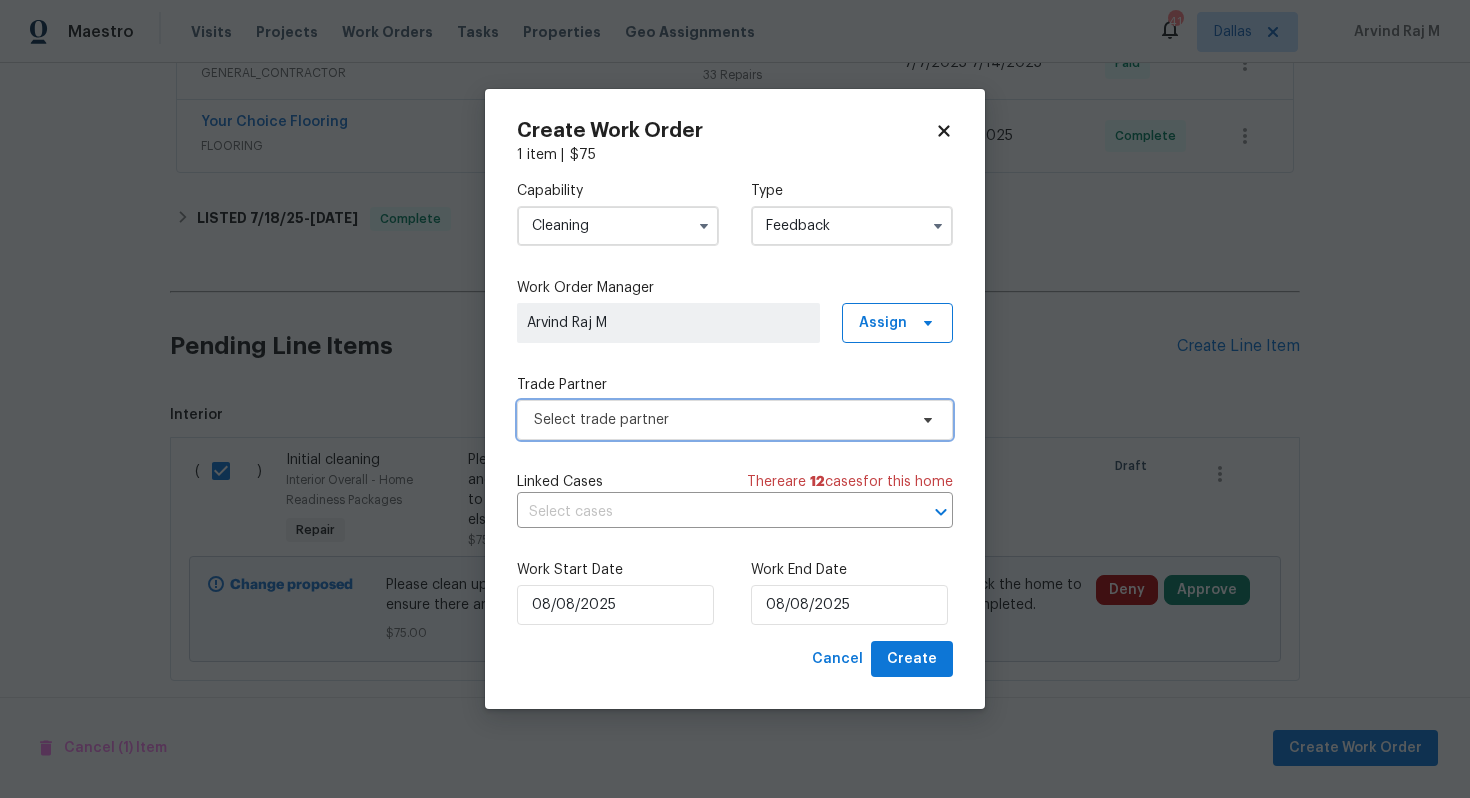 click on "Select trade partner" at bounding box center [720, 420] 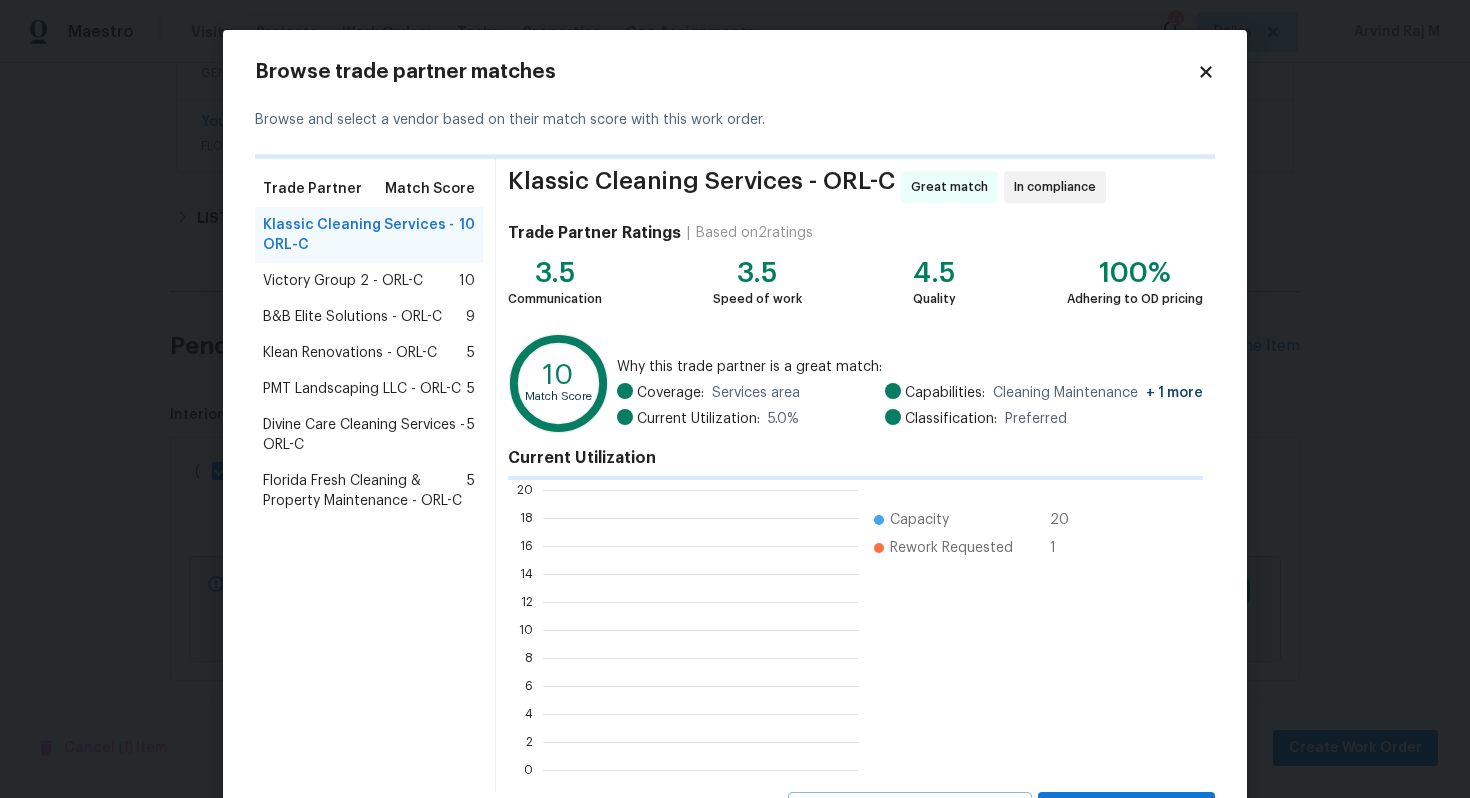 scroll, scrollTop: 2, scrollLeft: 2, axis: both 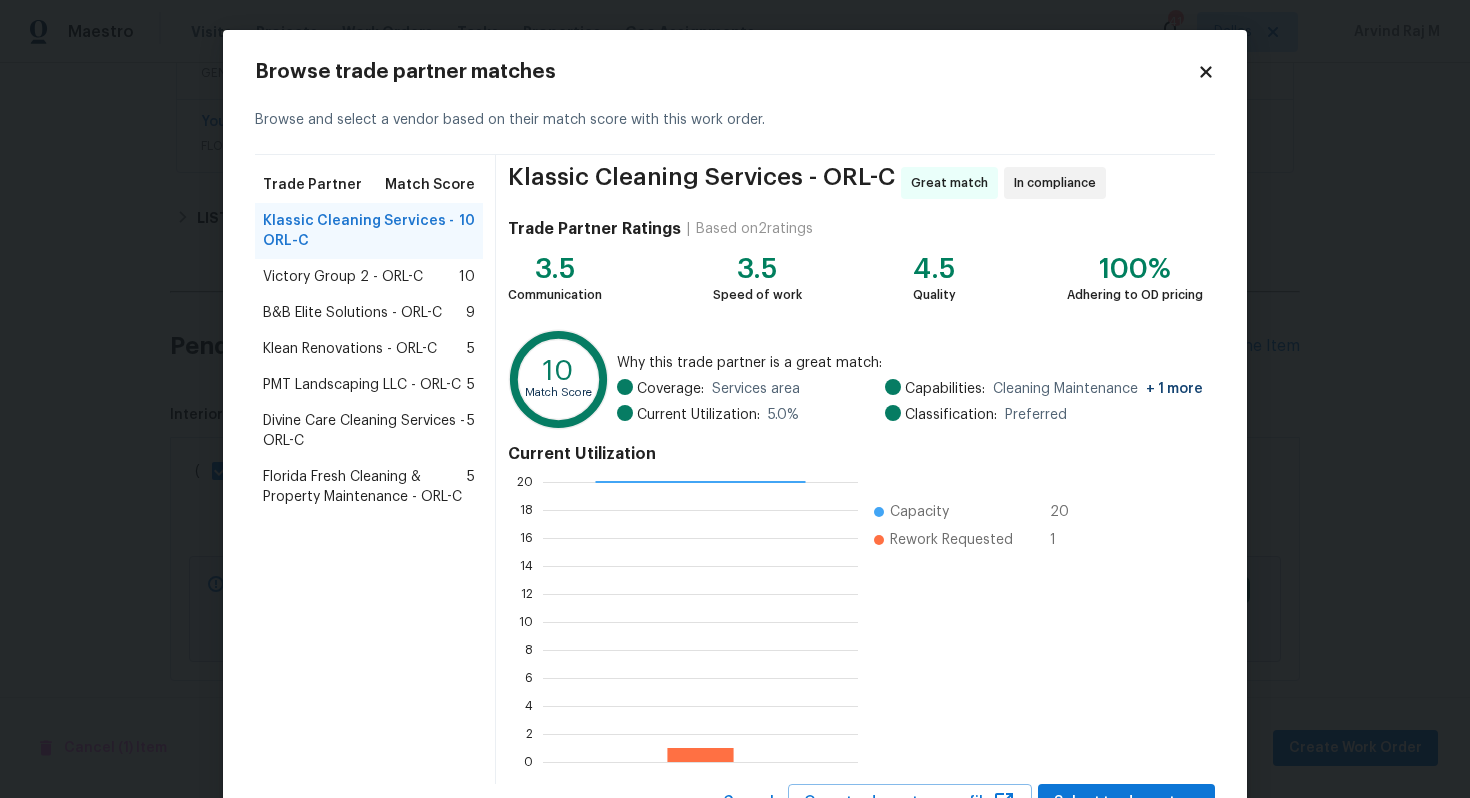click on "Klassic Cleaning Services - ORL-C" at bounding box center [361, 231] 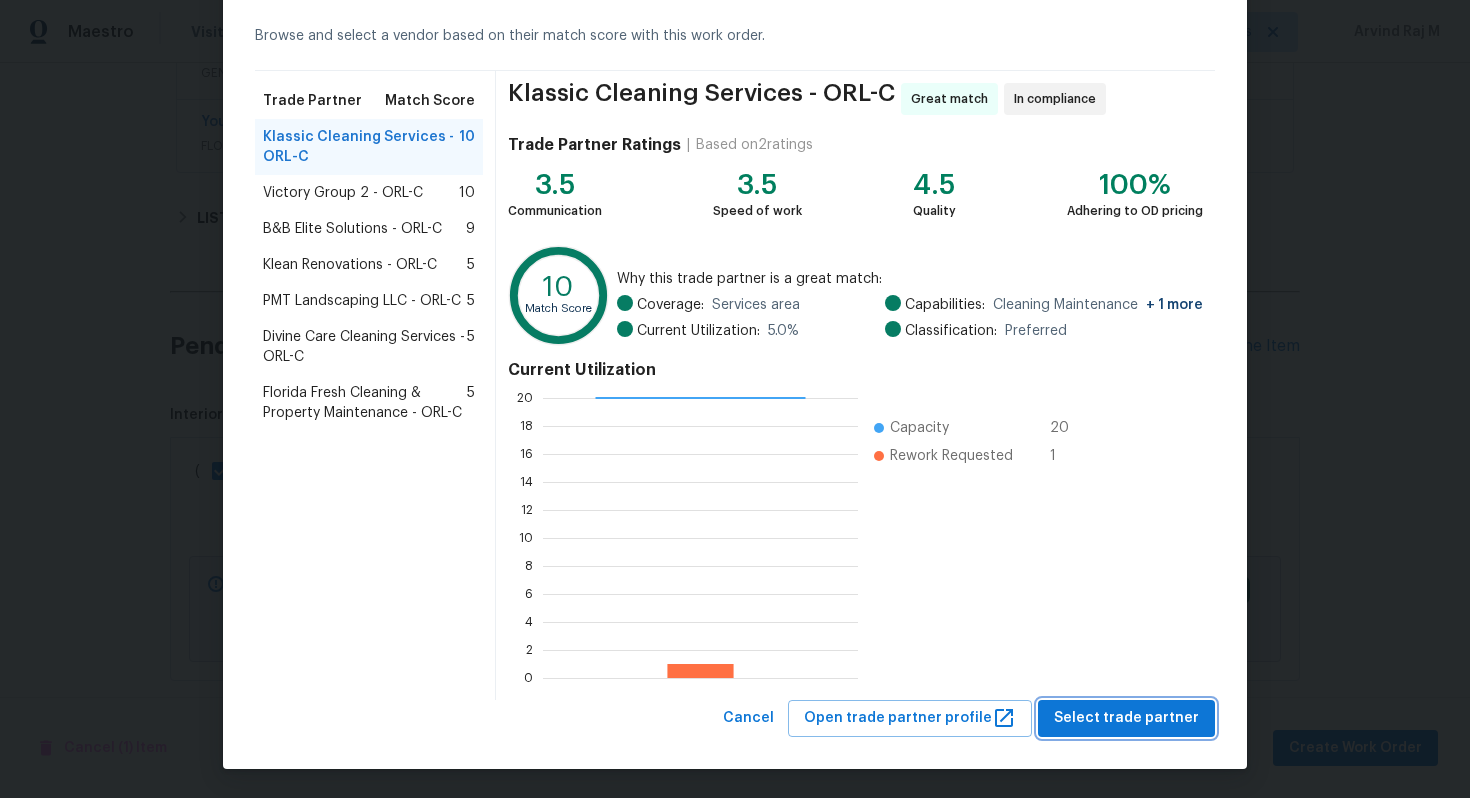 click on "Select trade partner" at bounding box center (1126, 718) 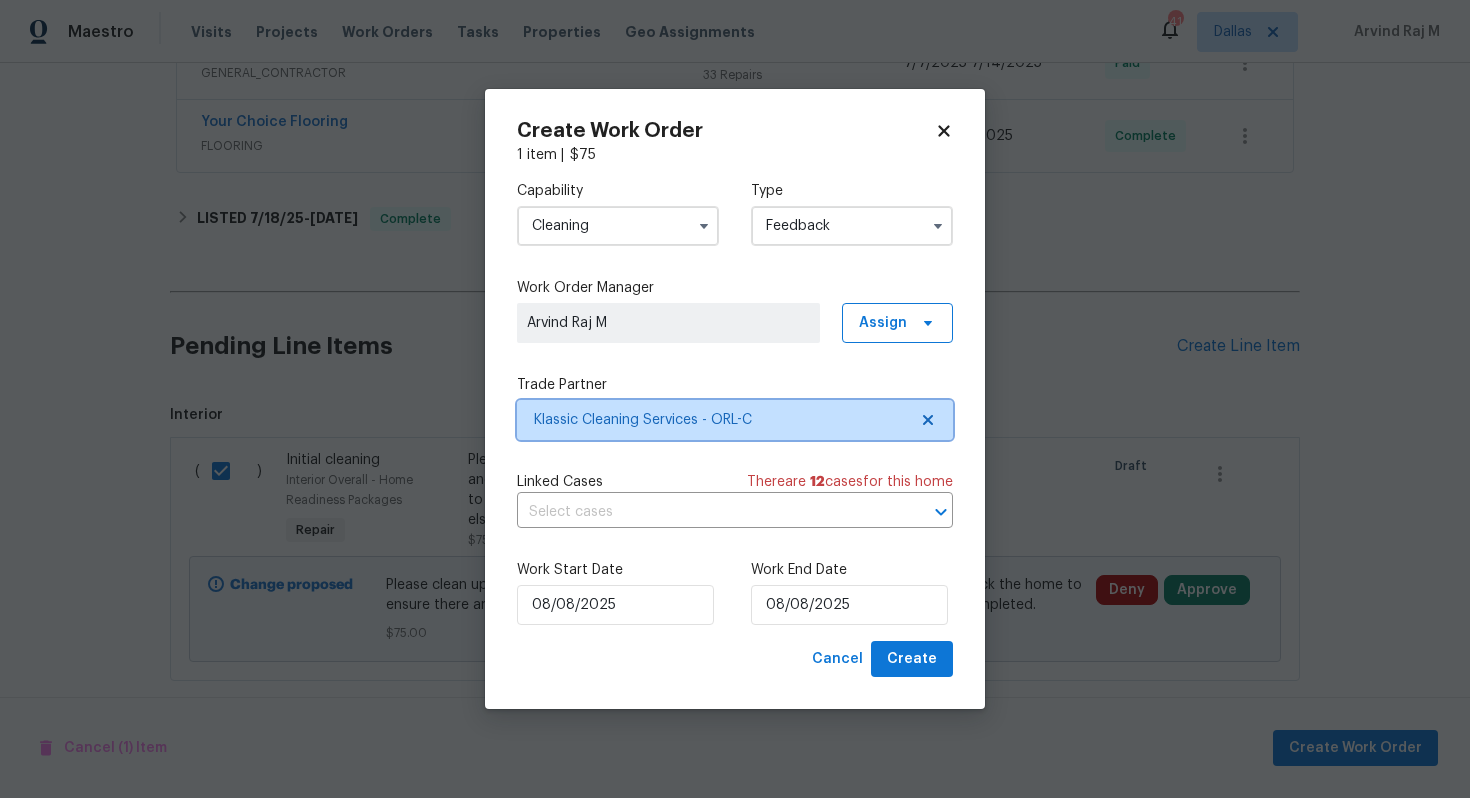 scroll, scrollTop: 0, scrollLeft: 0, axis: both 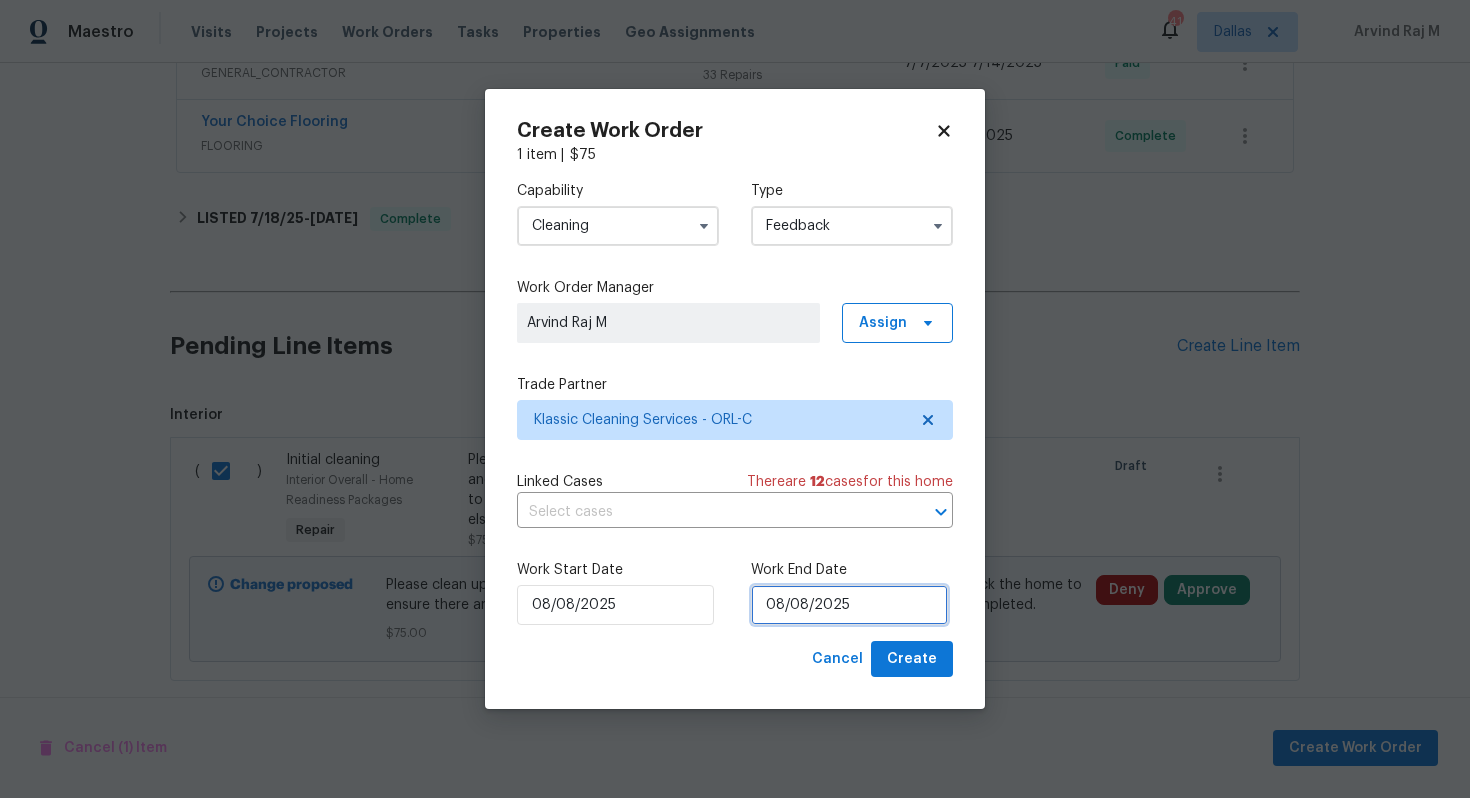 click on "08/08/2025" at bounding box center [849, 605] 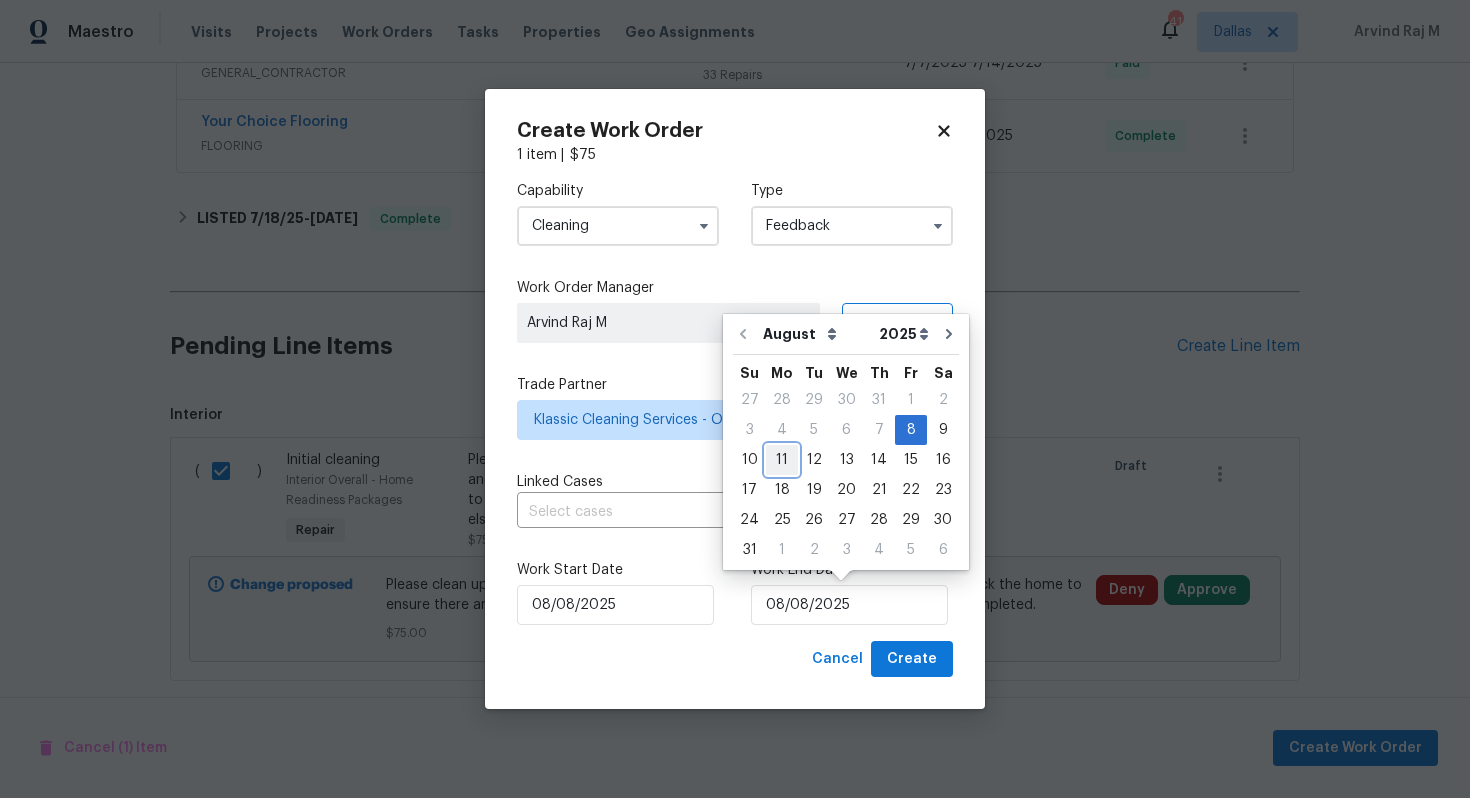 click on "11" at bounding box center (782, 460) 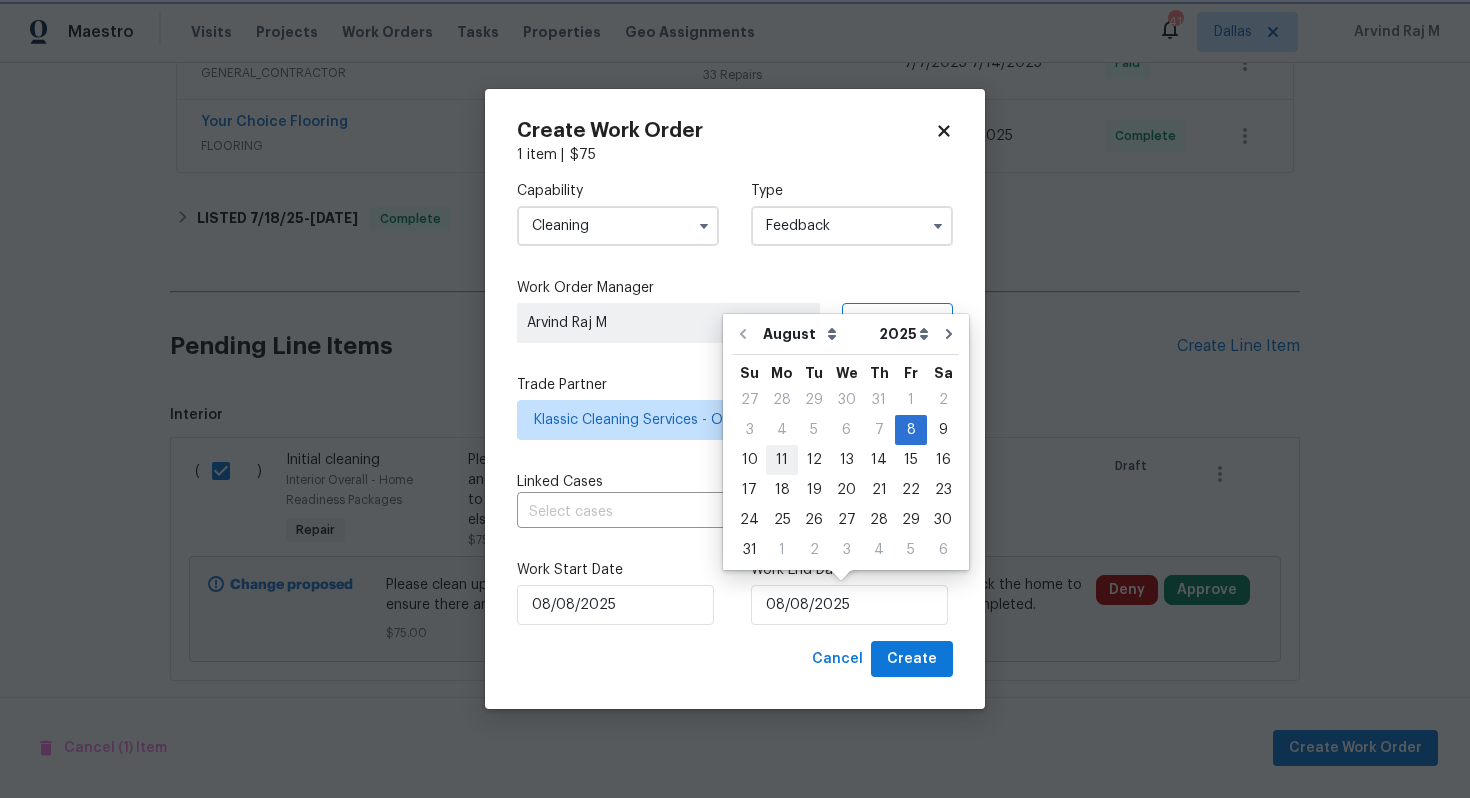 type on "11/08/2025" 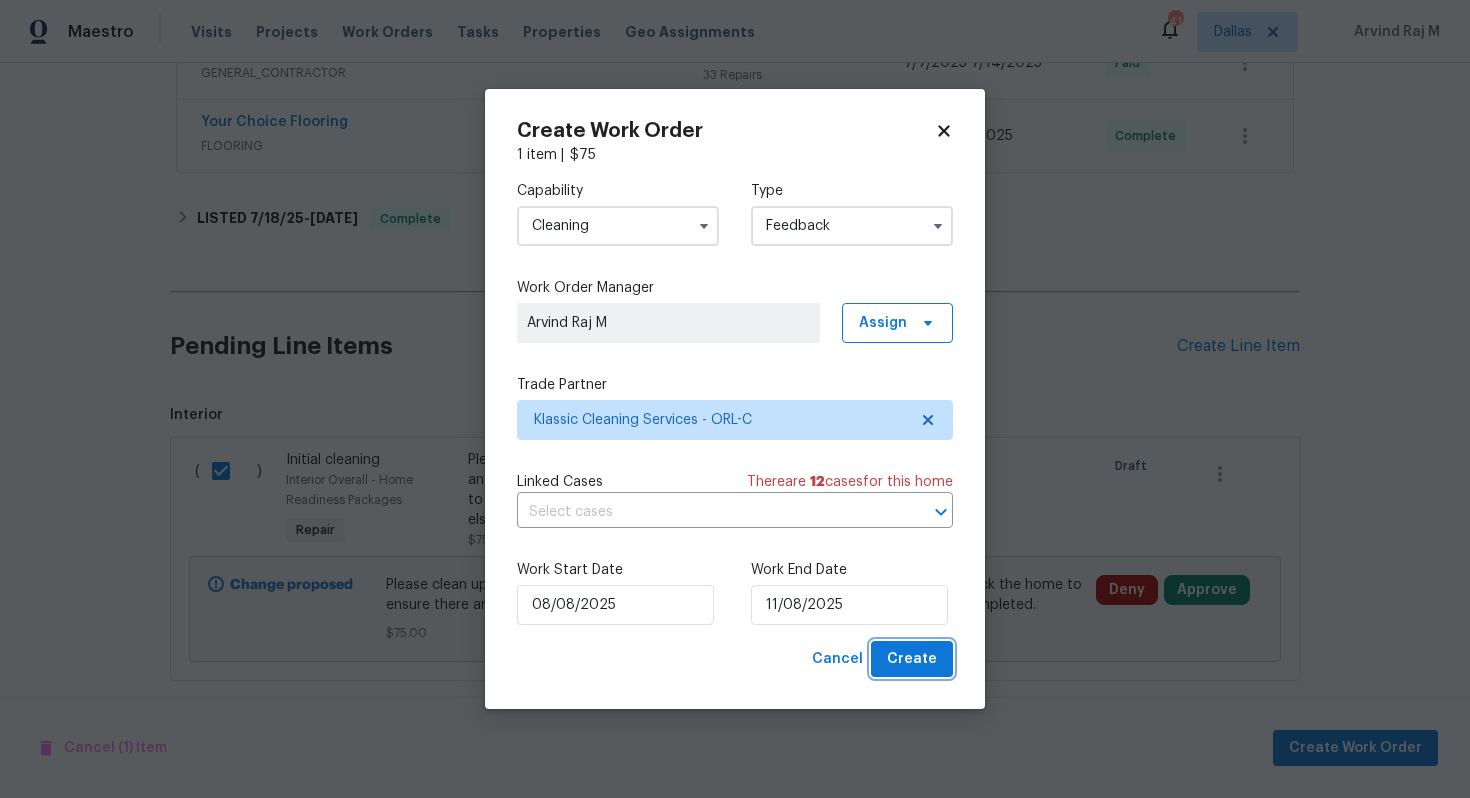 click on "Create" at bounding box center (912, 659) 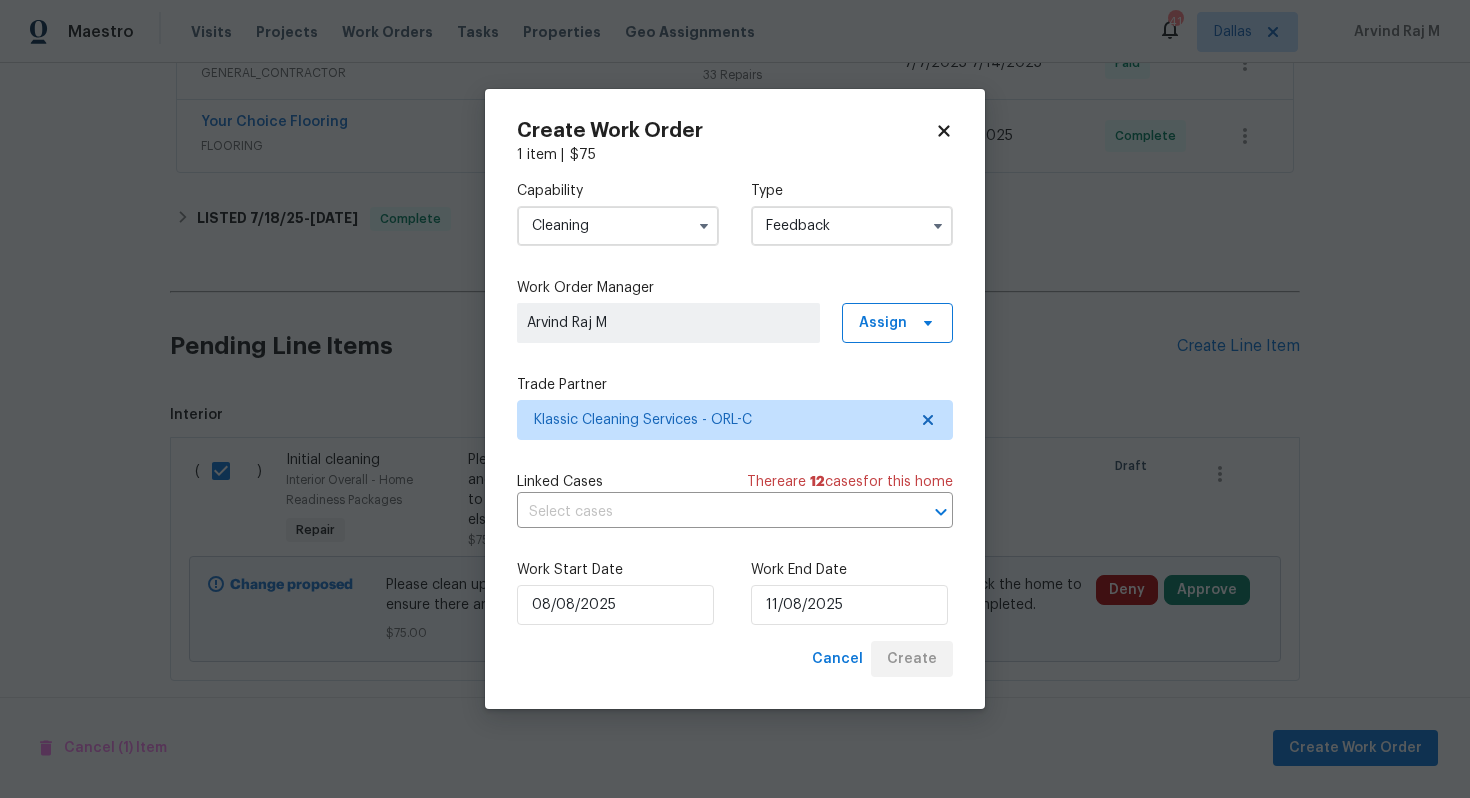 checkbox on "false" 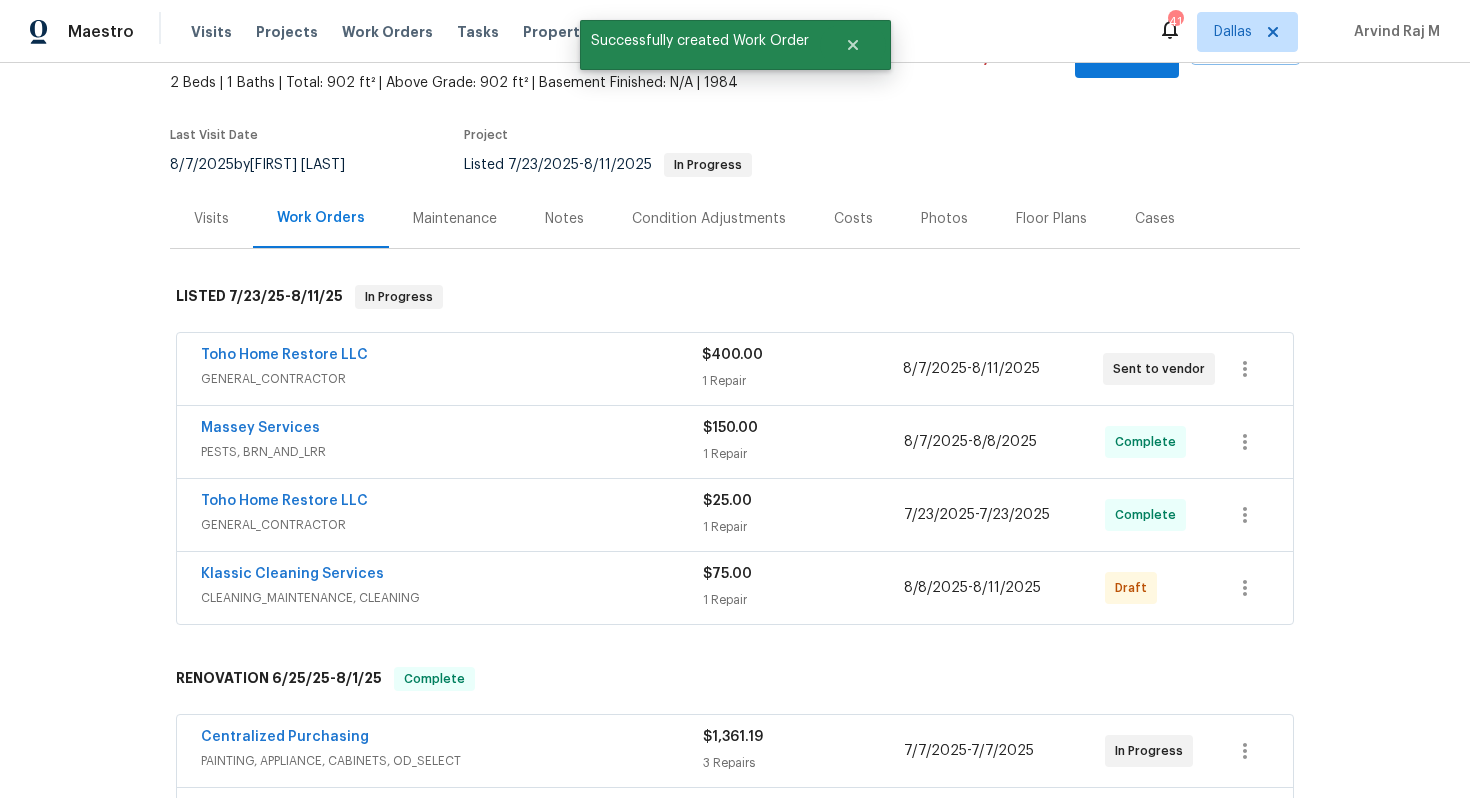 scroll, scrollTop: 193, scrollLeft: 0, axis: vertical 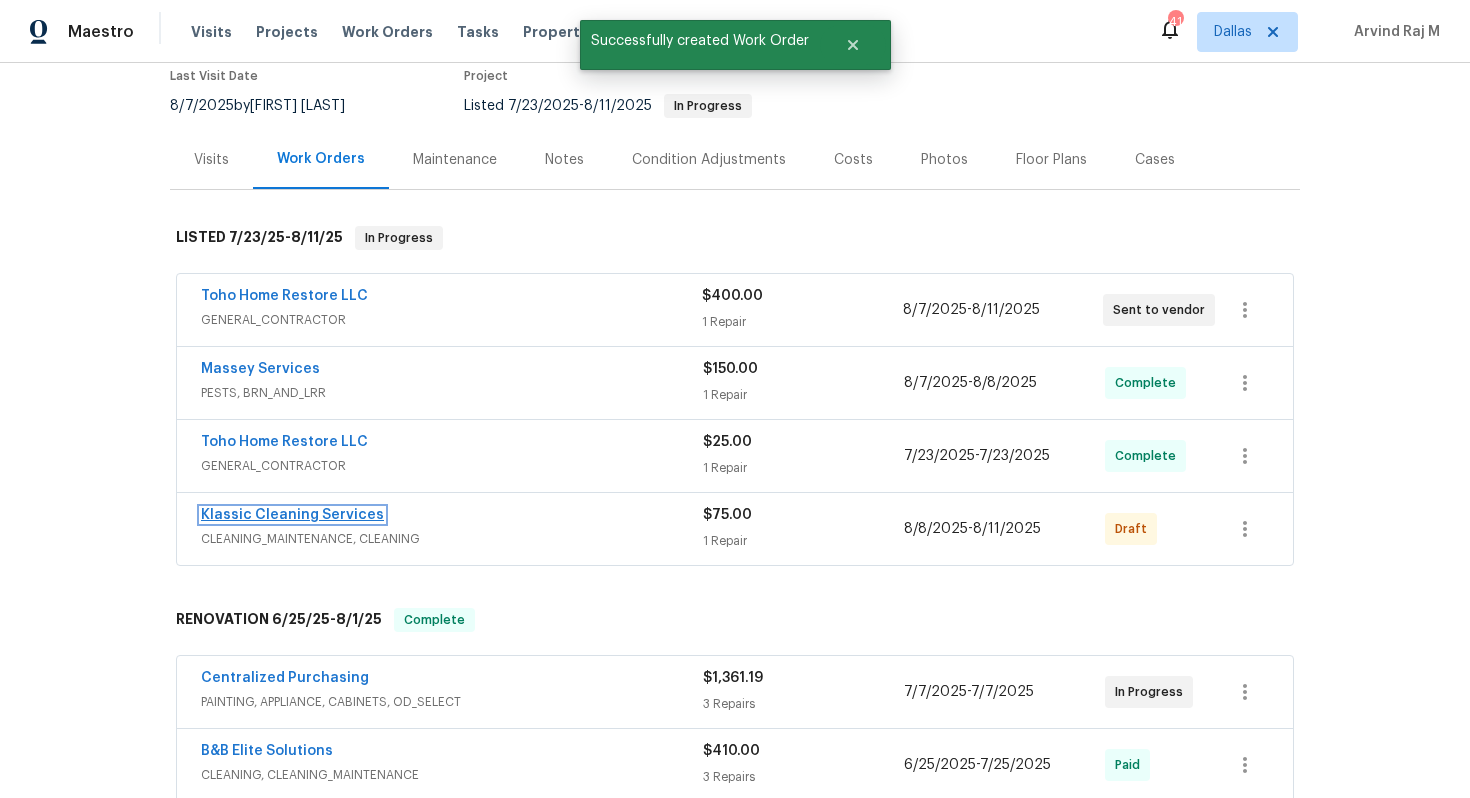 click on "Klassic Cleaning Services" at bounding box center [292, 515] 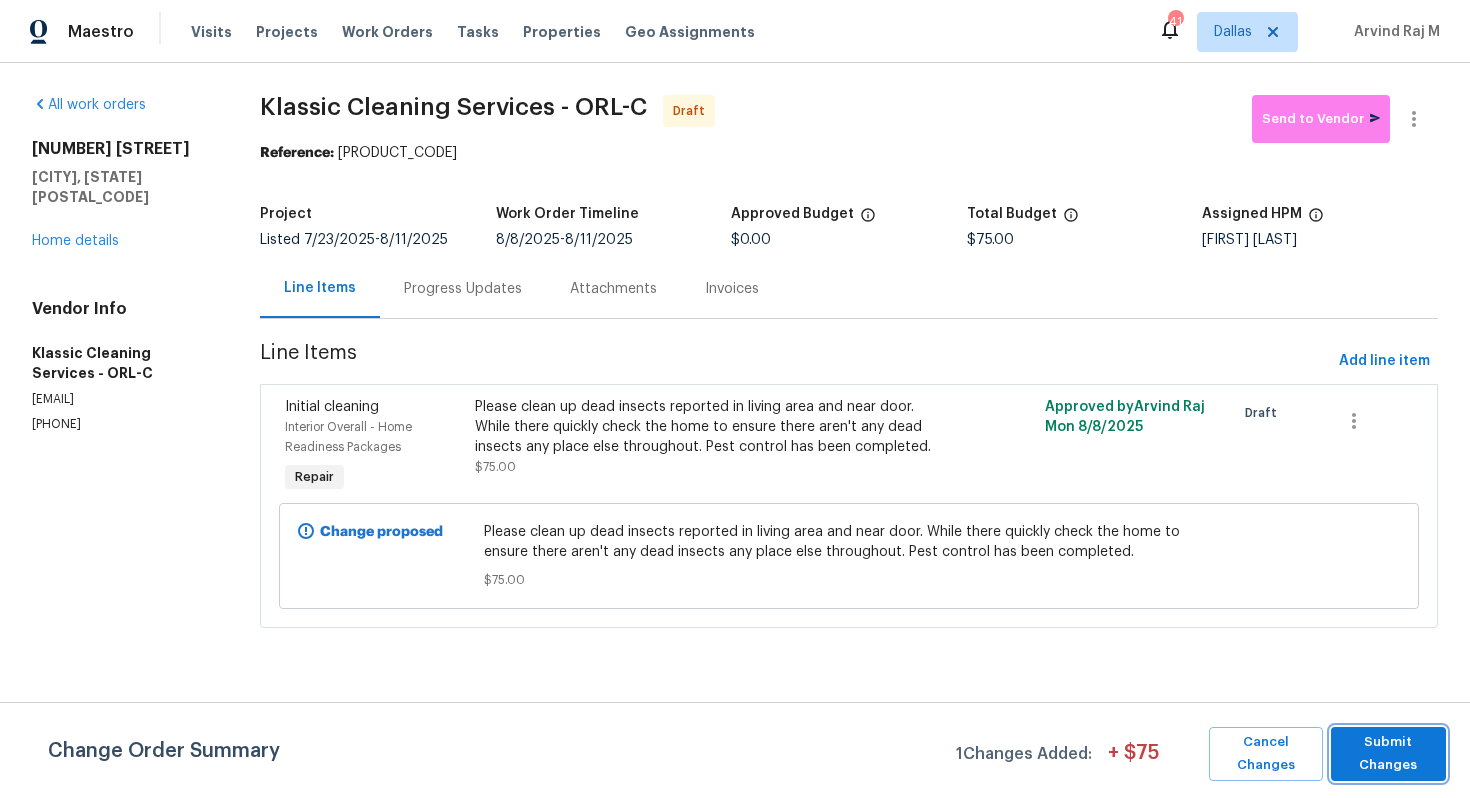 click on "Submit Changes" at bounding box center [1388, 754] 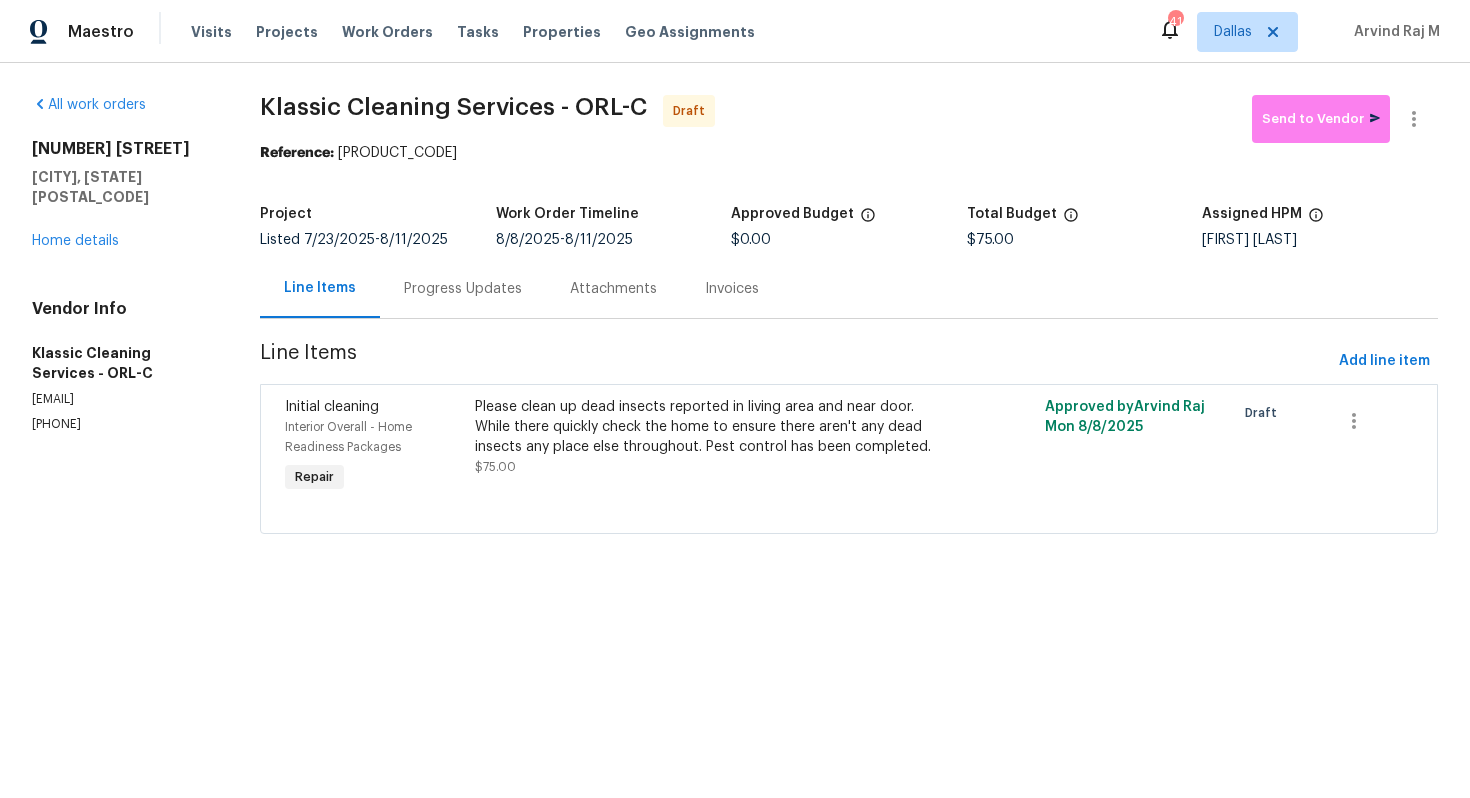 click on "Progress Updates" at bounding box center [463, 289] 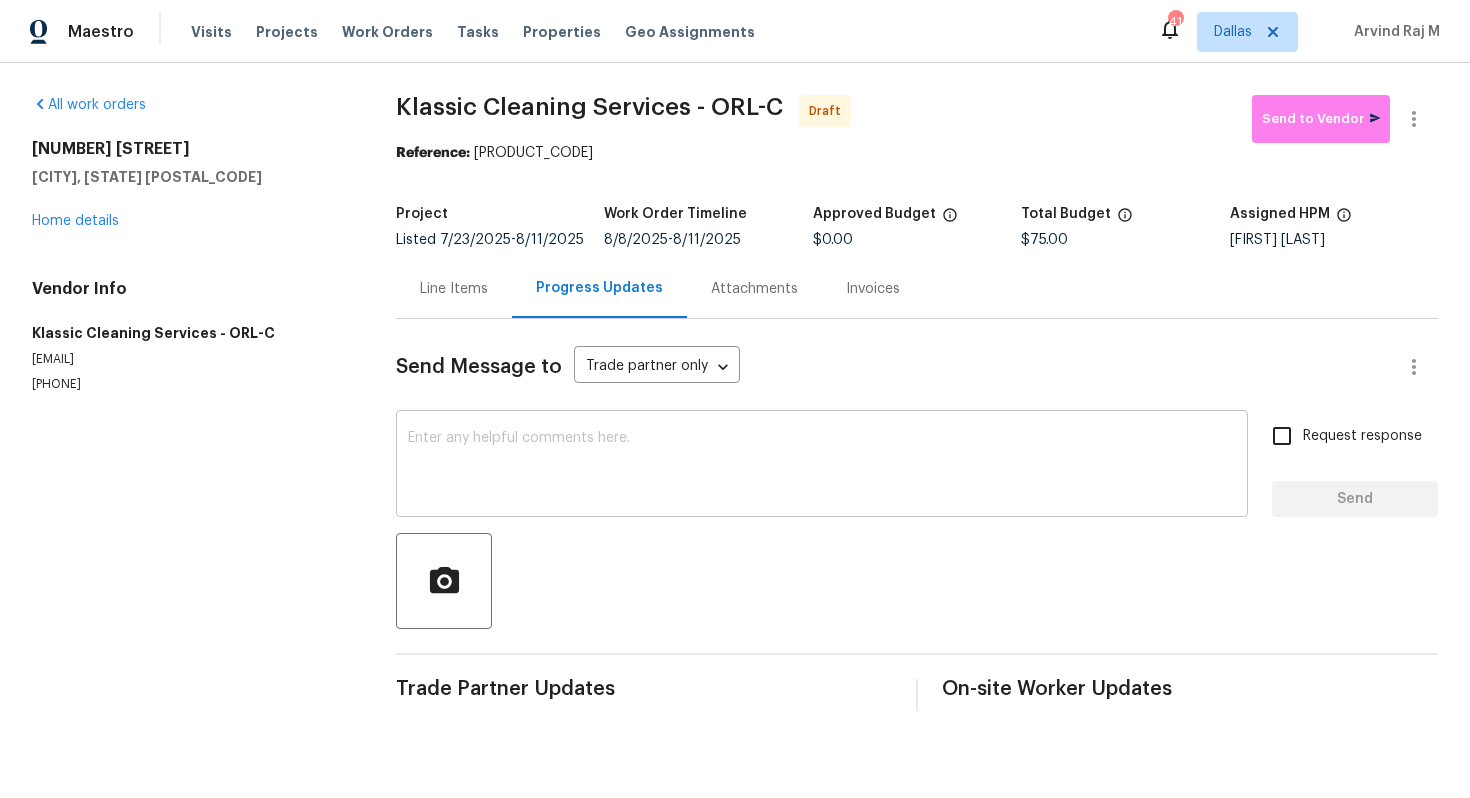 click at bounding box center [822, 466] 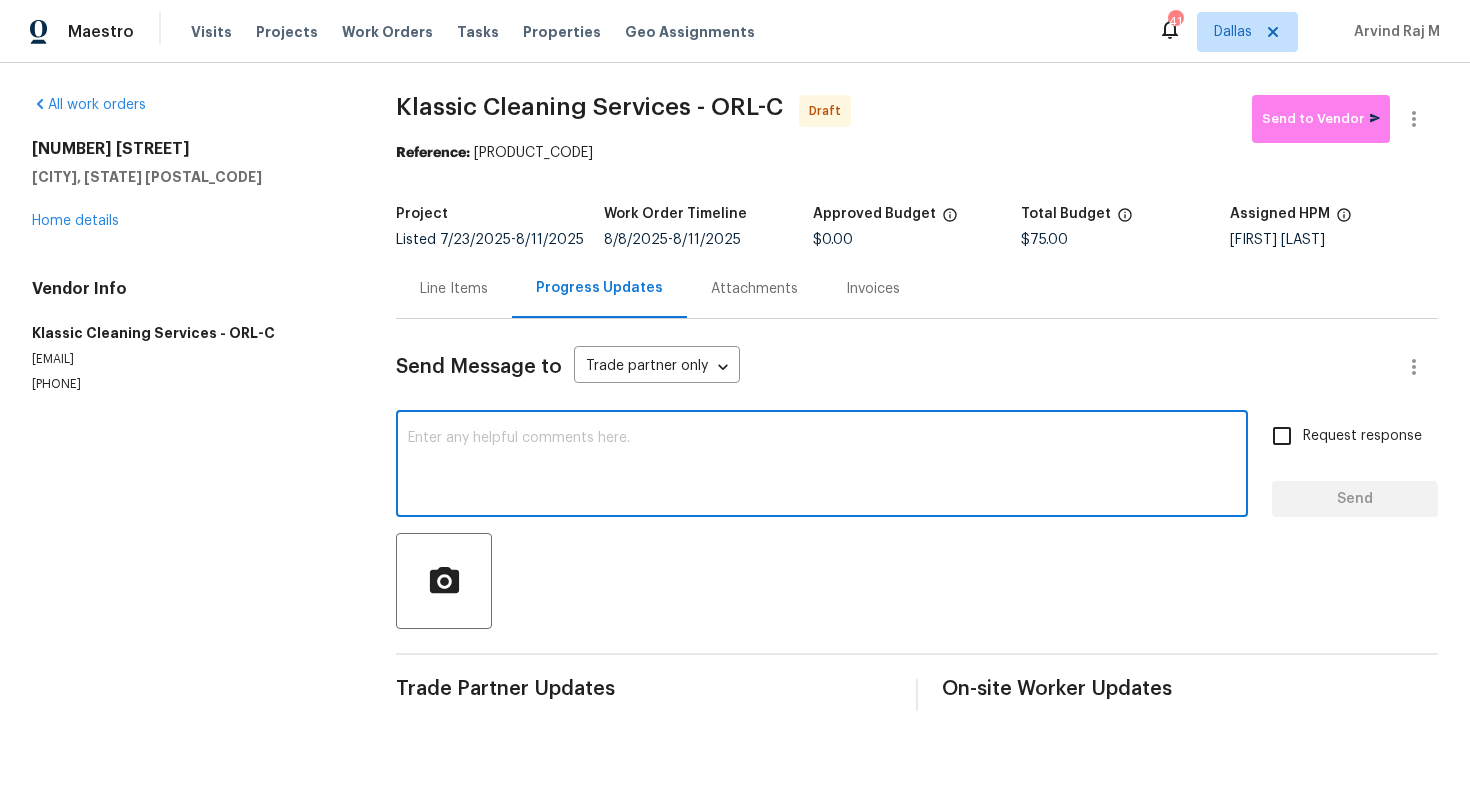 click at bounding box center [822, 466] 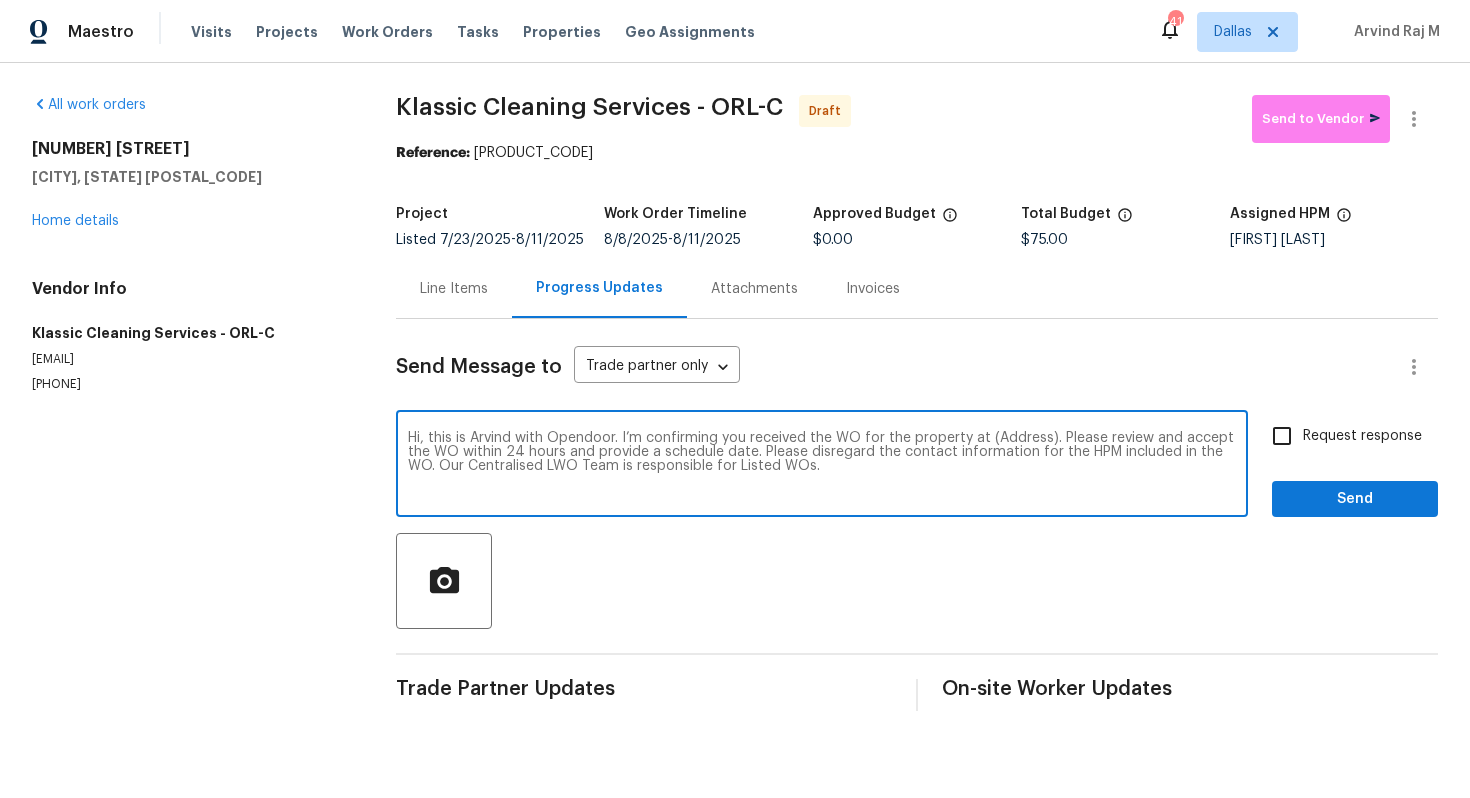 drag, startPoint x: 1051, startPoint y: 438, endPoint x: 1011, endPoint y: 438, distance: 40 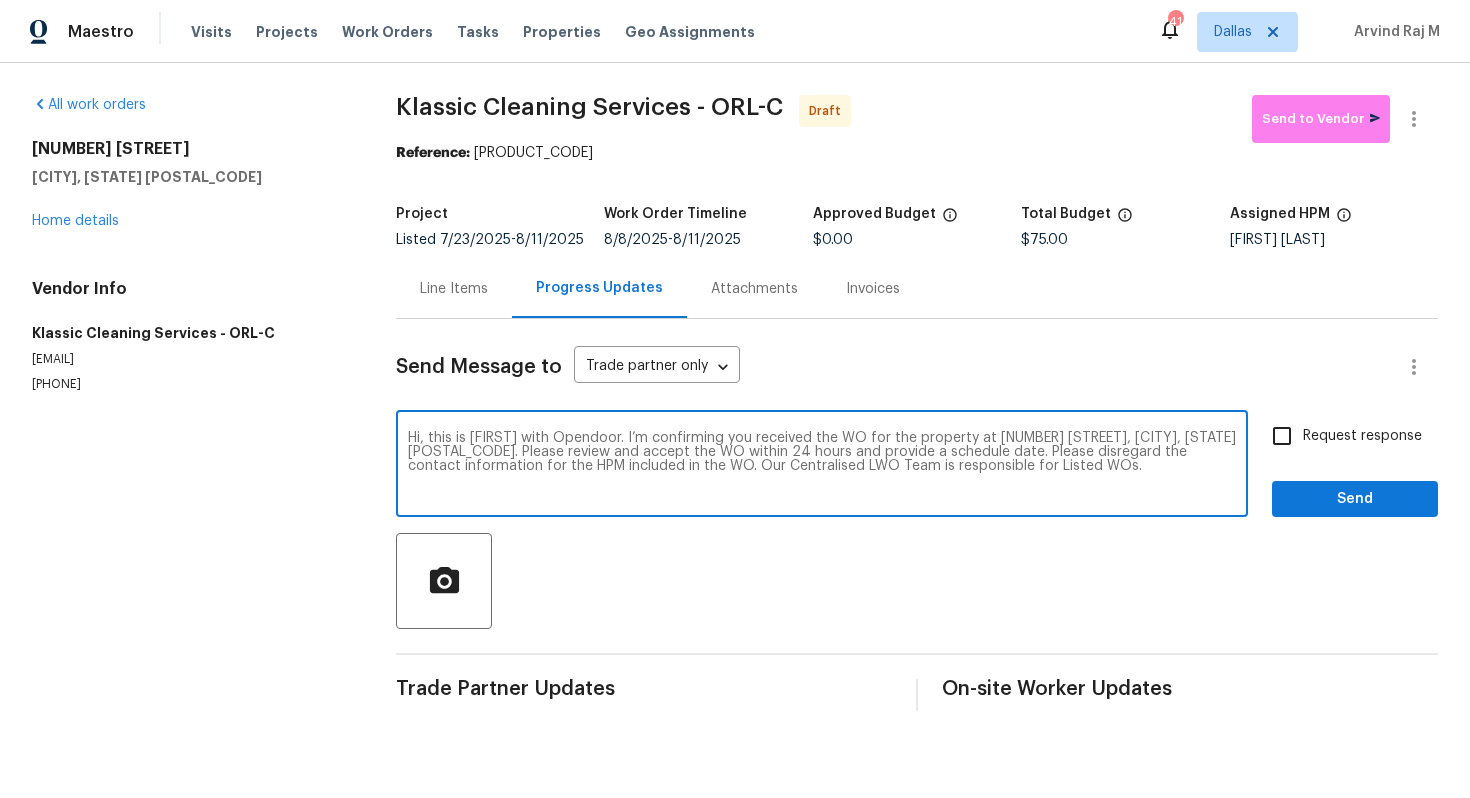 type on "Hi, this is Arvind with Opendoor. I’m confirming you received the WO for the property at 9 Spring Loop Cir, Ocala, FL 34472. Please review and accept the WO within 24 hours and provide a schedule date. Please disregard the contact information for the HPM included in the WO. Our Centralised LWO Team is responsible for Listed WOs." 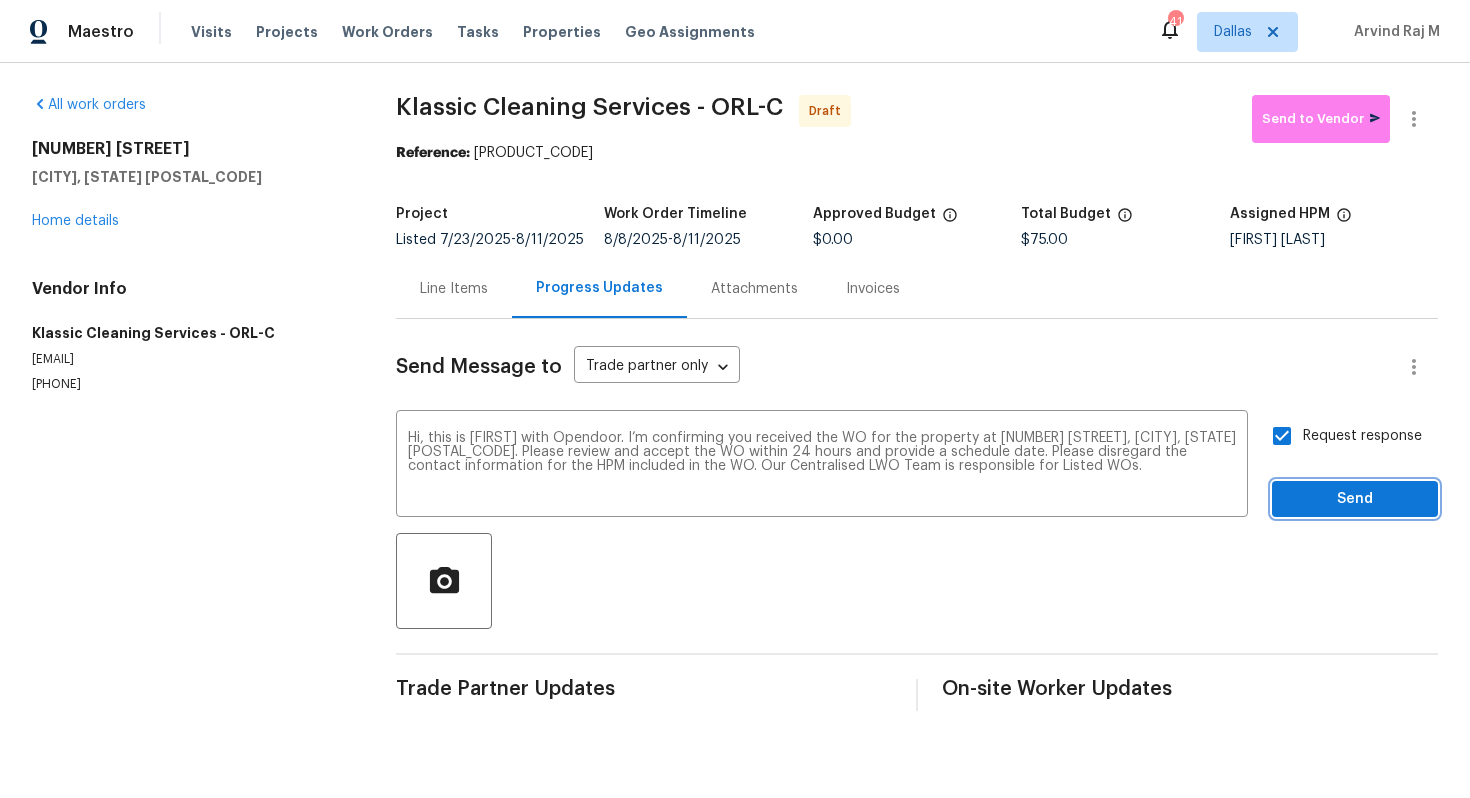 click on "Send" at bounding box center [1355, 499] 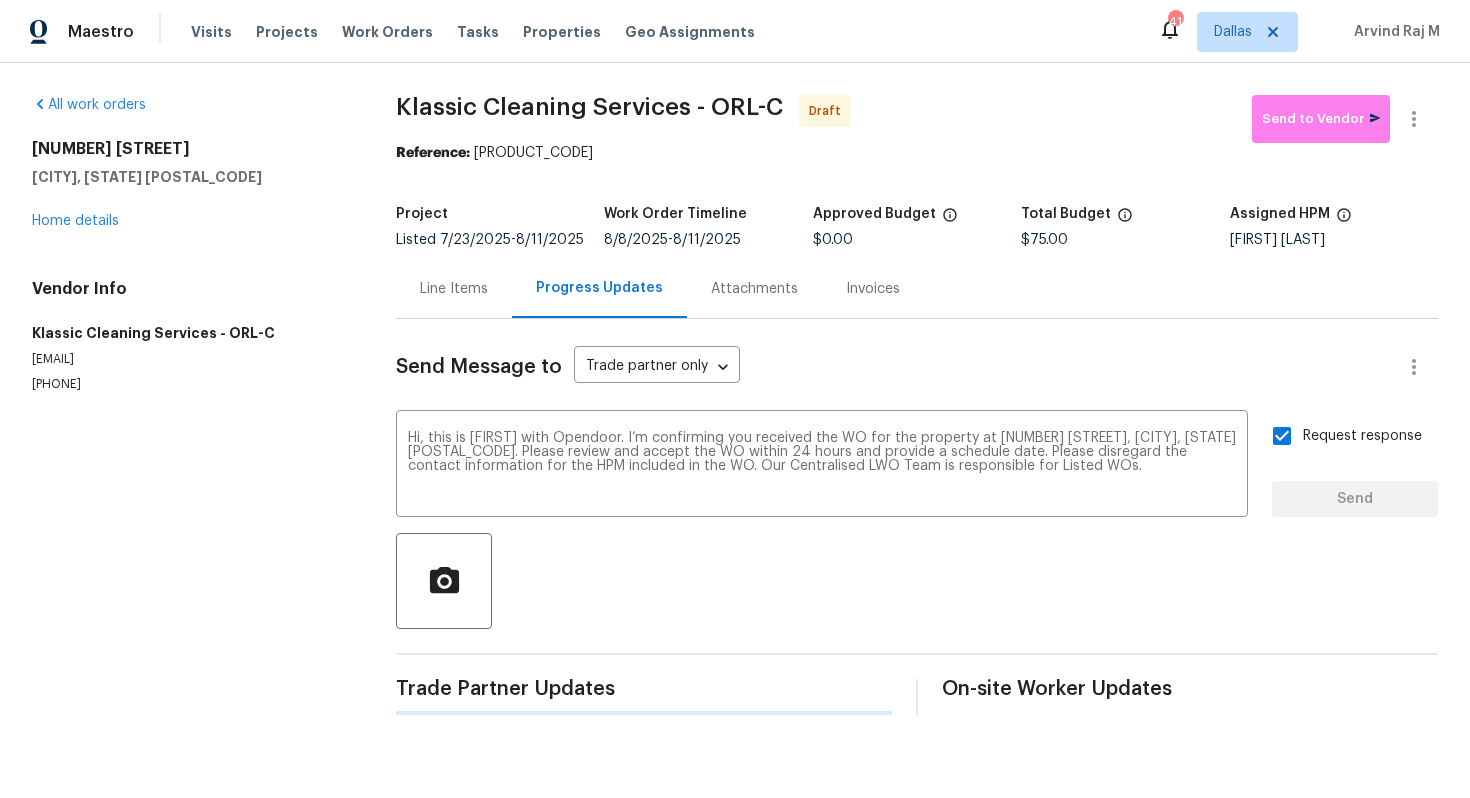 type 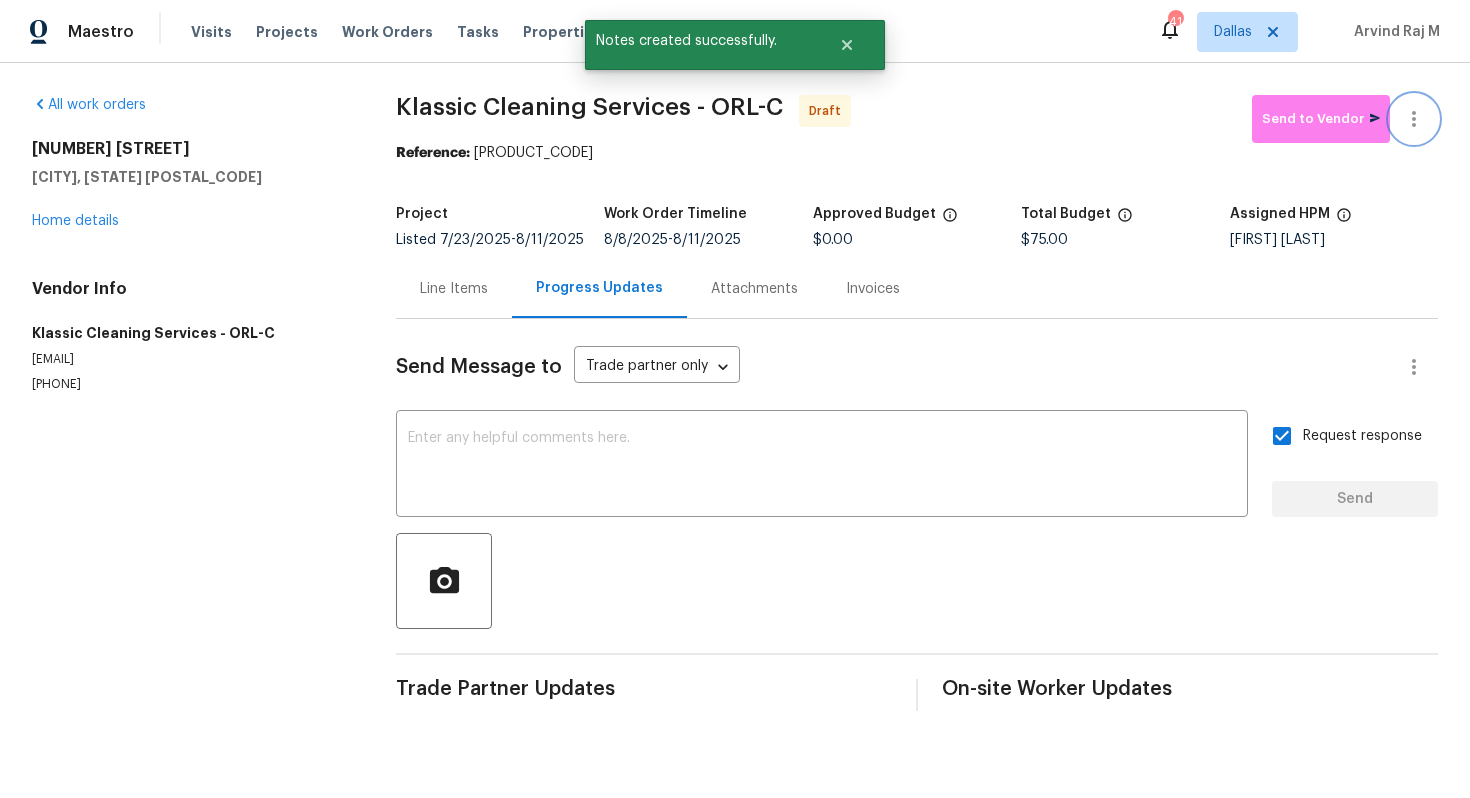 click at bounding box center [1414, 119] 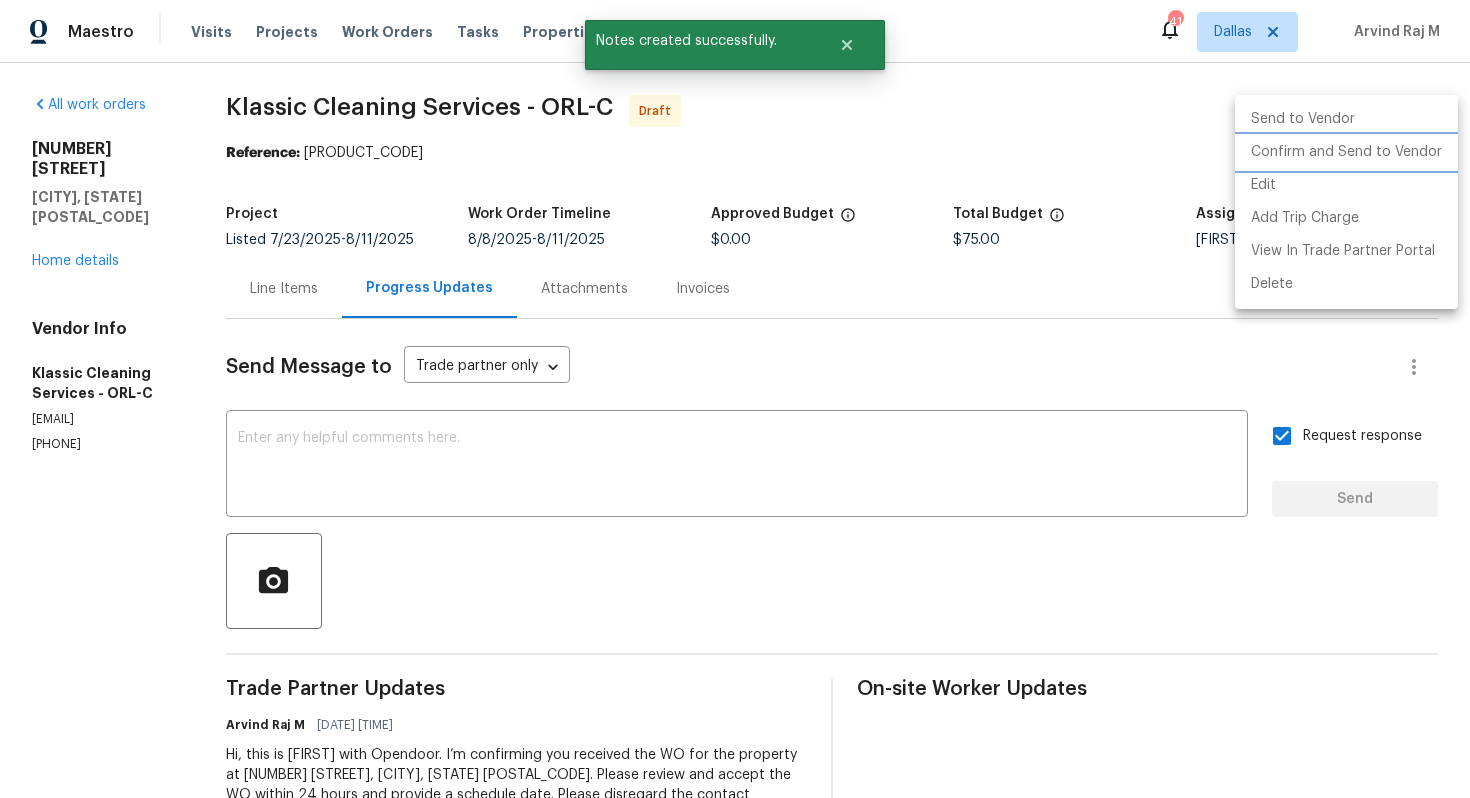click on "Confirm and Send to Vendor" at bounding box center [1346, 152] 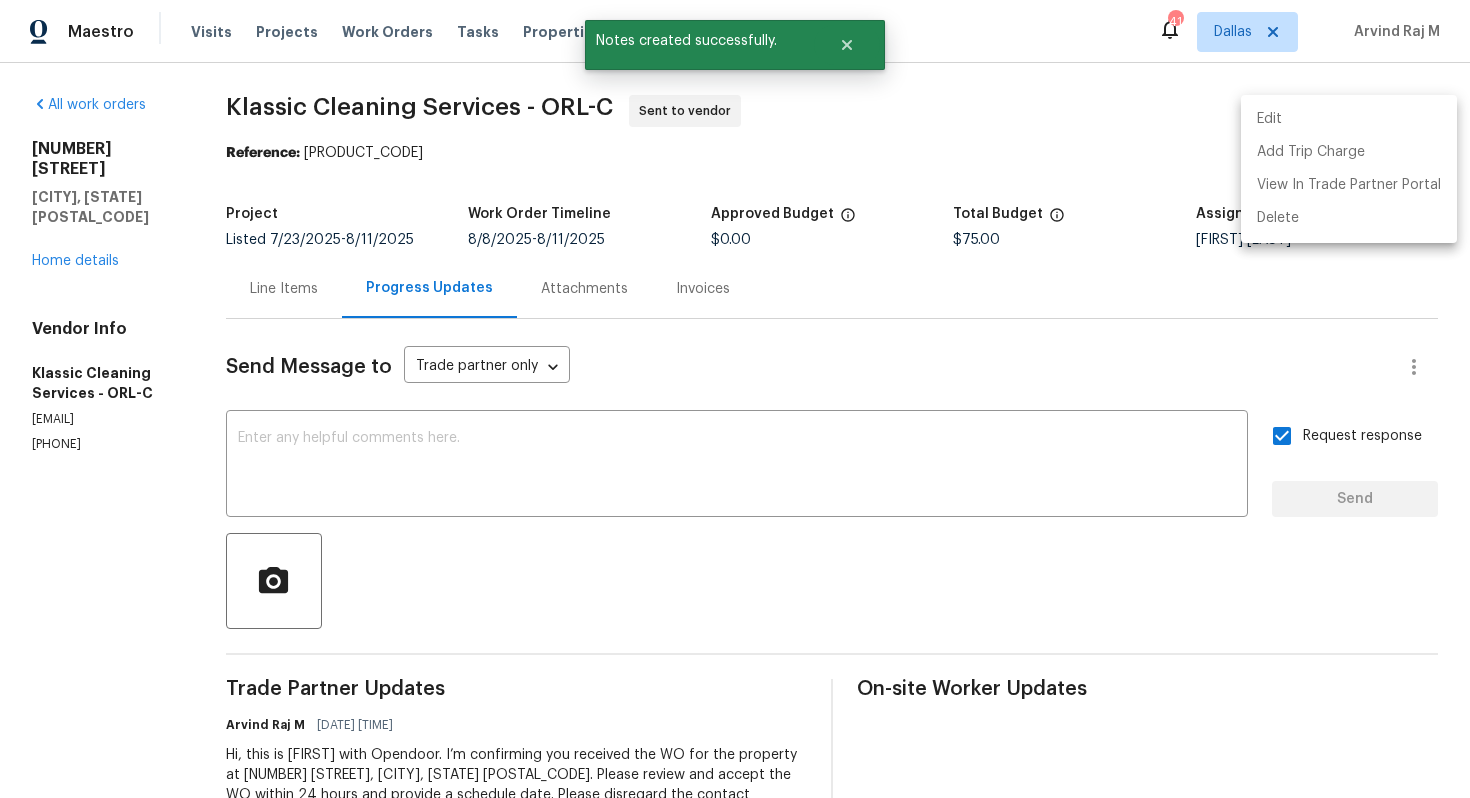 click at bounding box center [735, 399] 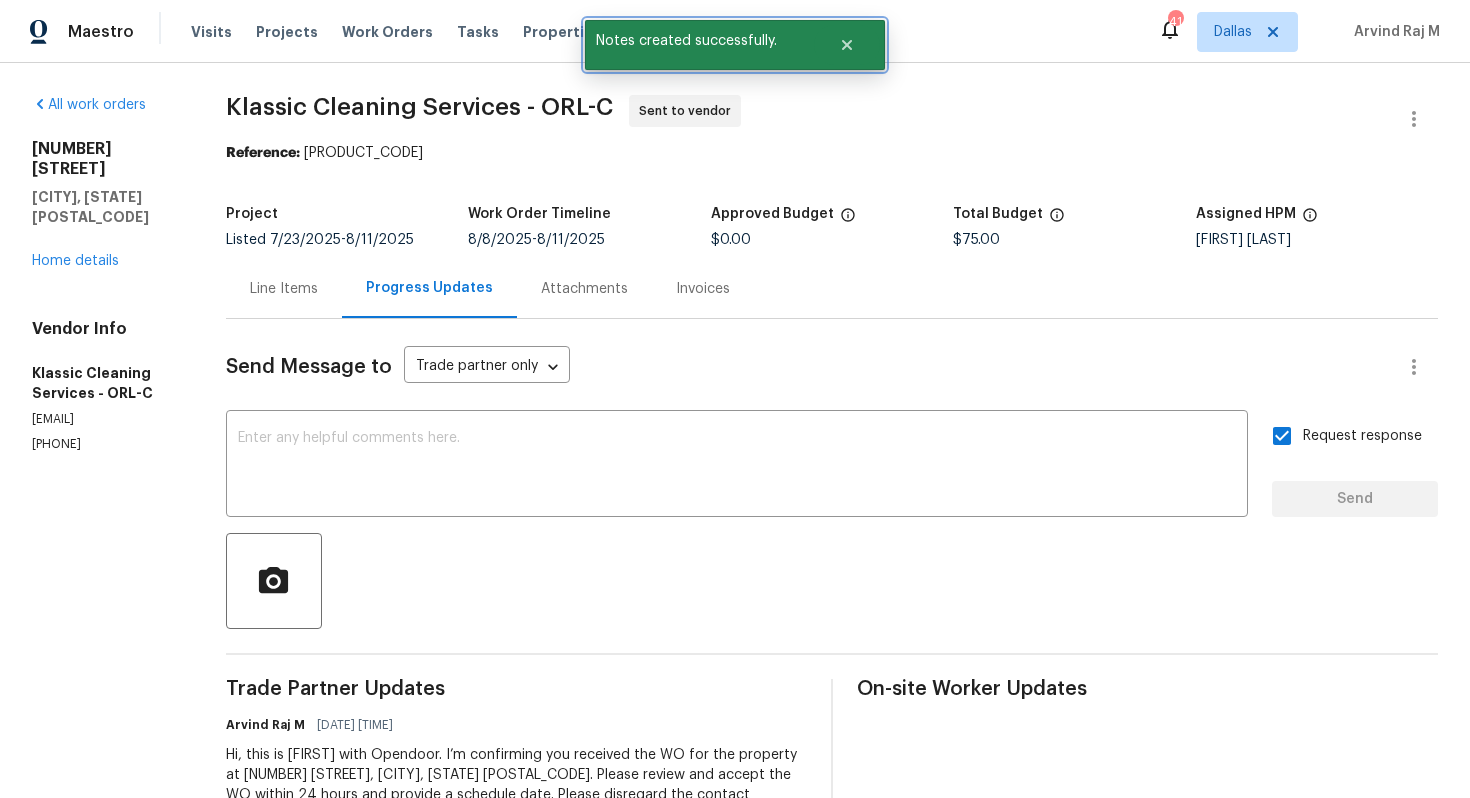 click at bounding box center (849, 45) 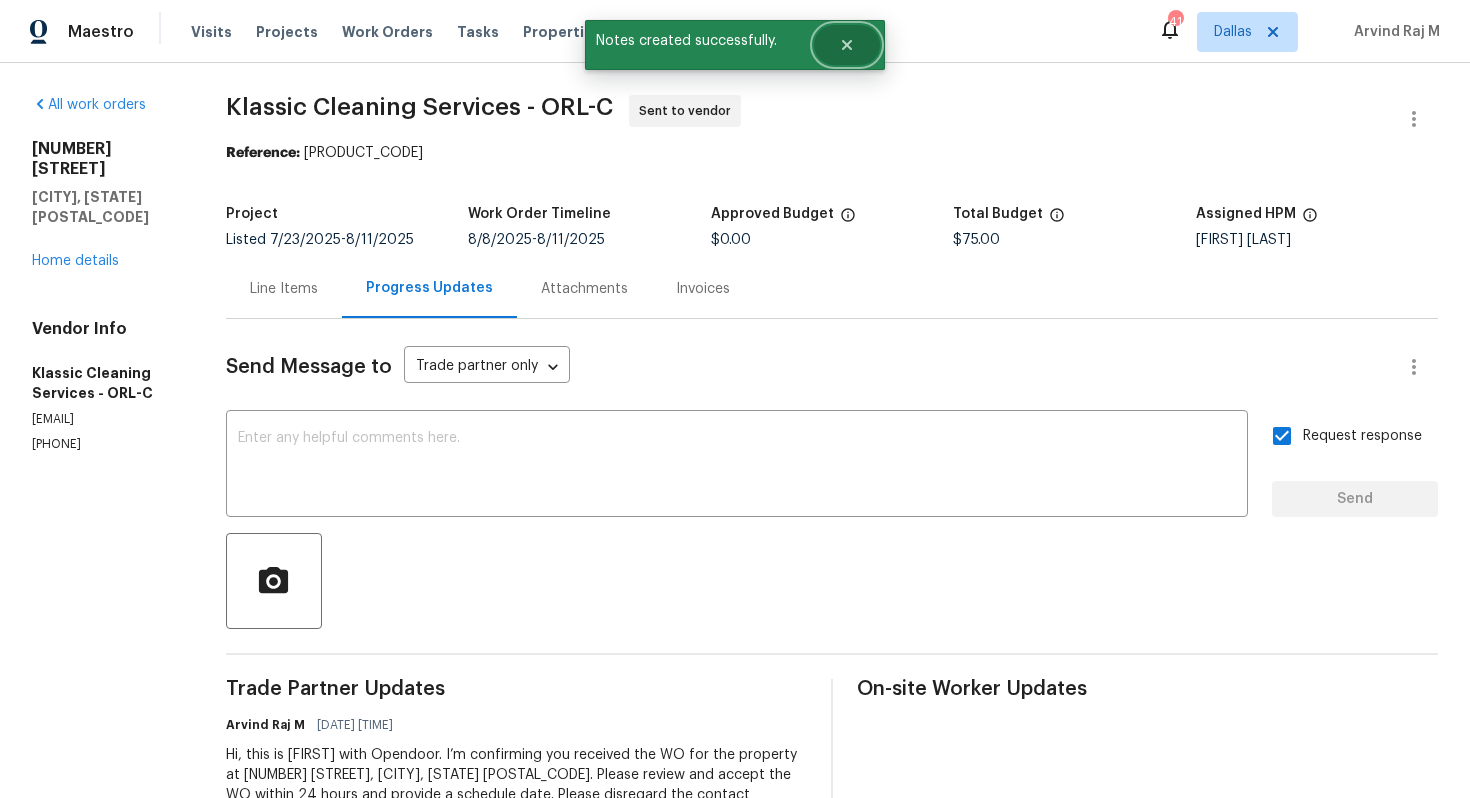 click at bounding box center [847, 45] 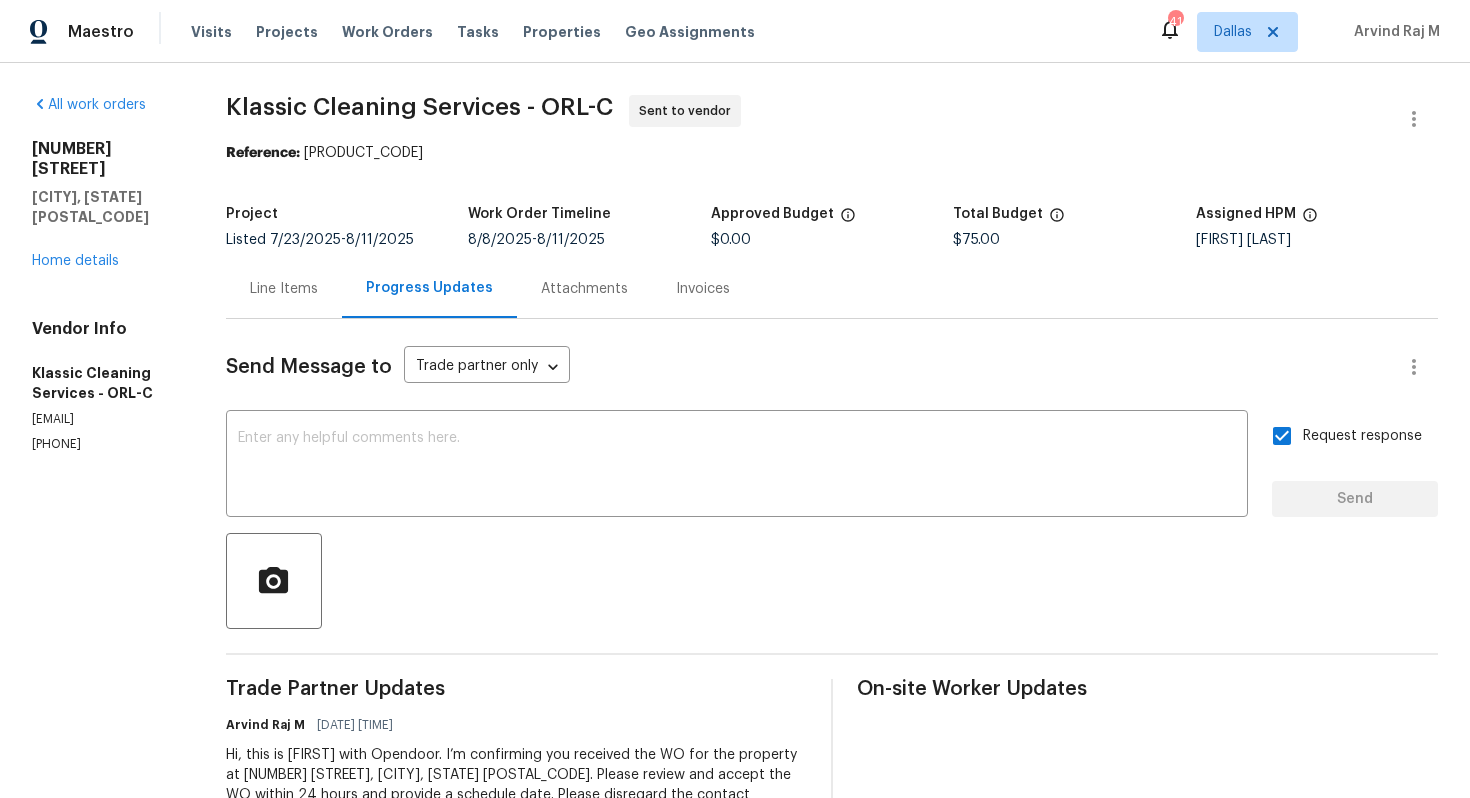 click on "Klassic Cleaning Services - ORL-C" at bounding box center (419, 107) 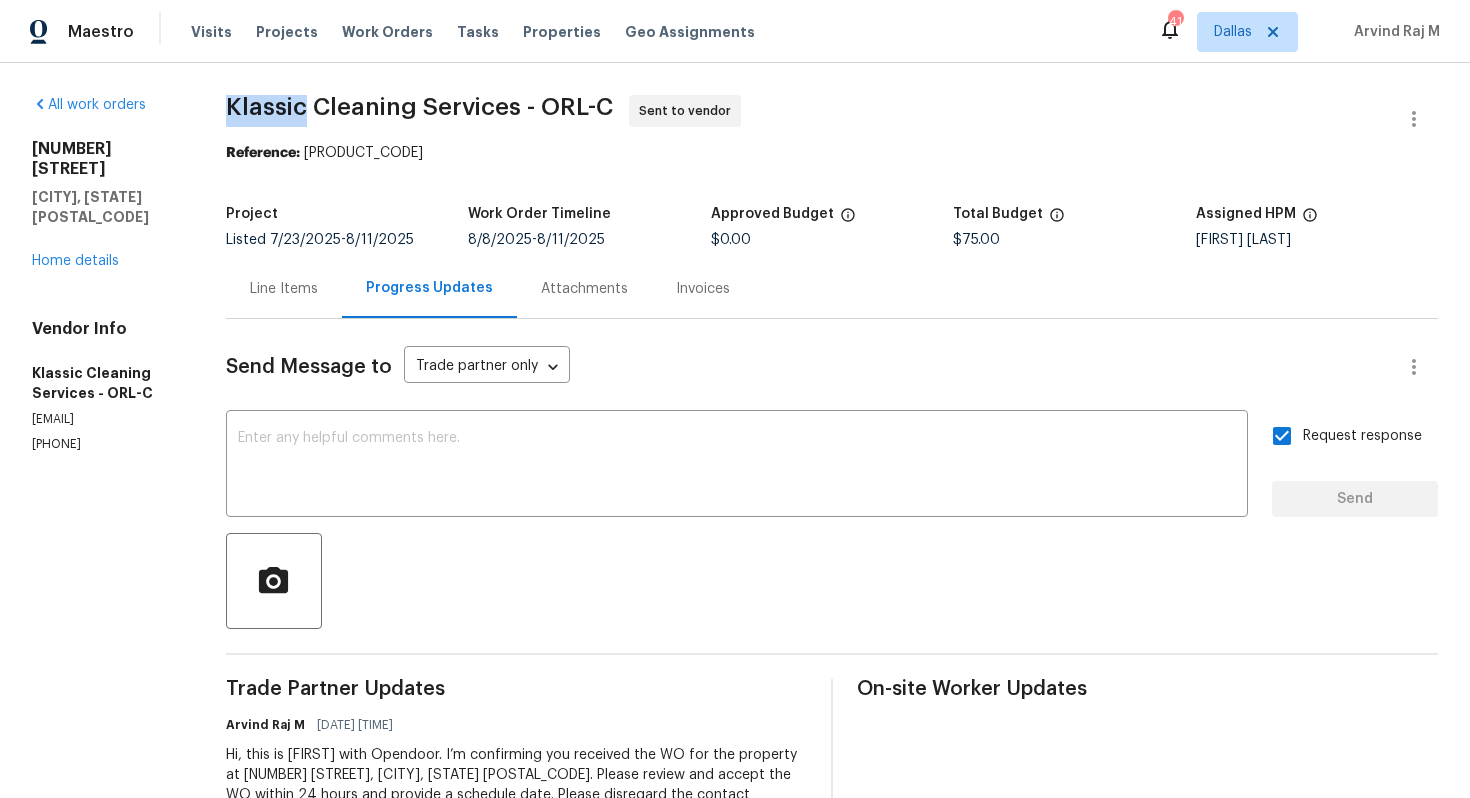 click on "Klassic Cleaning Services - ORL-C" at bounding box center [419, 107] 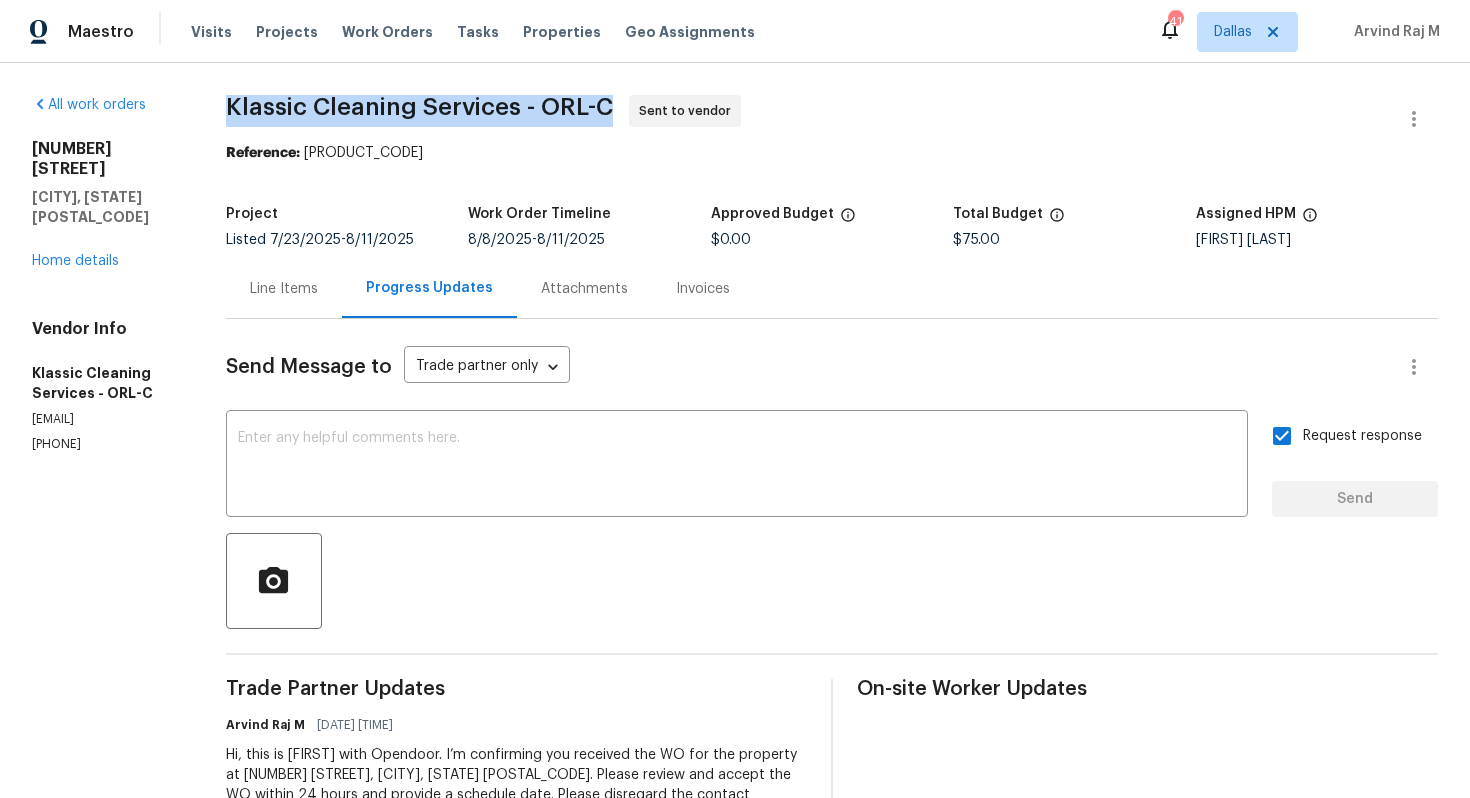 copy on "Klassic Cleaning Services - ORL-C" 